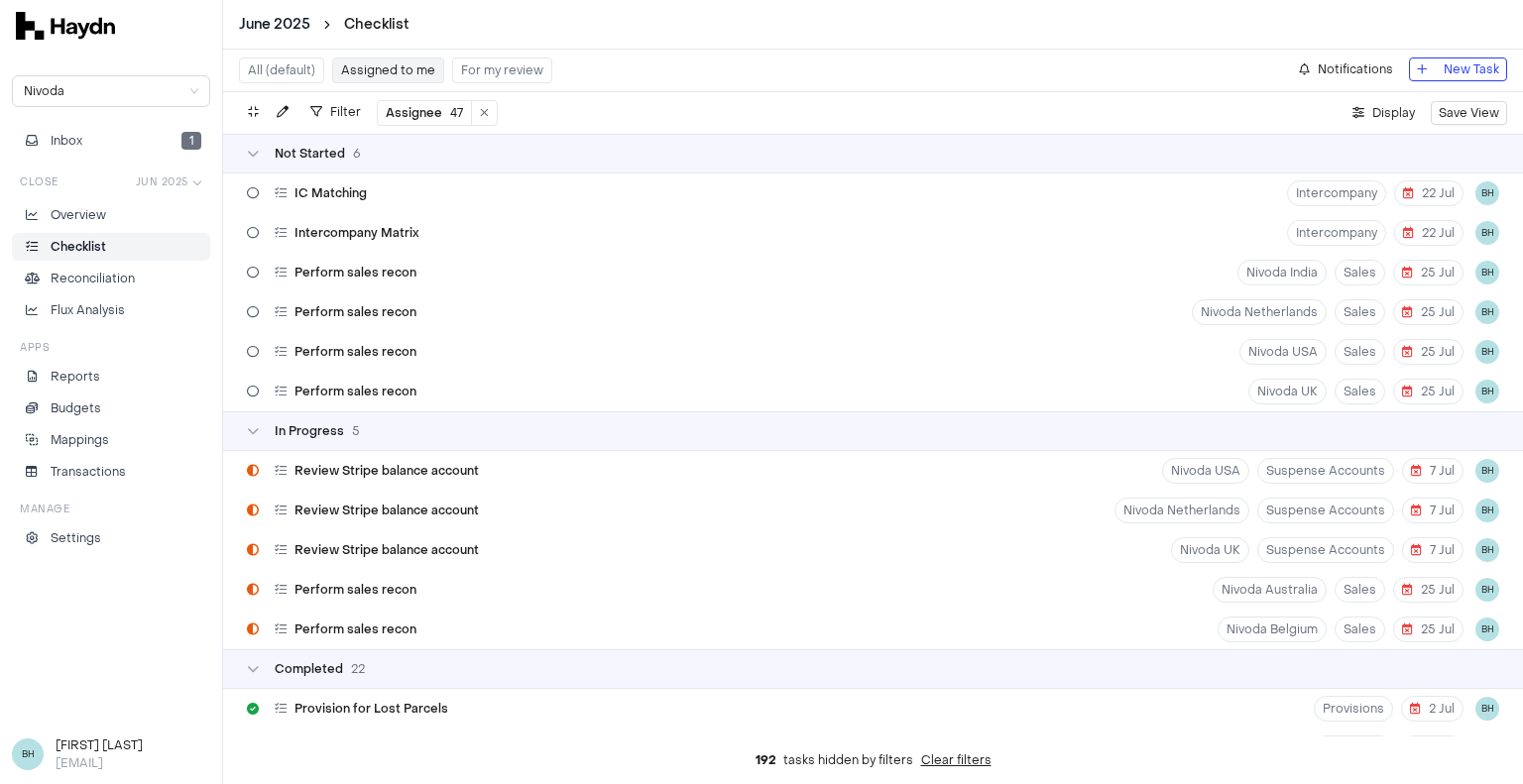 scroll, scrollTop: 0, scrollLeft: 0, axis: both 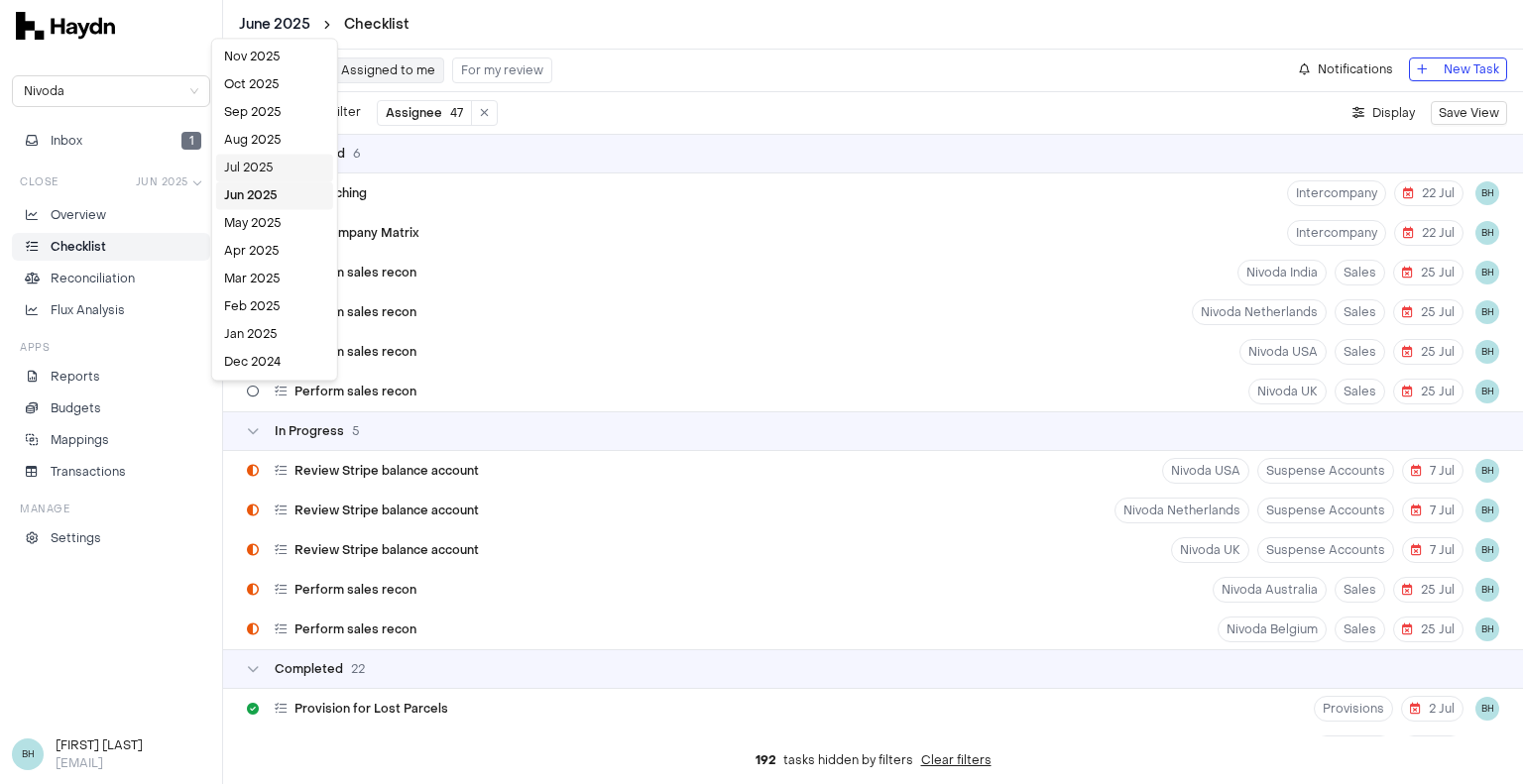 click on "Jul 2025" at bounding box center (275, 168) 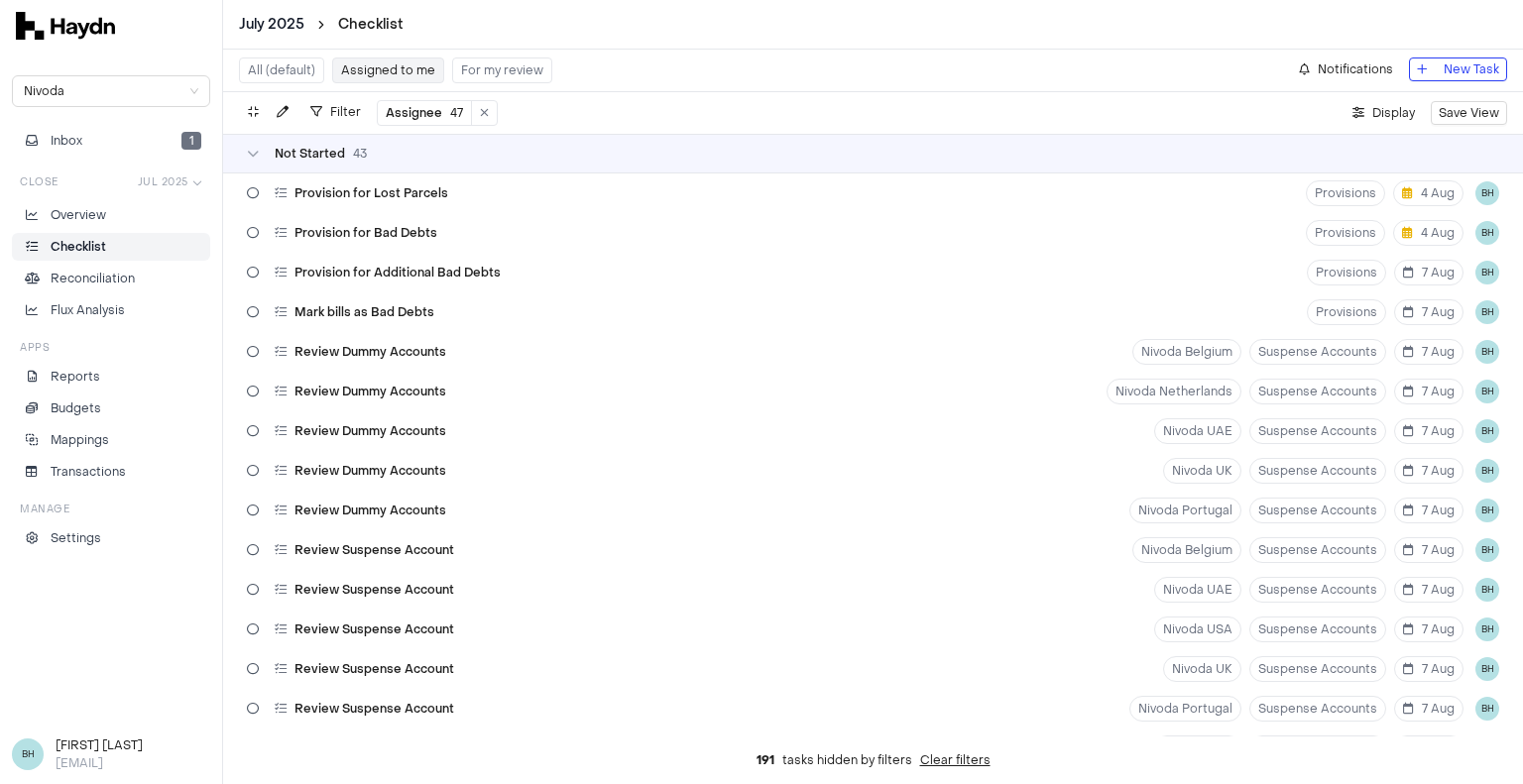 click on "All   (default)" at bounding box center (282, 70) 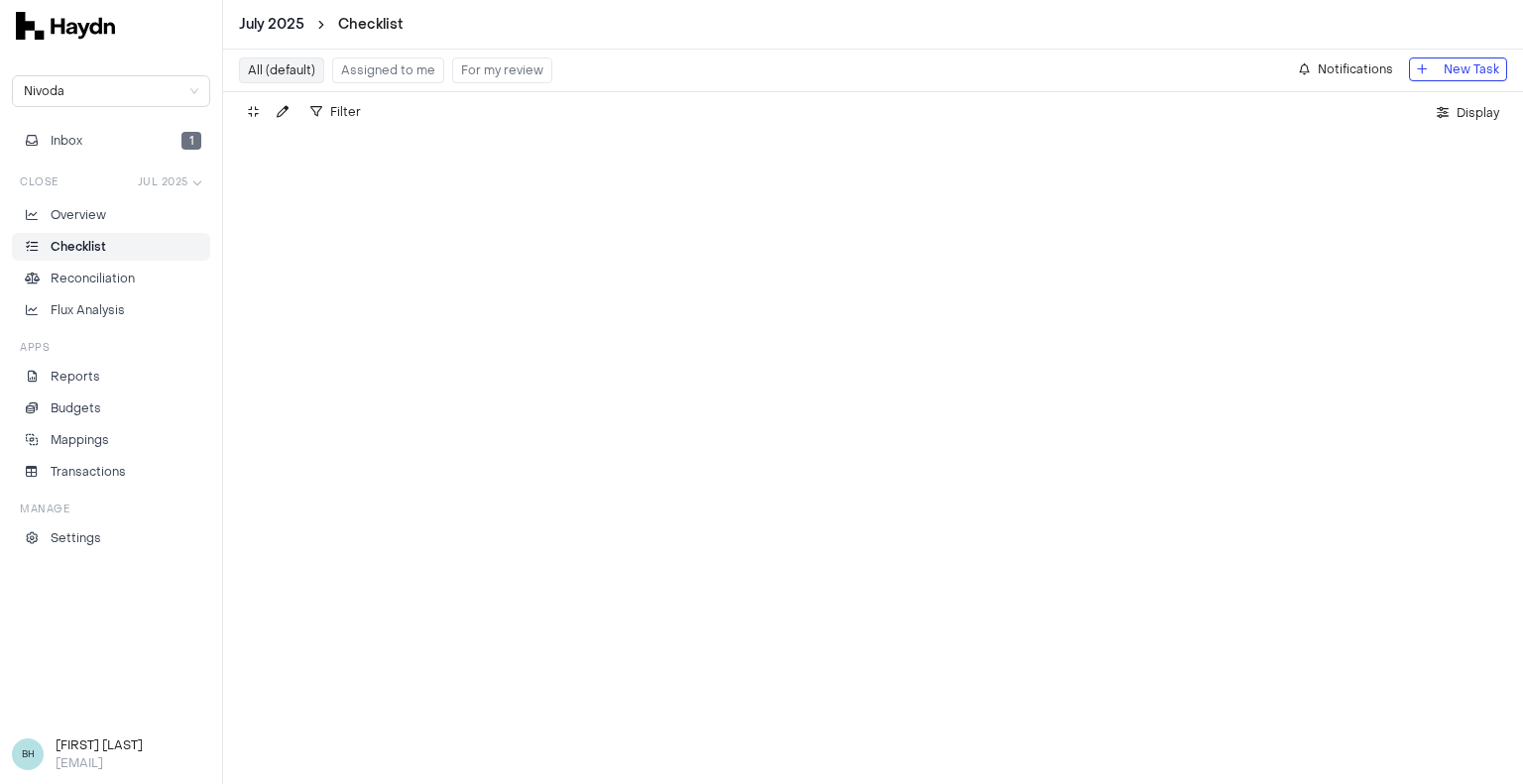 click on "Assigned to me" at bounding box center [388, 70] 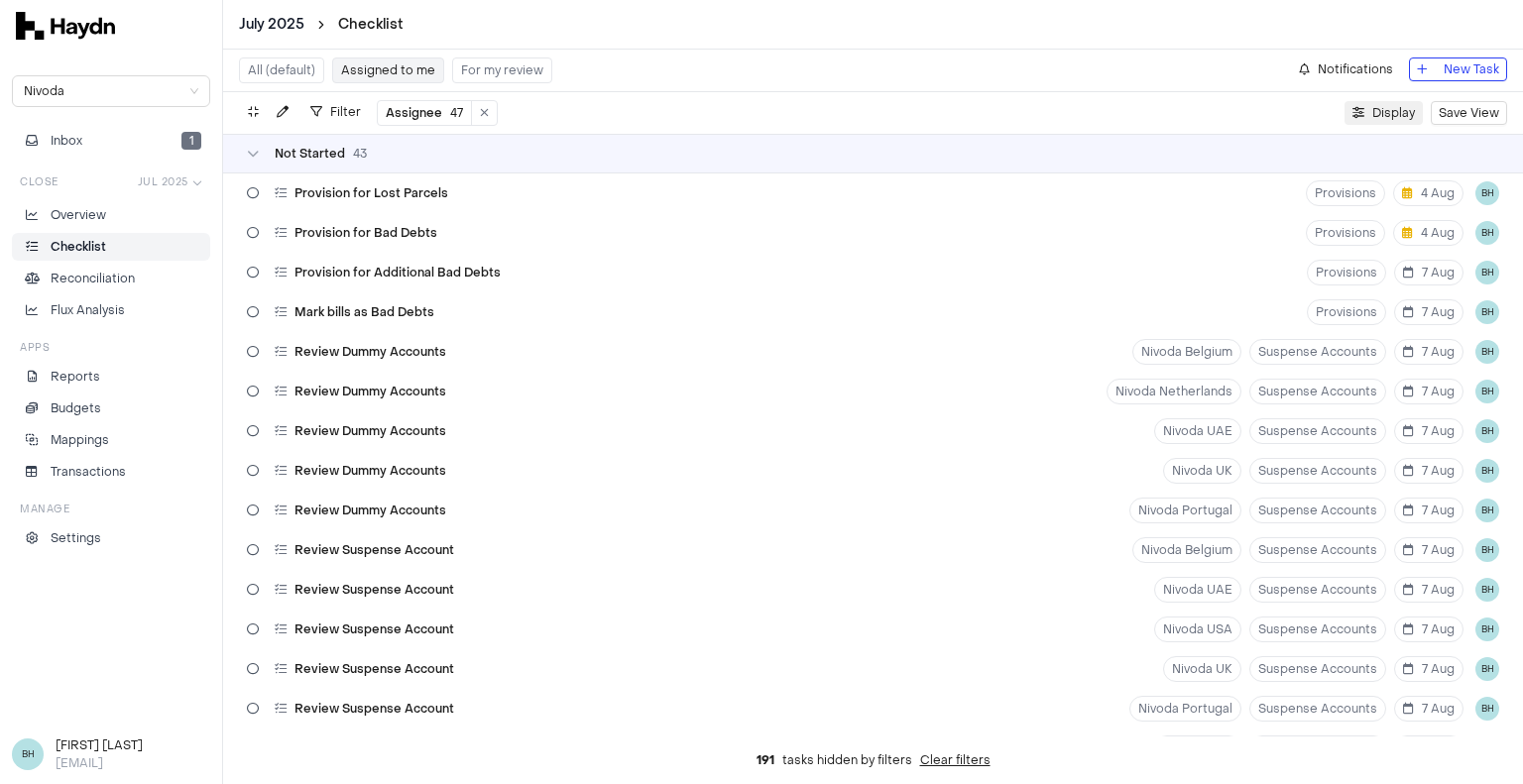 click on "Display" at bounding box center [1393, 113] 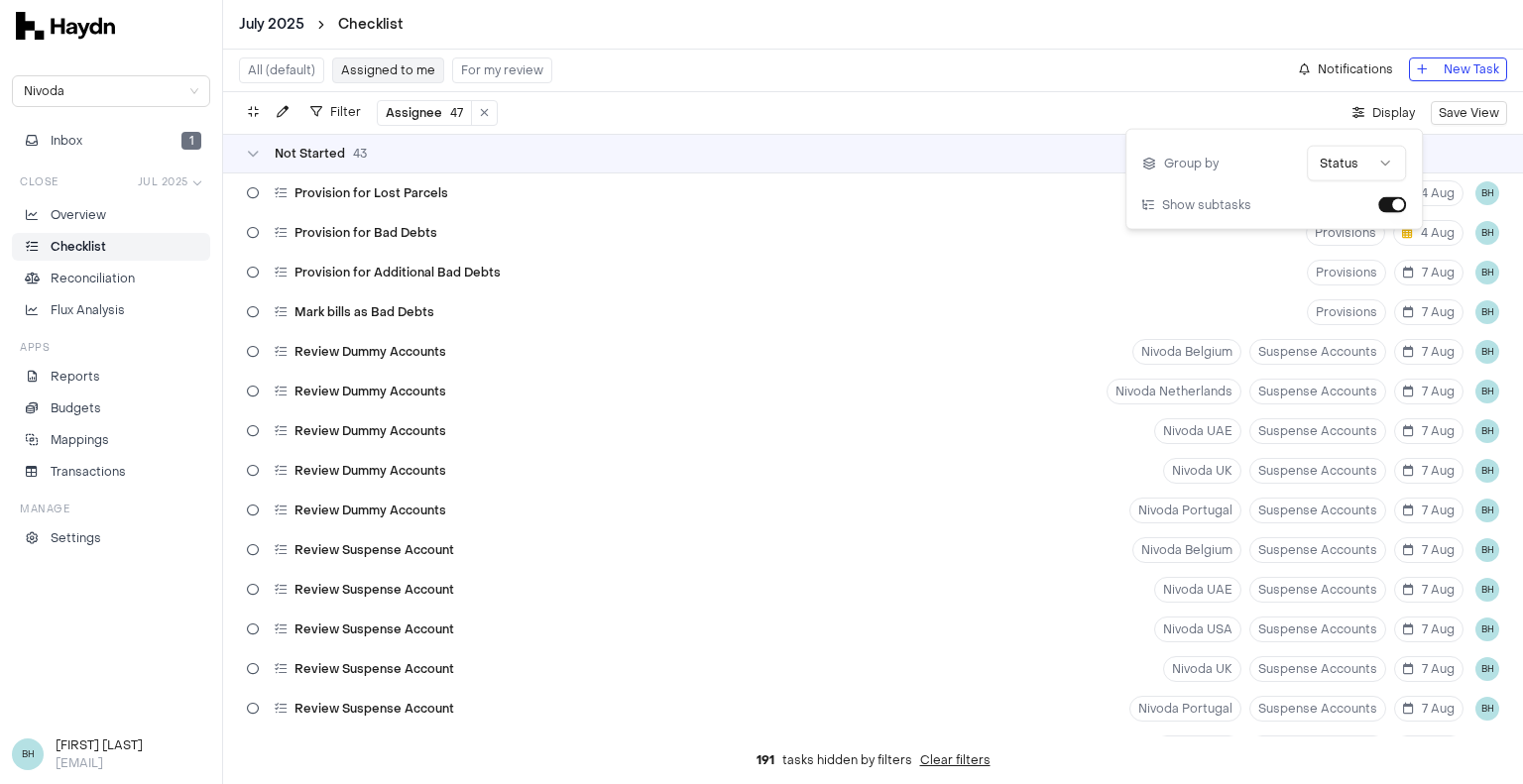 click on "July [YEAR] Checklist Nivoda Inbox 1 Close Jul [YEAR] Overview Checklist Reconciliation Flux Analysis Apps Reports Budgets Mappings Transactions Manage Settings BH [FIRST] [LAST] [EMAIL] All   (default) Assigned to me   For my review   Notifications New Task Filter Assignee 47 . Display Save View Not Started 43 Provision for Lost Parcels  Provisions 4 Aug BH Provision for Bad Debts Provisions 4 Aug BH Provision for Additional Bad Debts Provisions 7 Aug BH Mark bills as Bad Debts Provisions 7 Aug BH Review Dummy Accounts Nivoda Belgium Suspense Accounts 7 Aug BH Review Dummy Accounts Nivoda Netherlands Suspense Accounts 7 Aug BH Review Dummy Accounts Nivoda UAE Suspense Accounts 7 Aug BH Review Dummy Accounts Nivoda UK Suspense Accounts 7 Aug BH Review Dummy Accounts Nivoda Portugal Suspense Accounts 7 Aug BH Review Suspense Account Nivoda Belgium Suspense Accounts 7 Aug BH Review Suspense Account Nivoda UAE Suspense Accounts 7 Aug BH Review Suspense Account Nivoda USA Suspense Accounts BH 0" at bounding box center (762, 392) 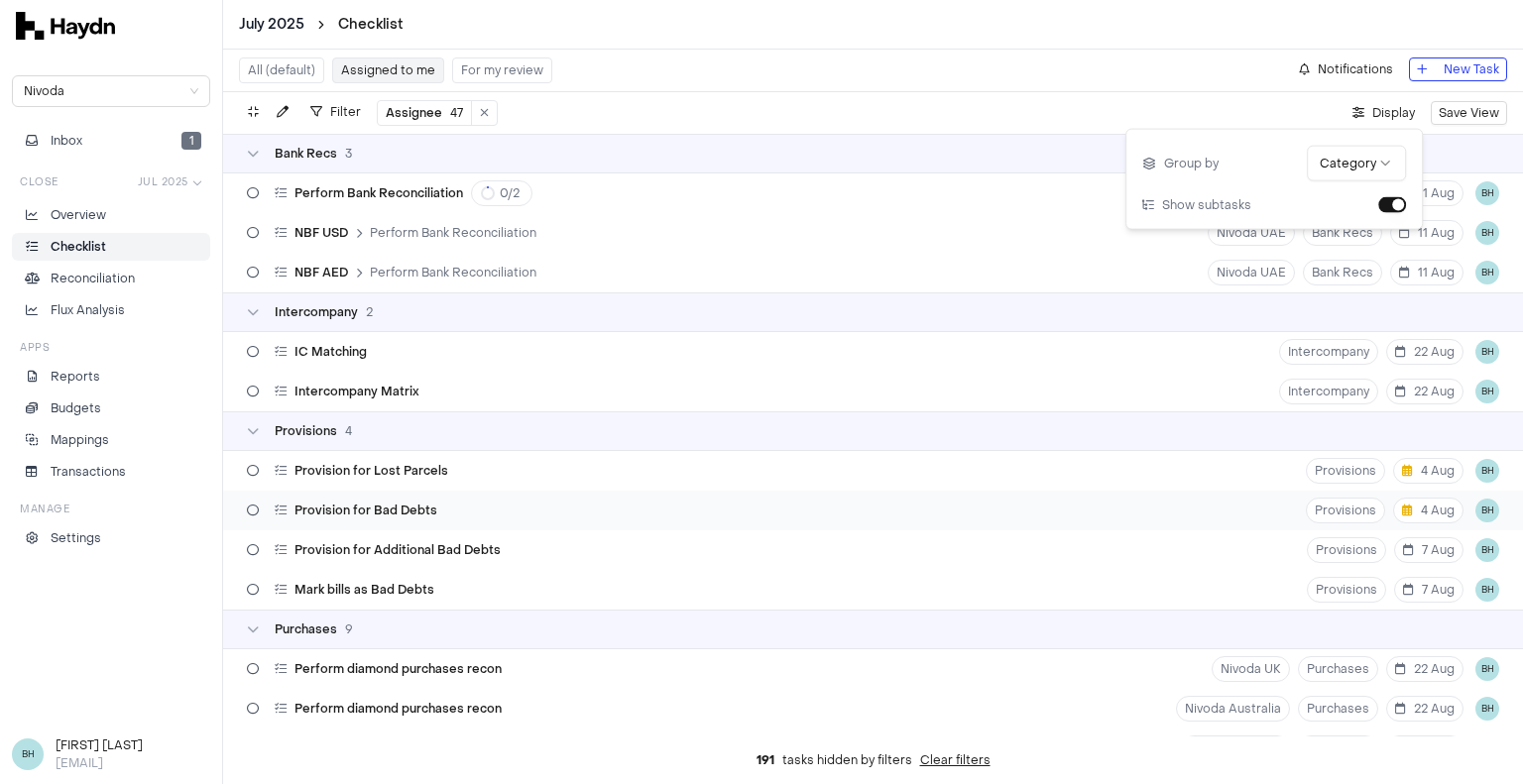click on "Provision for Bad Debts Provisions 4 [MONTH] BH" at bounding box center (873, 510) 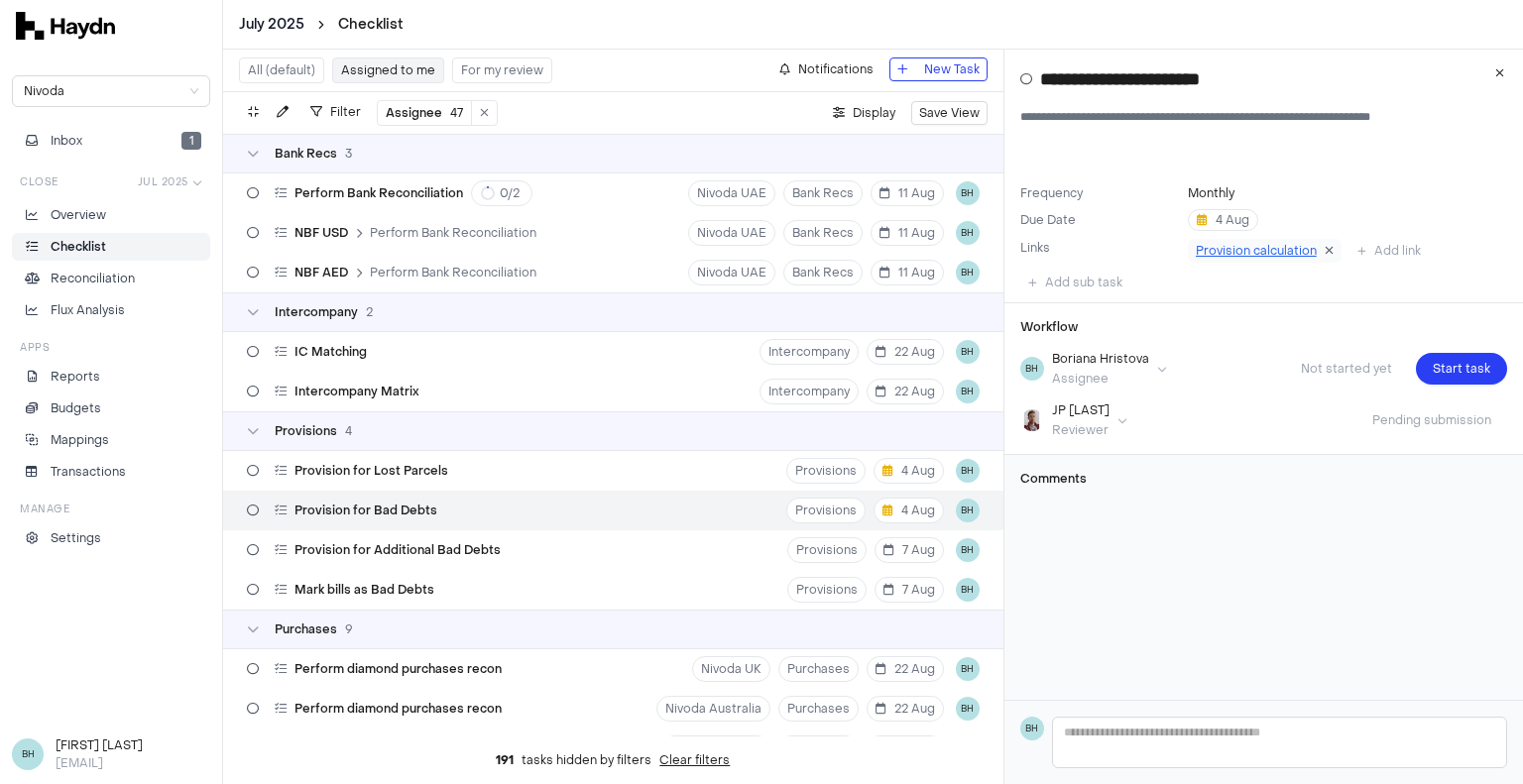 click at bounding box center (1329, 251) 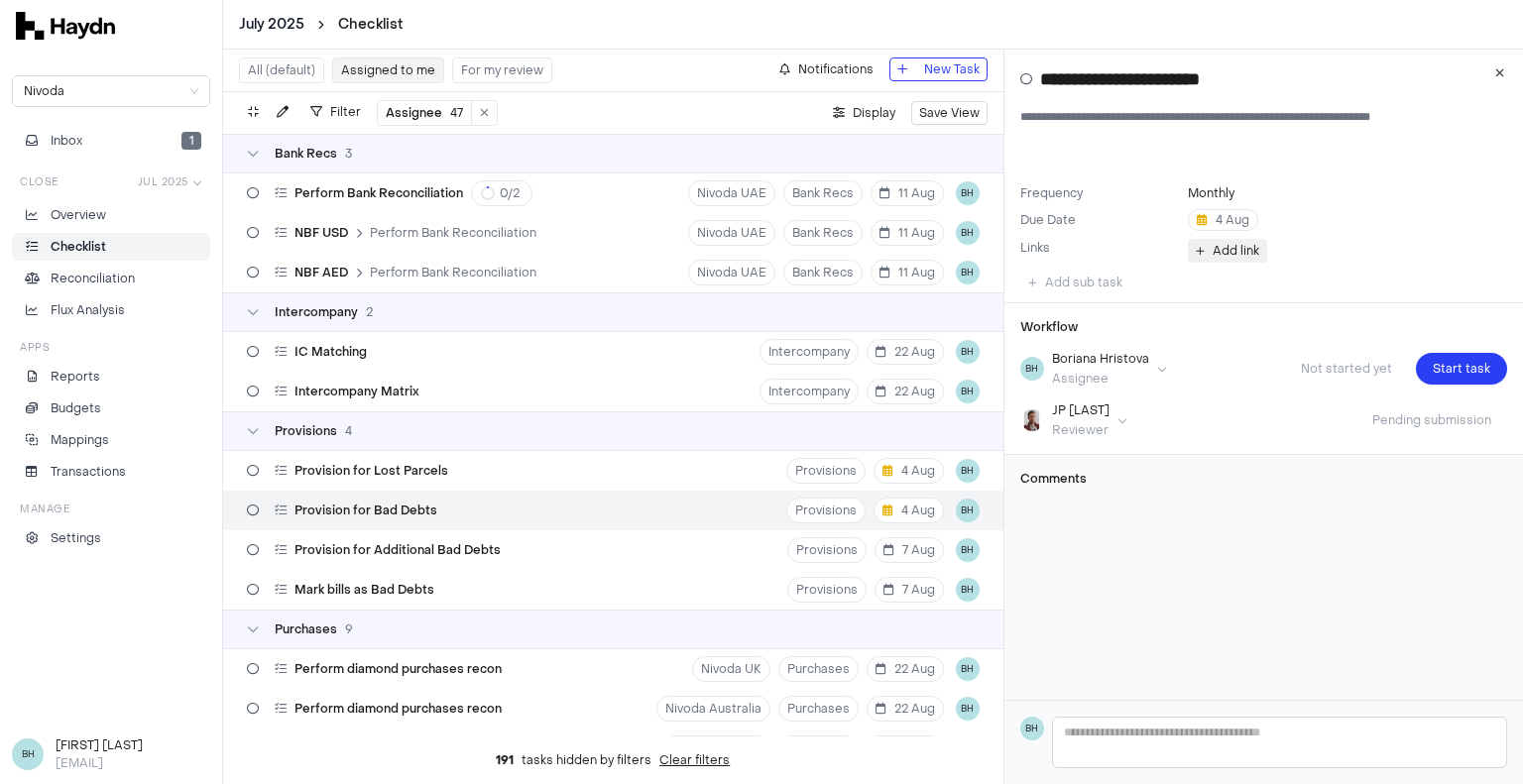 click on "Add link" at bounding box center [1235, 251] 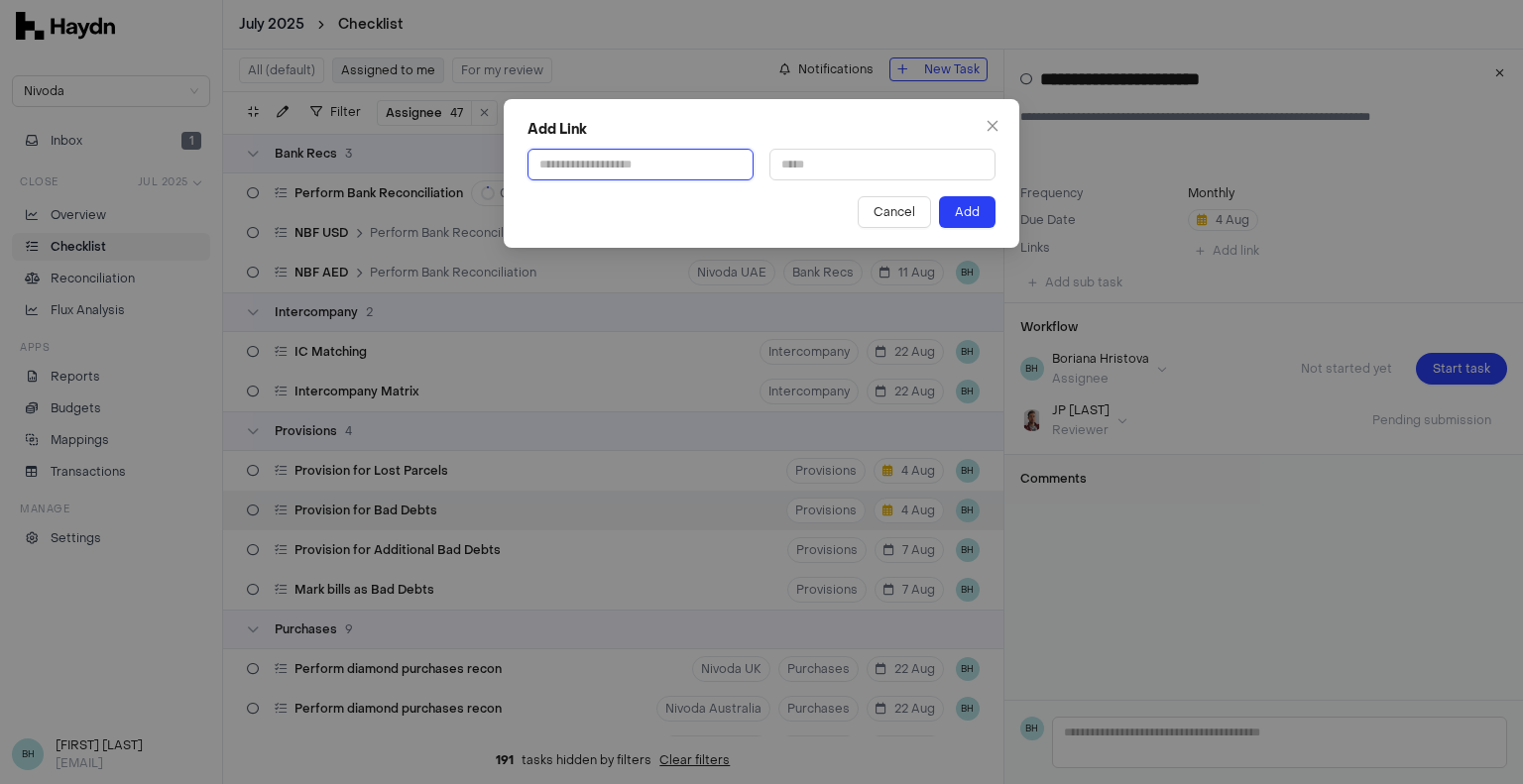 click at bounding box center [641, 165] 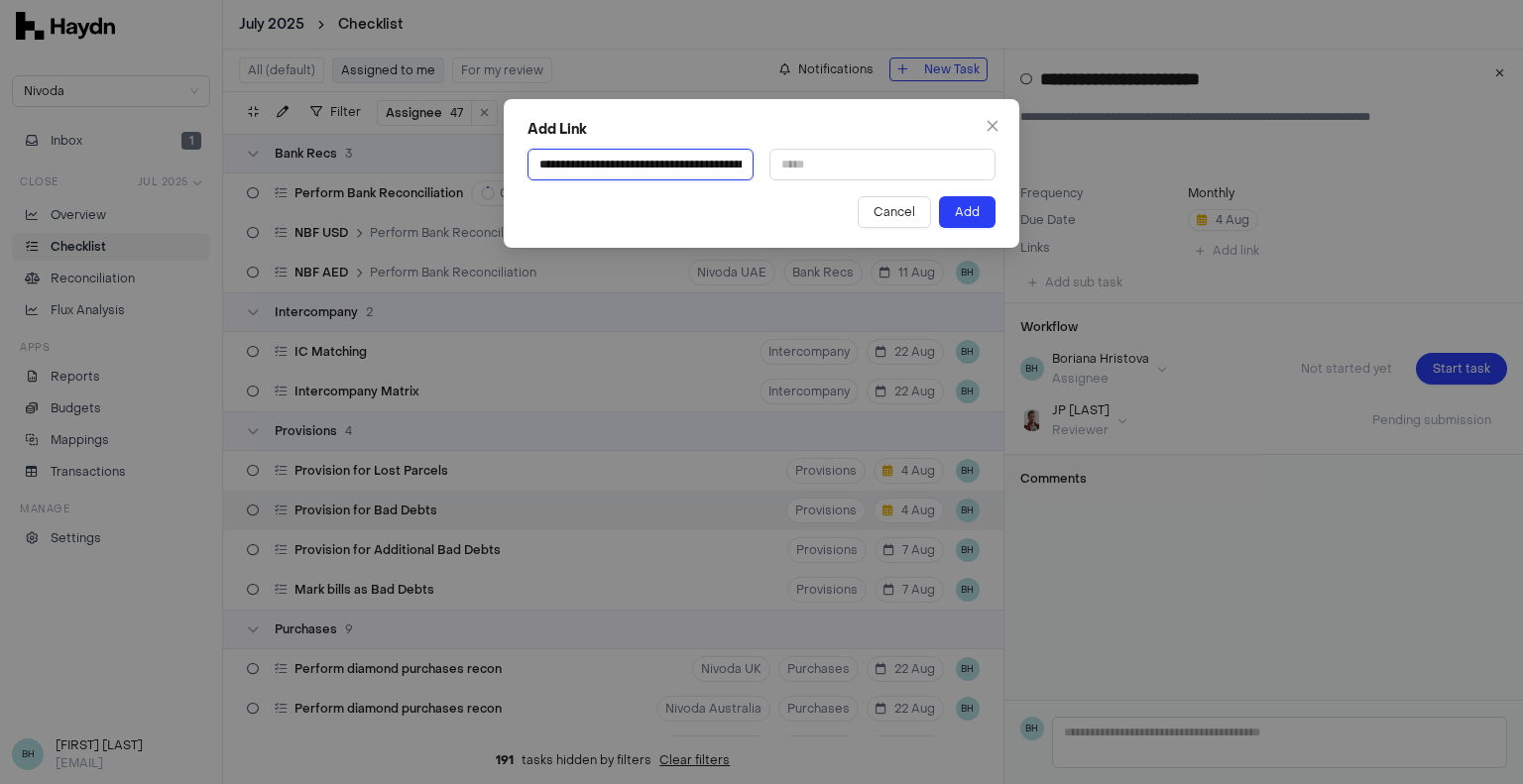 scroll, scrollTop: 0, scrollLeft: 718, axis: horizontal 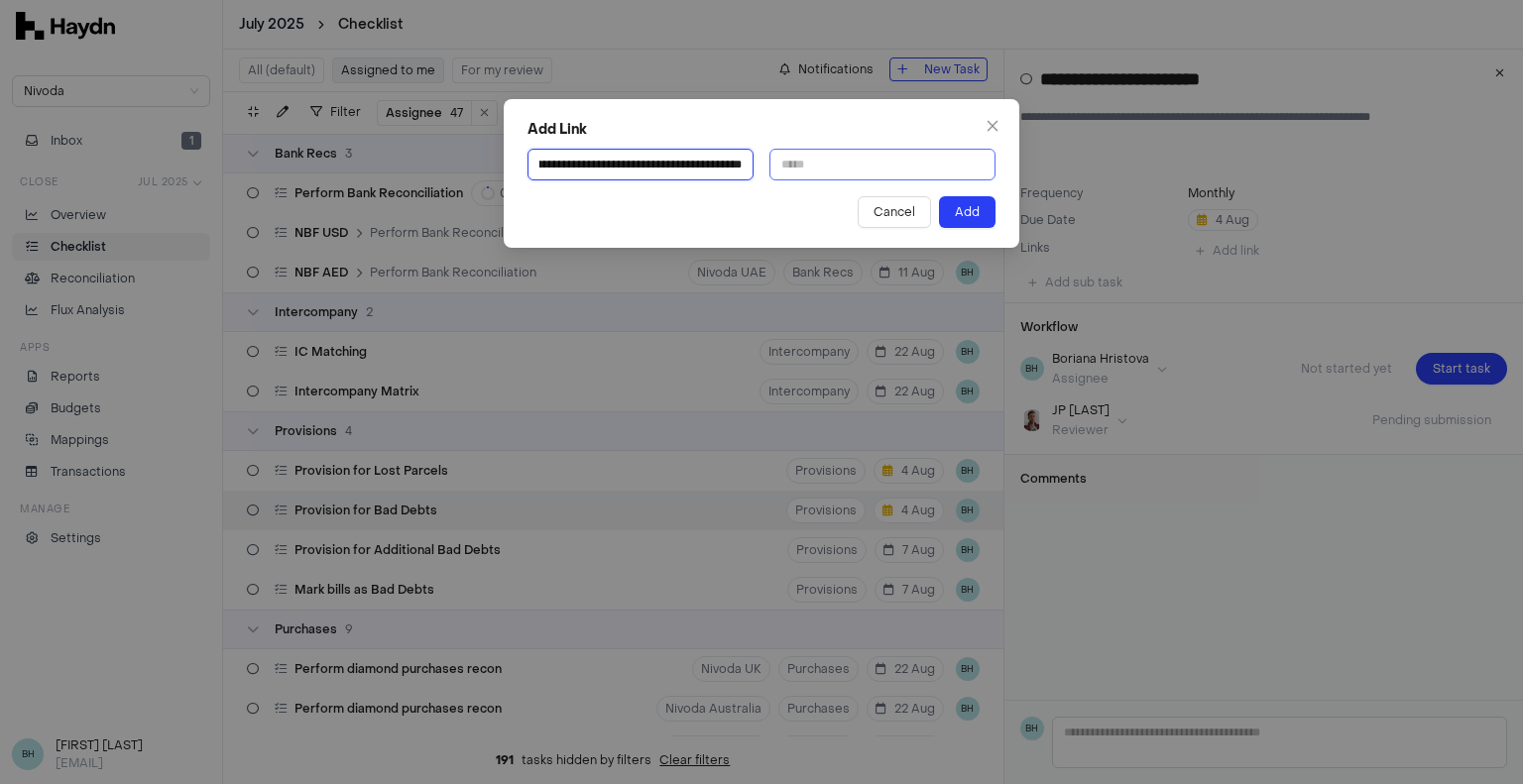 type on "**********" 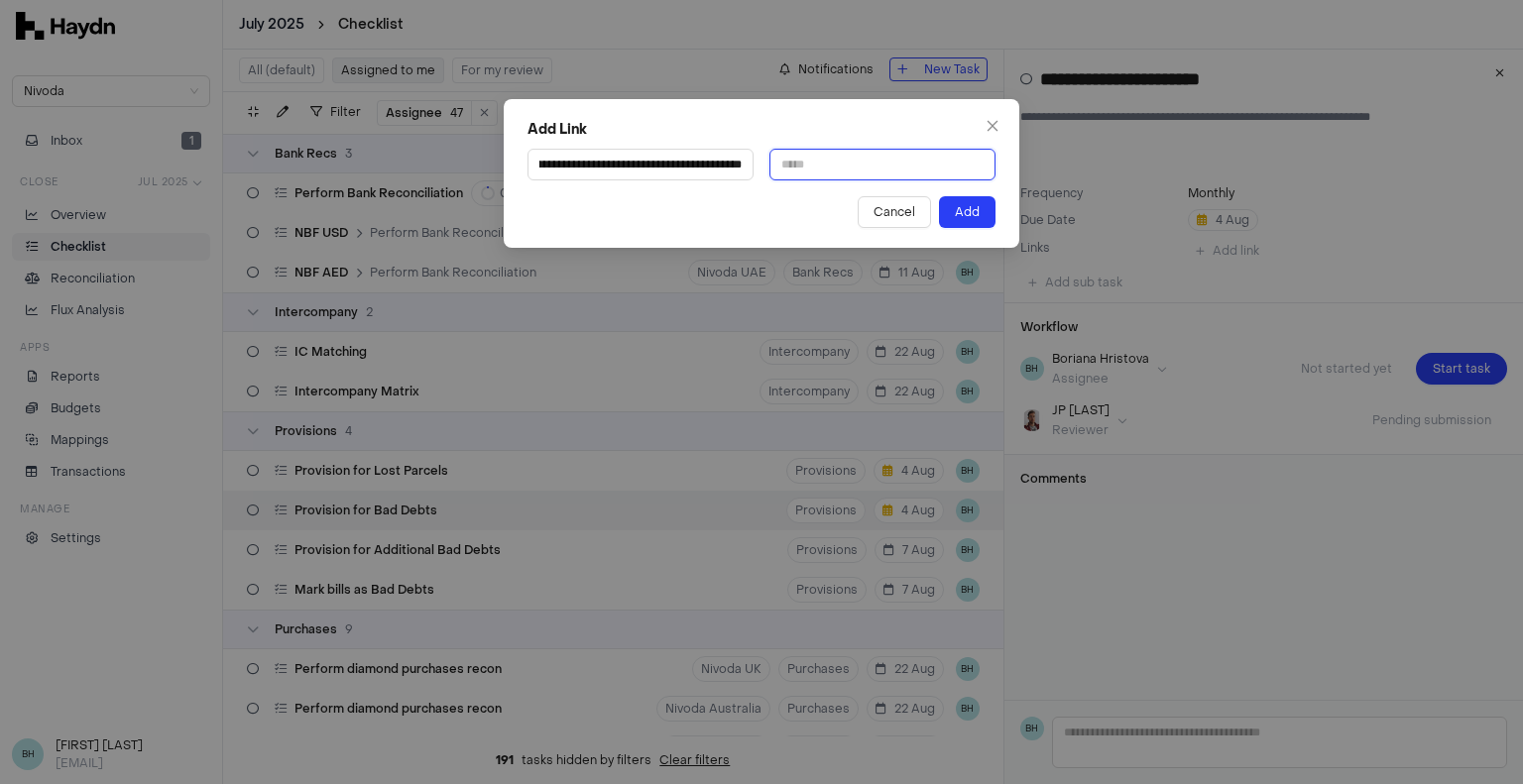 scroll, scrollTop: 0, scrollLeft: 0, axis: both 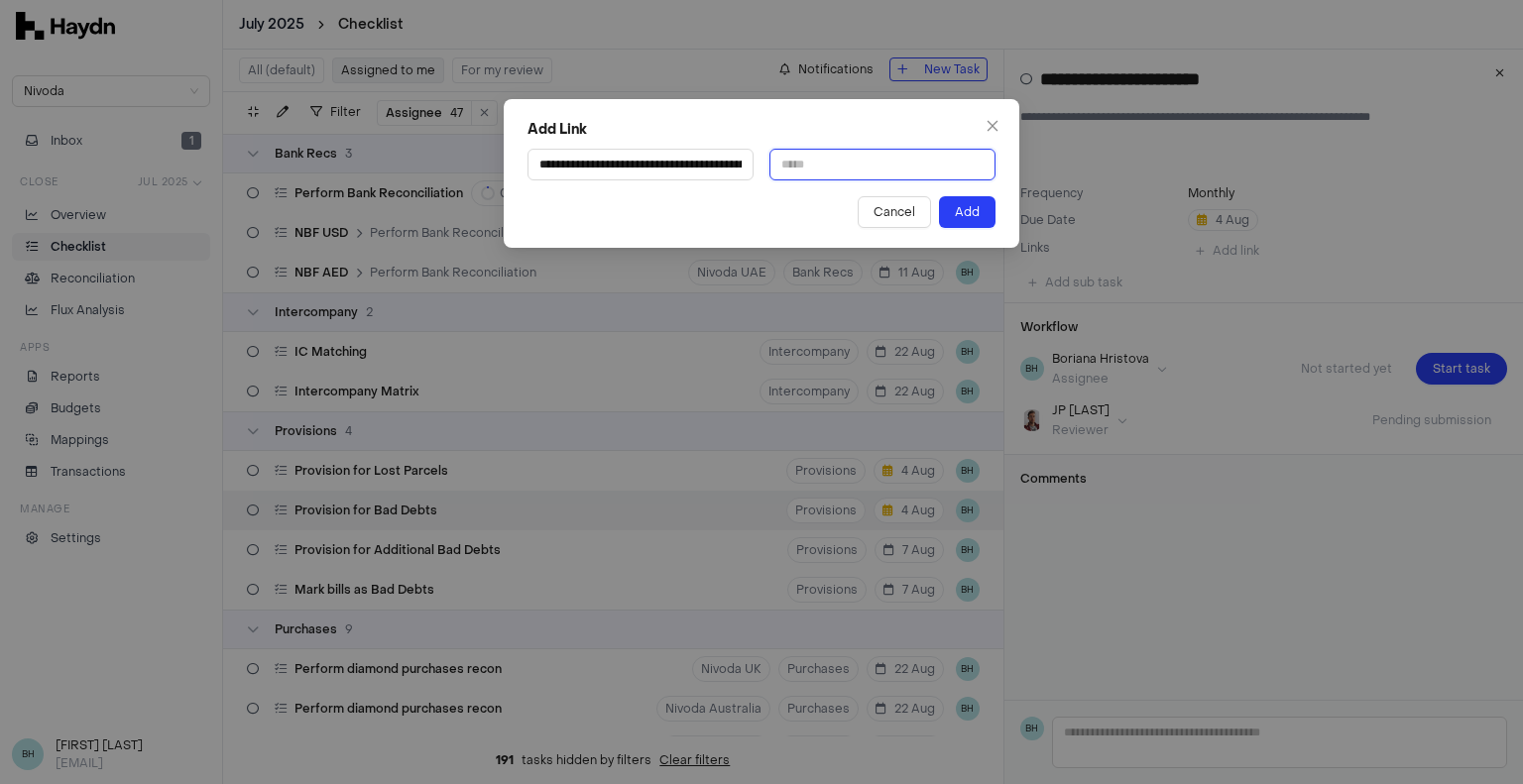 click at bounding box center [882, 165] 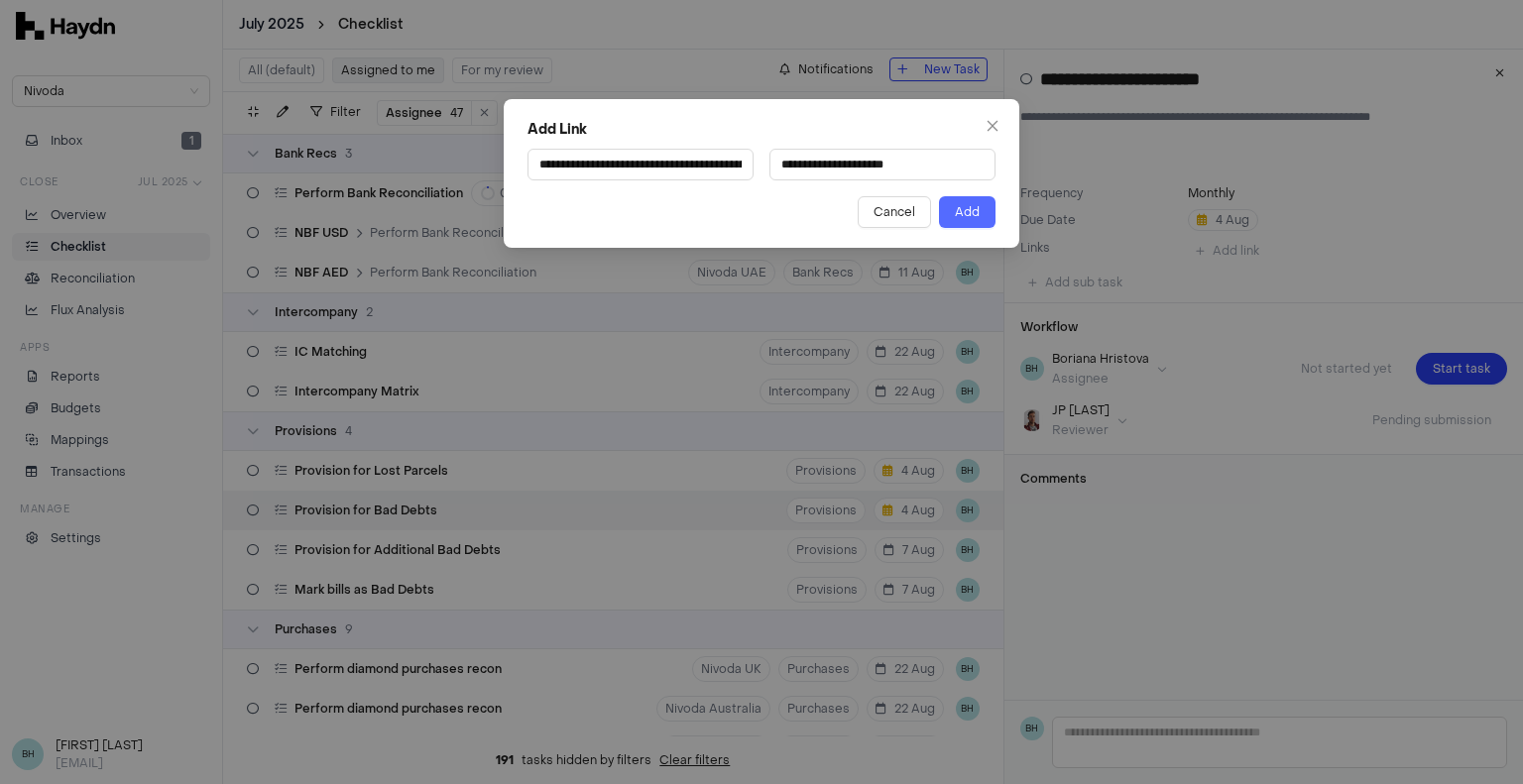 click on "Add" at bounding box center [967, 212] 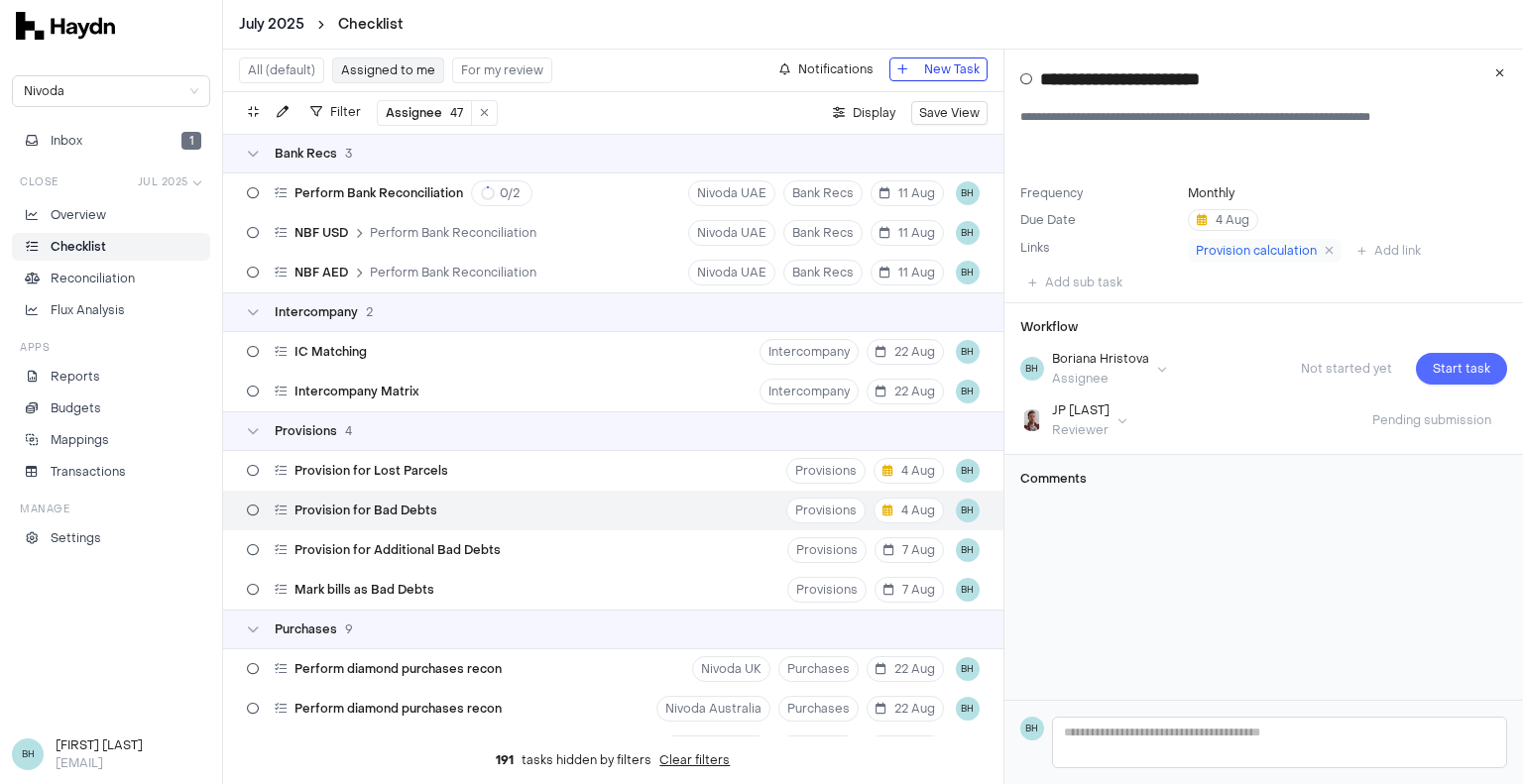click on "Start task" at bounding box center [1462, 369] 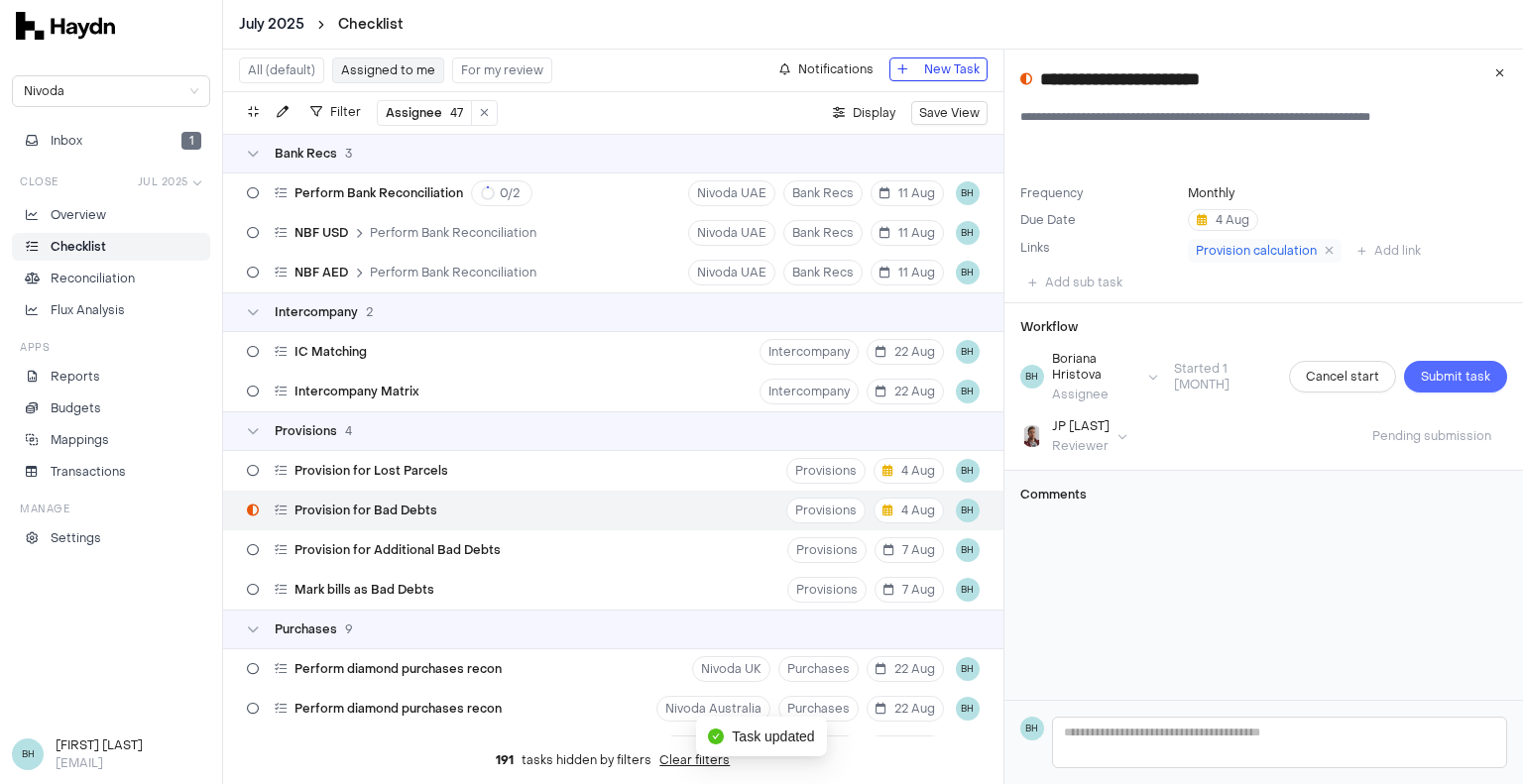 click on "Submit task" at bounding box center [1456, 377] 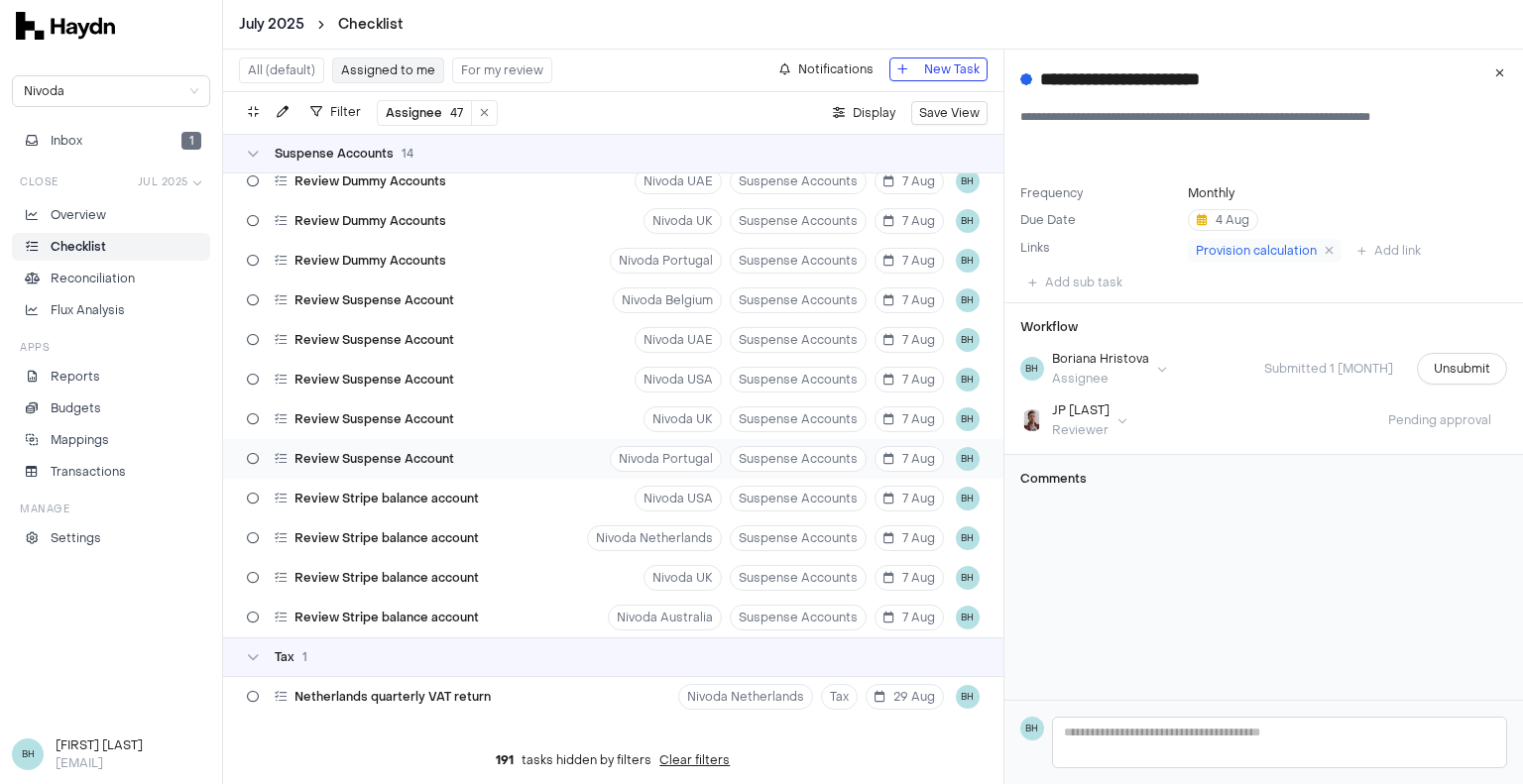 scroll, scrollTop: 1417, scrollLeft: 0, axis: vertical 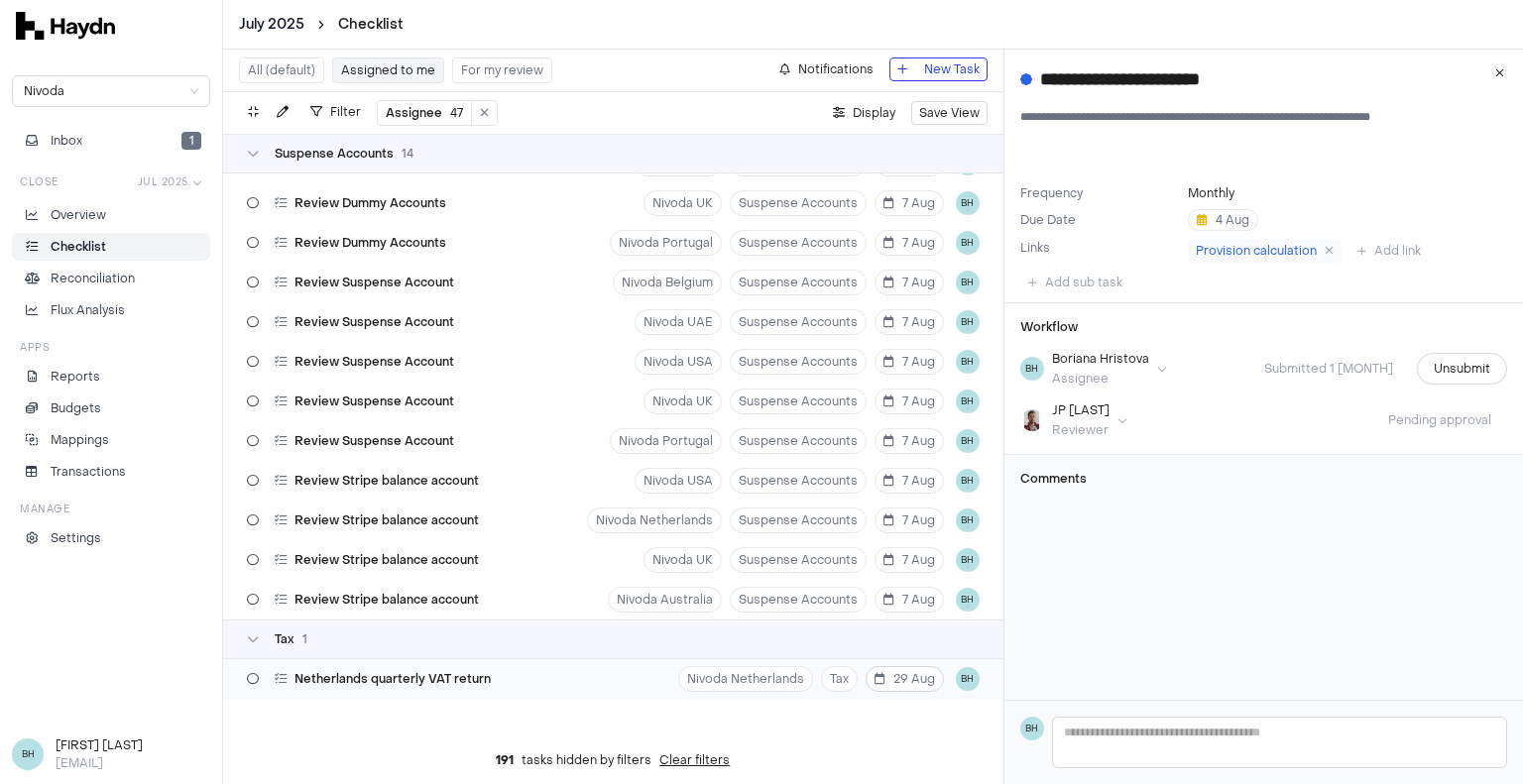 click on "29 Aug" at bounding box center (904, 679) 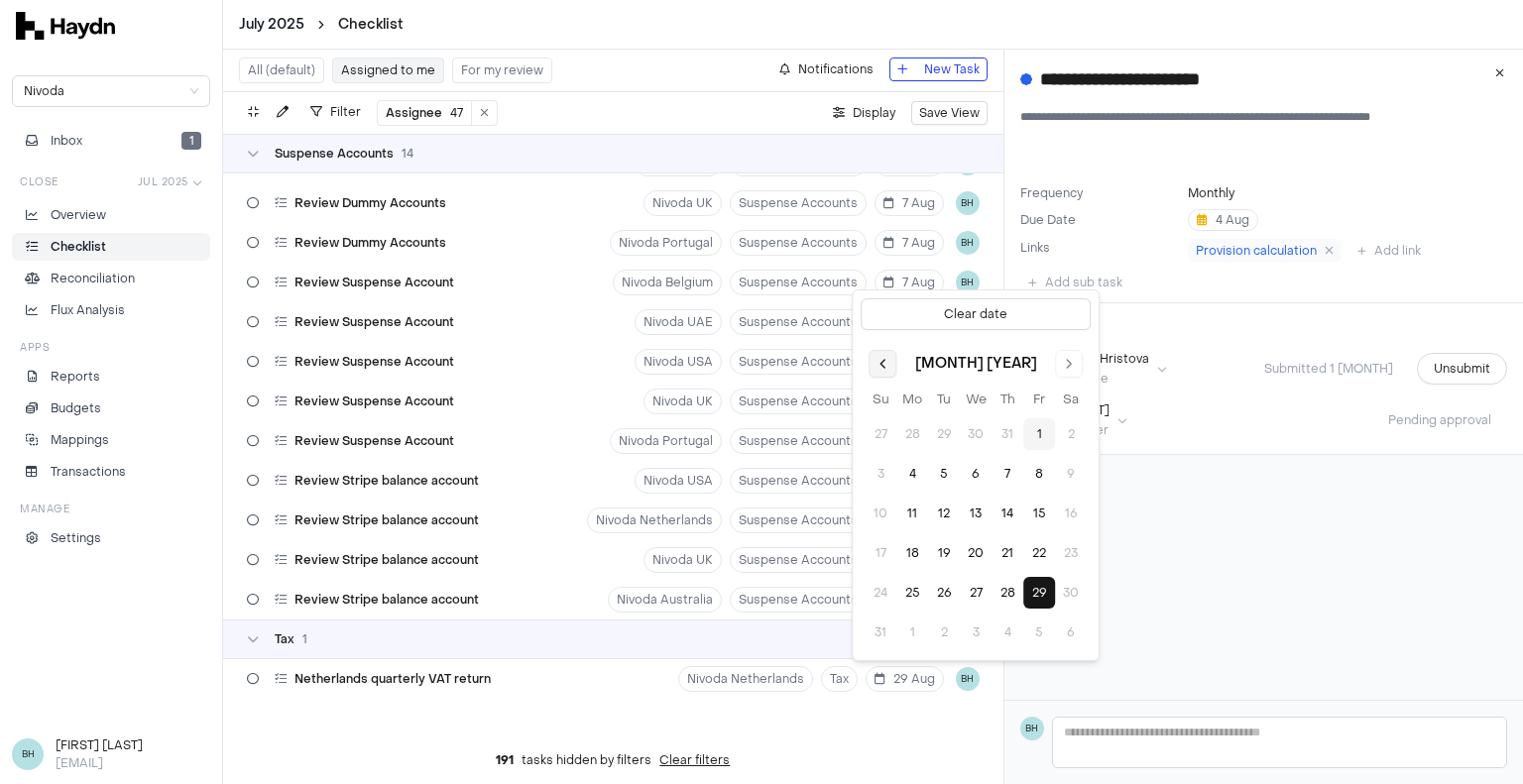 click at bounding box center [882, 364] 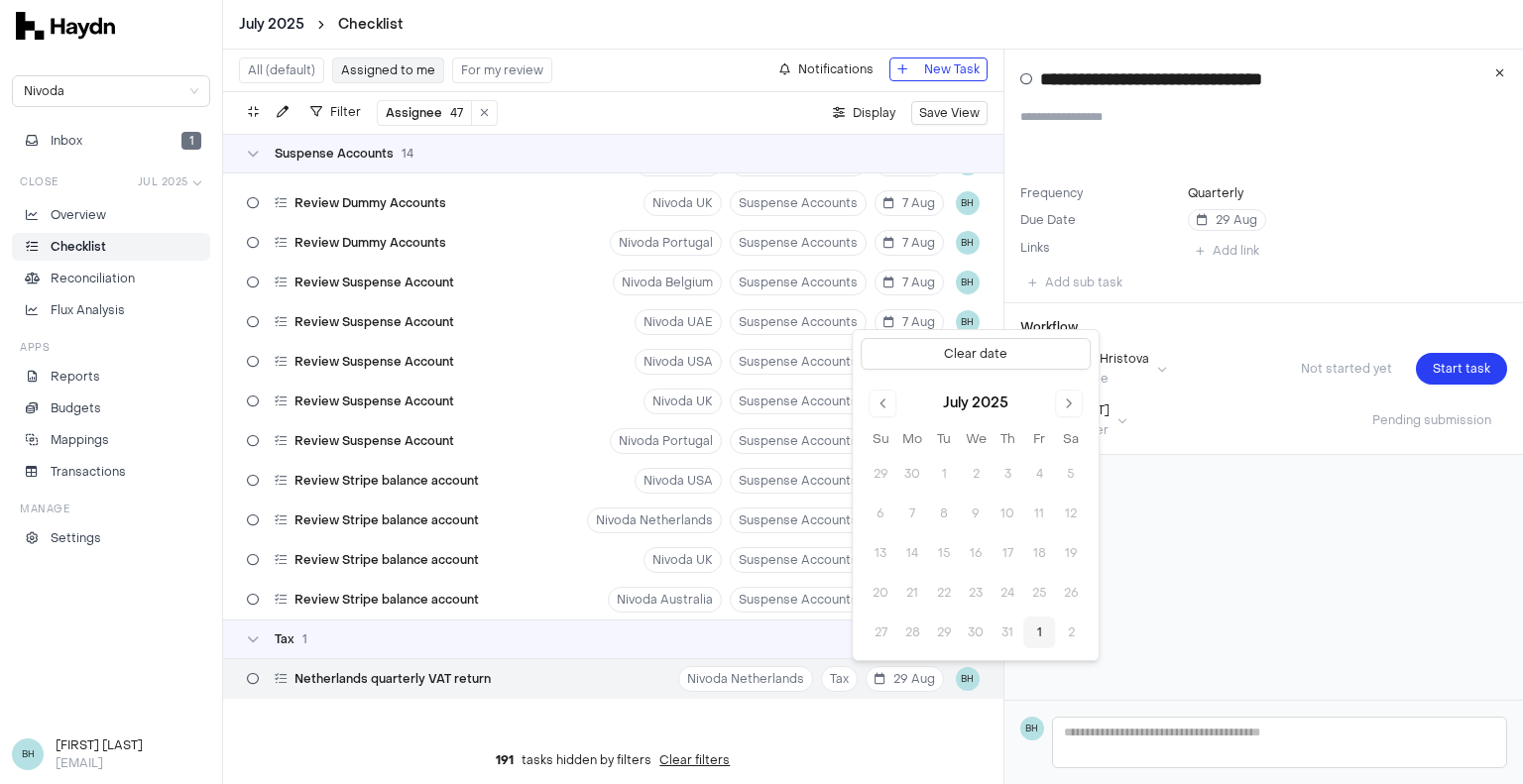 click on "29" at bounding box center [944, 632] 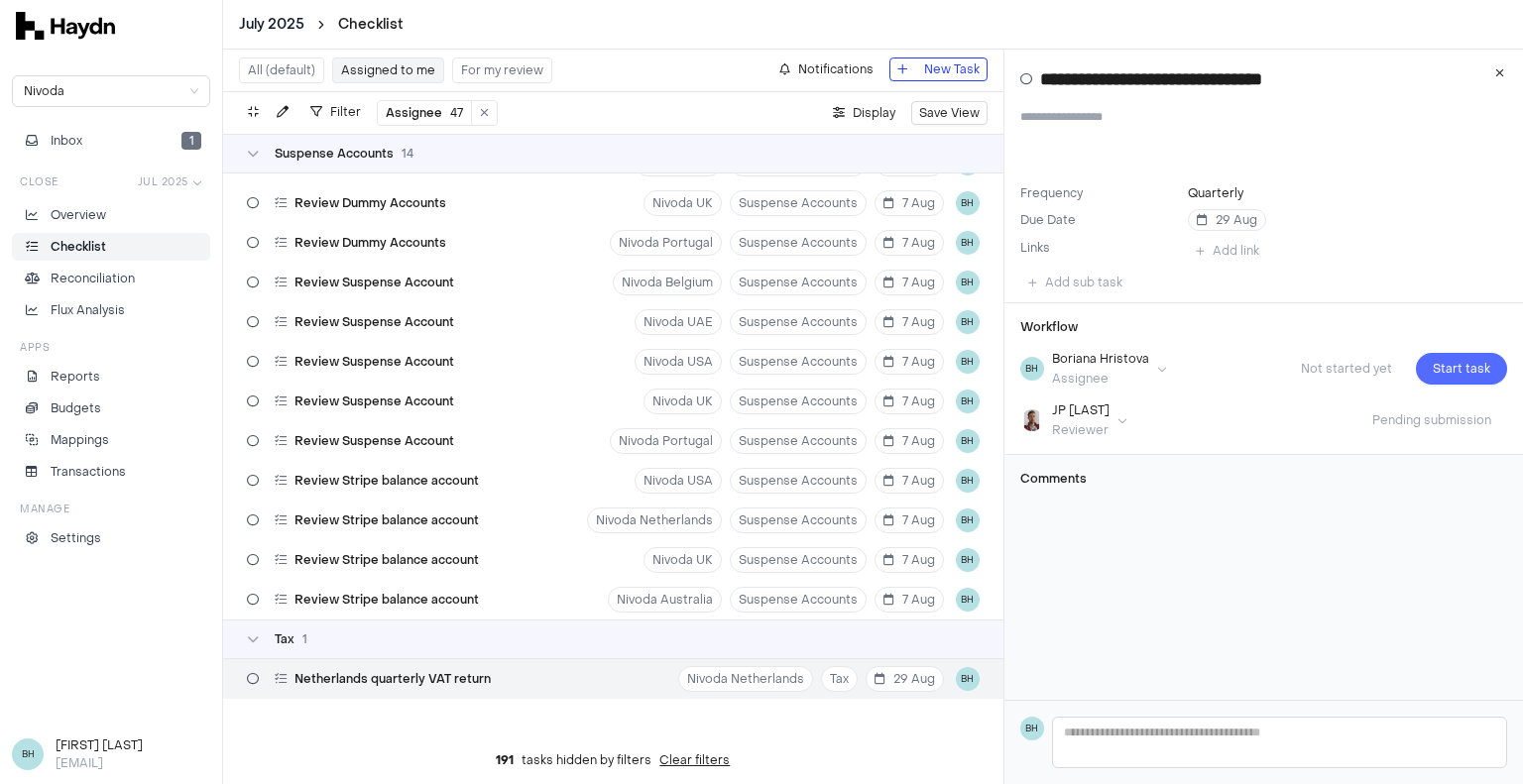 click on "Start task" at bounding box center (1462, 369) 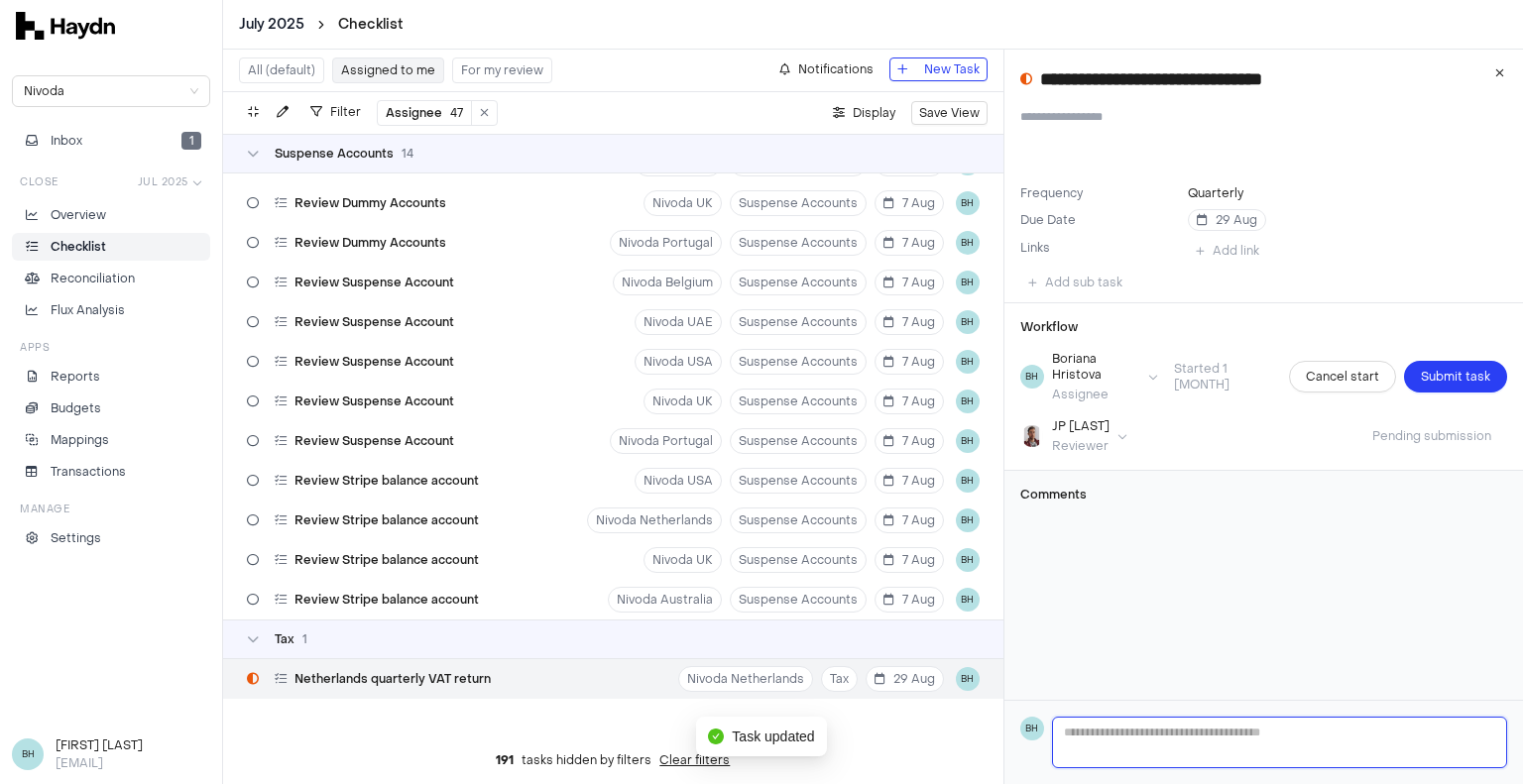 click at bounding box center (1279, 742) 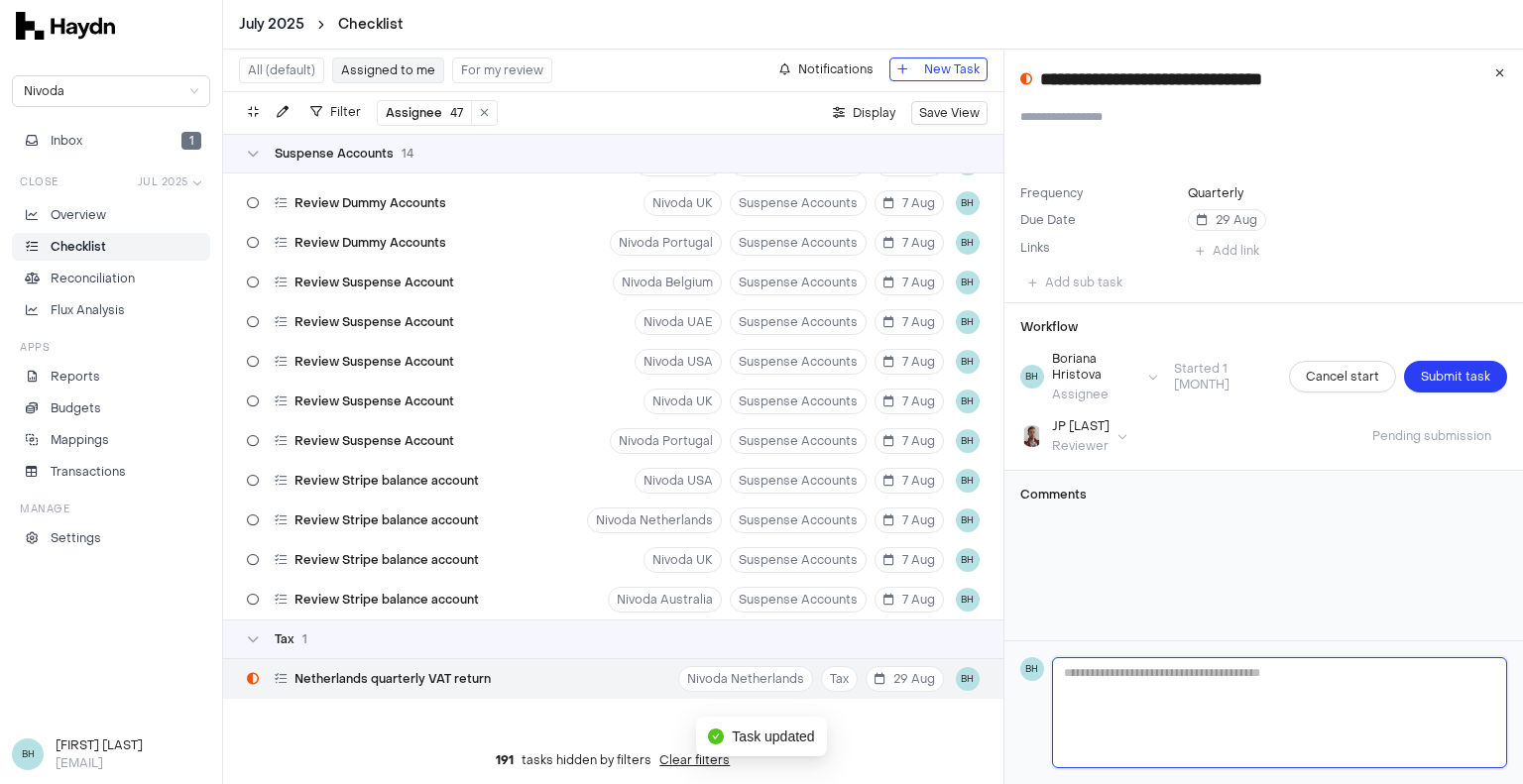 type 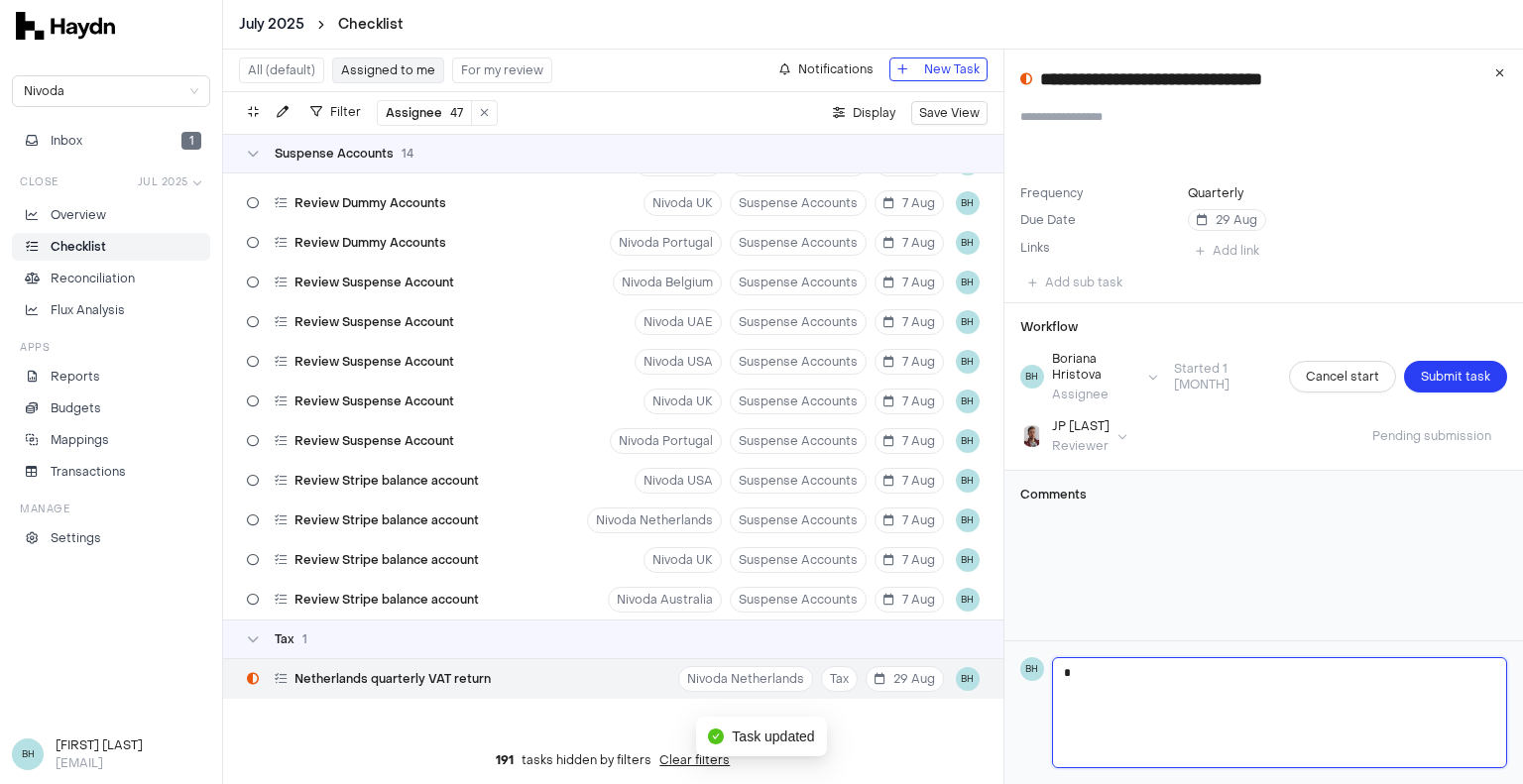 type 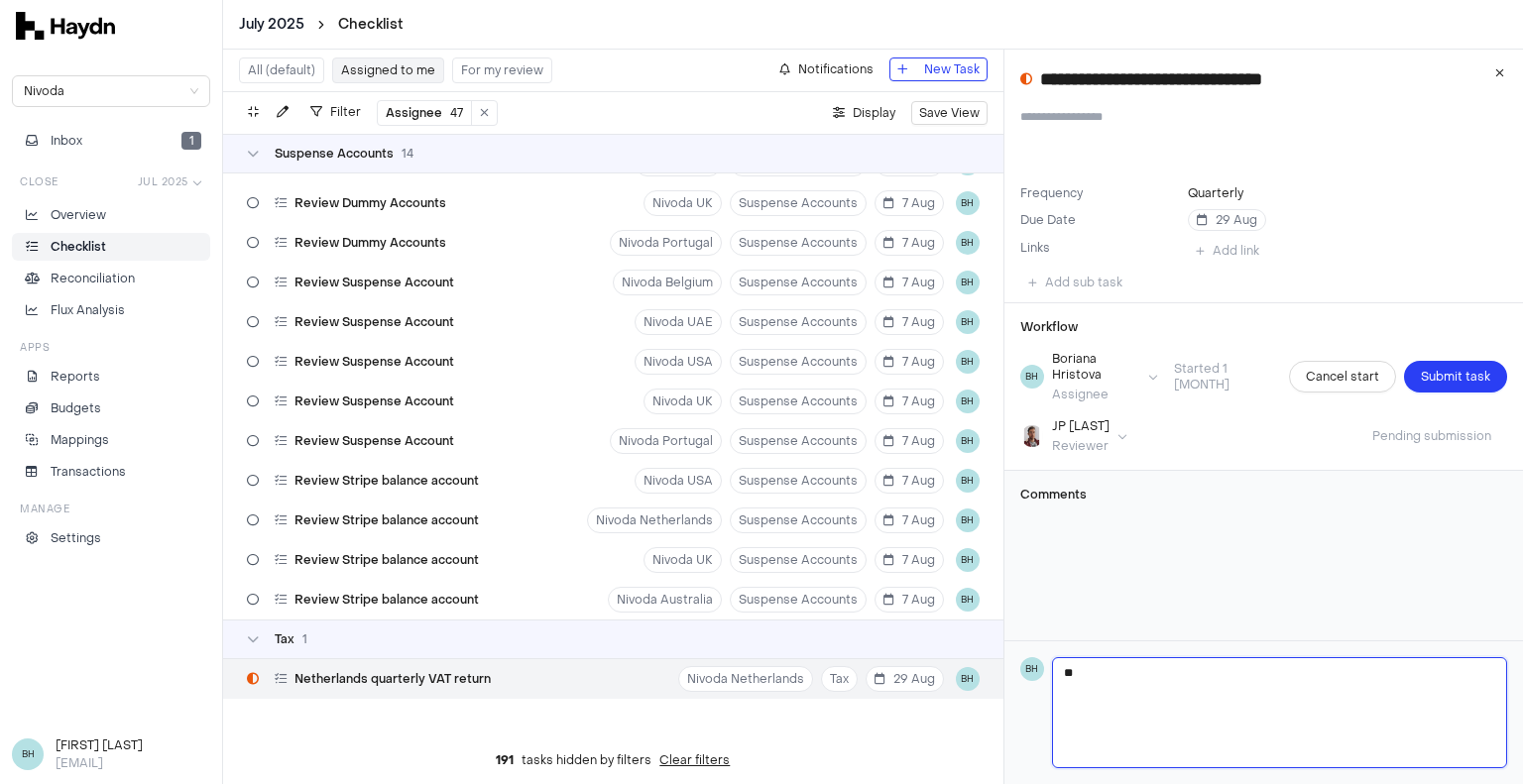 type 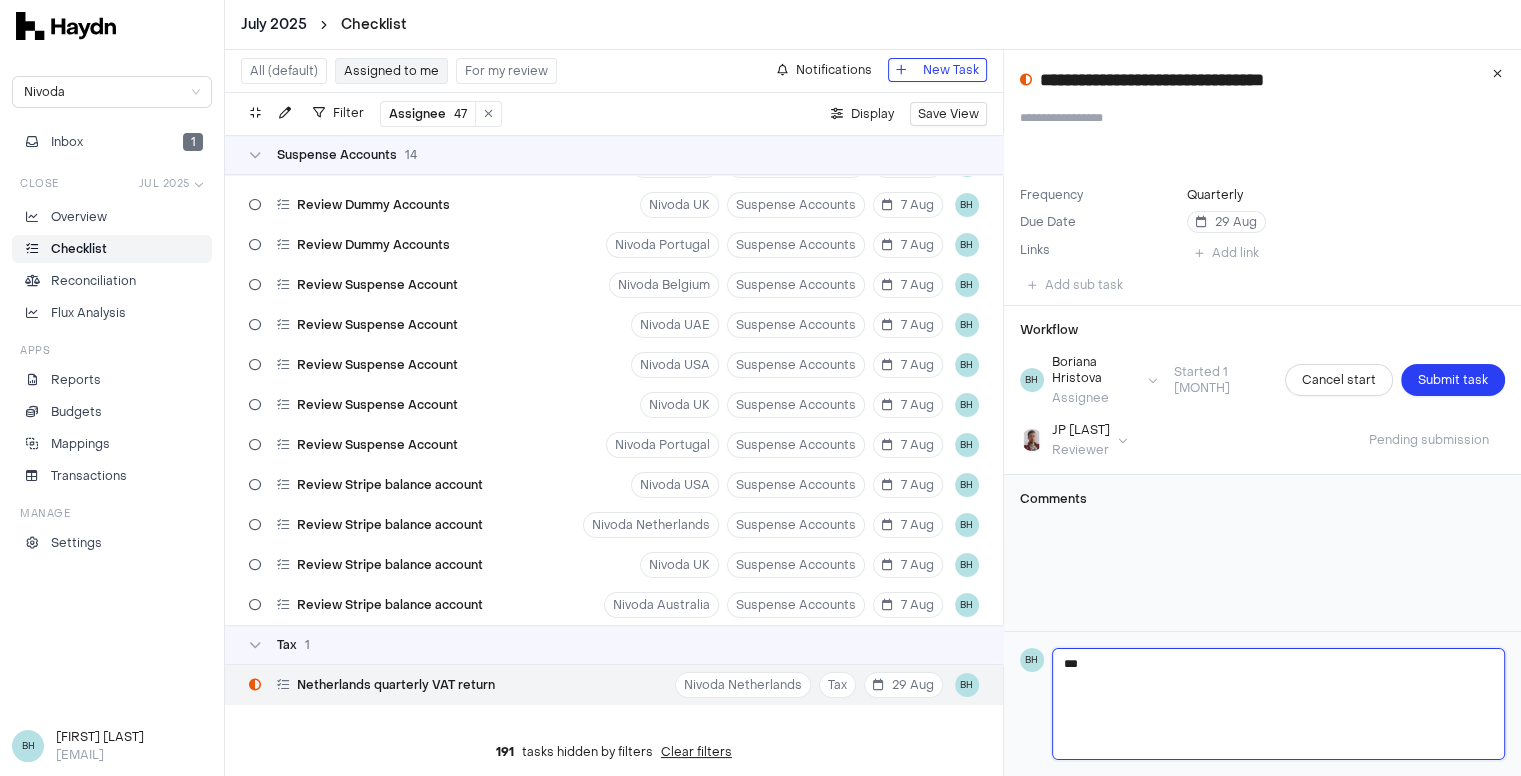 type 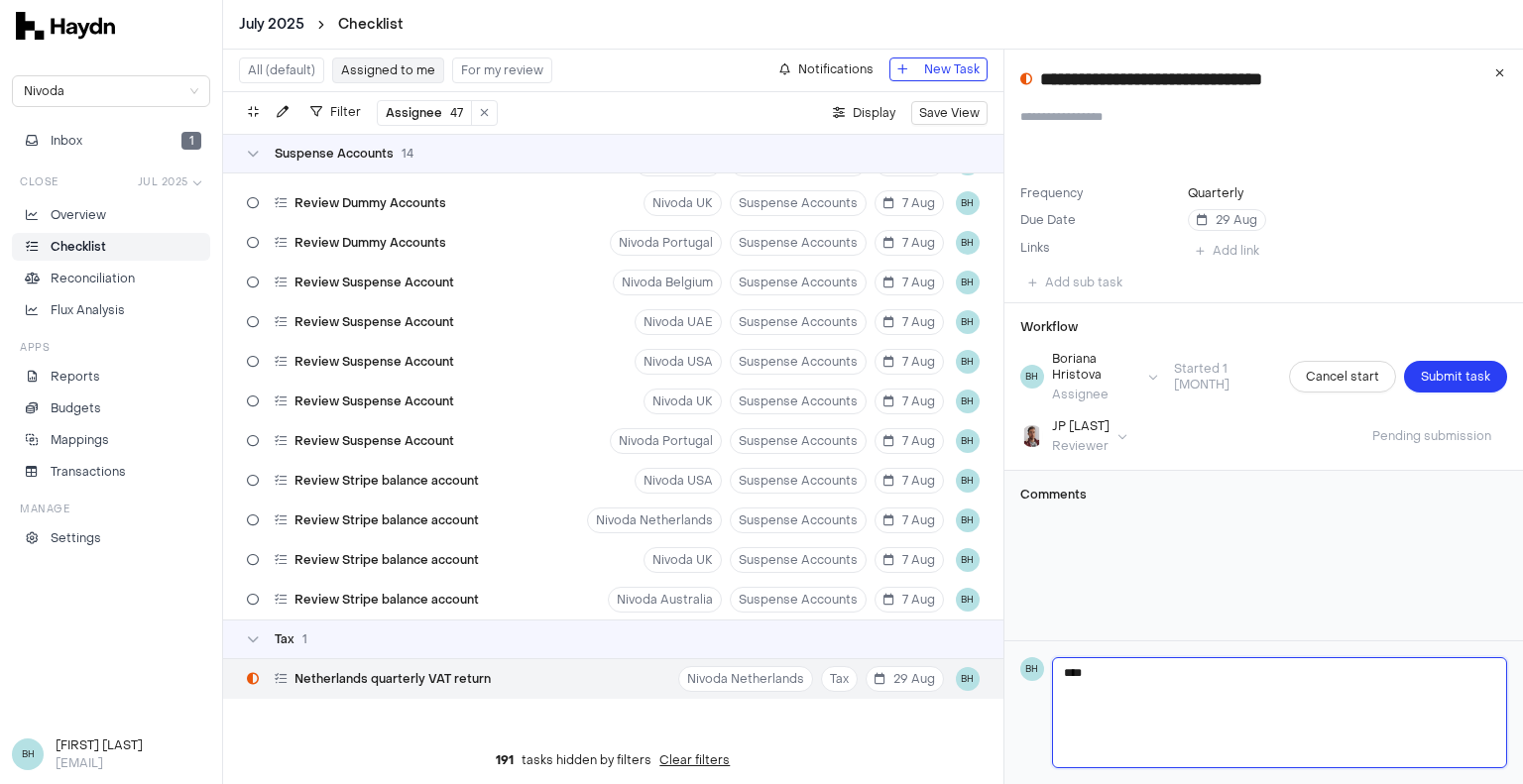 type 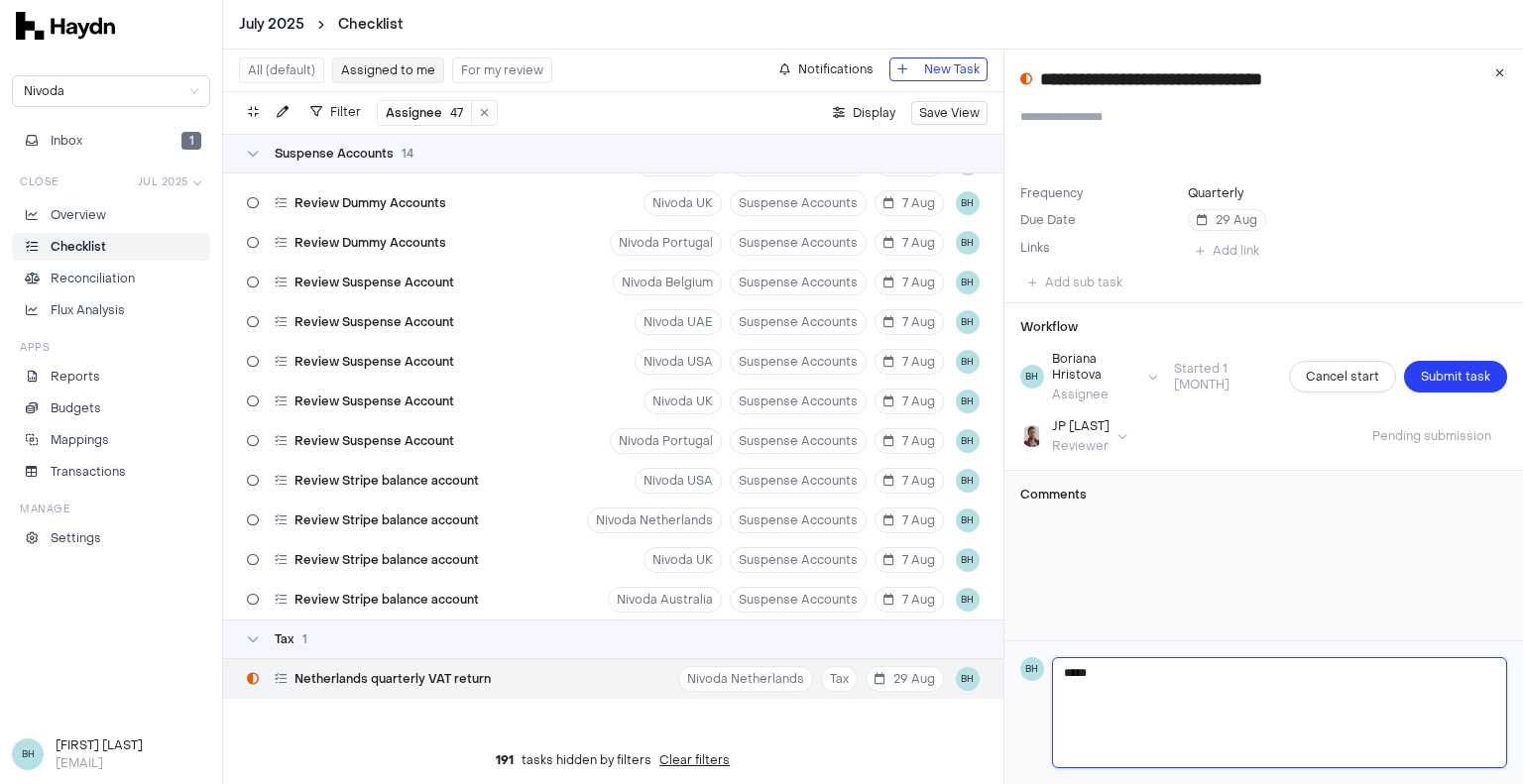 type 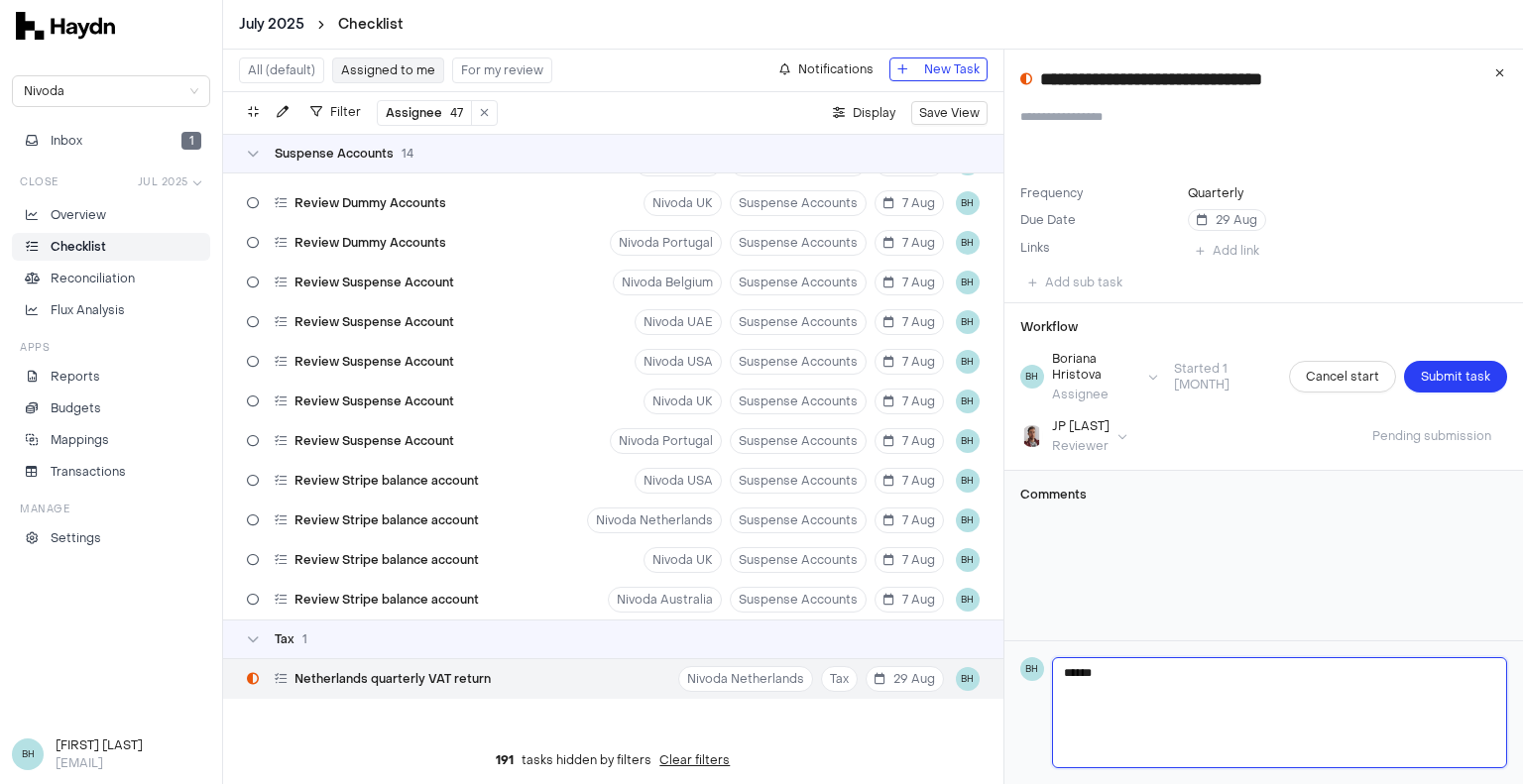 type 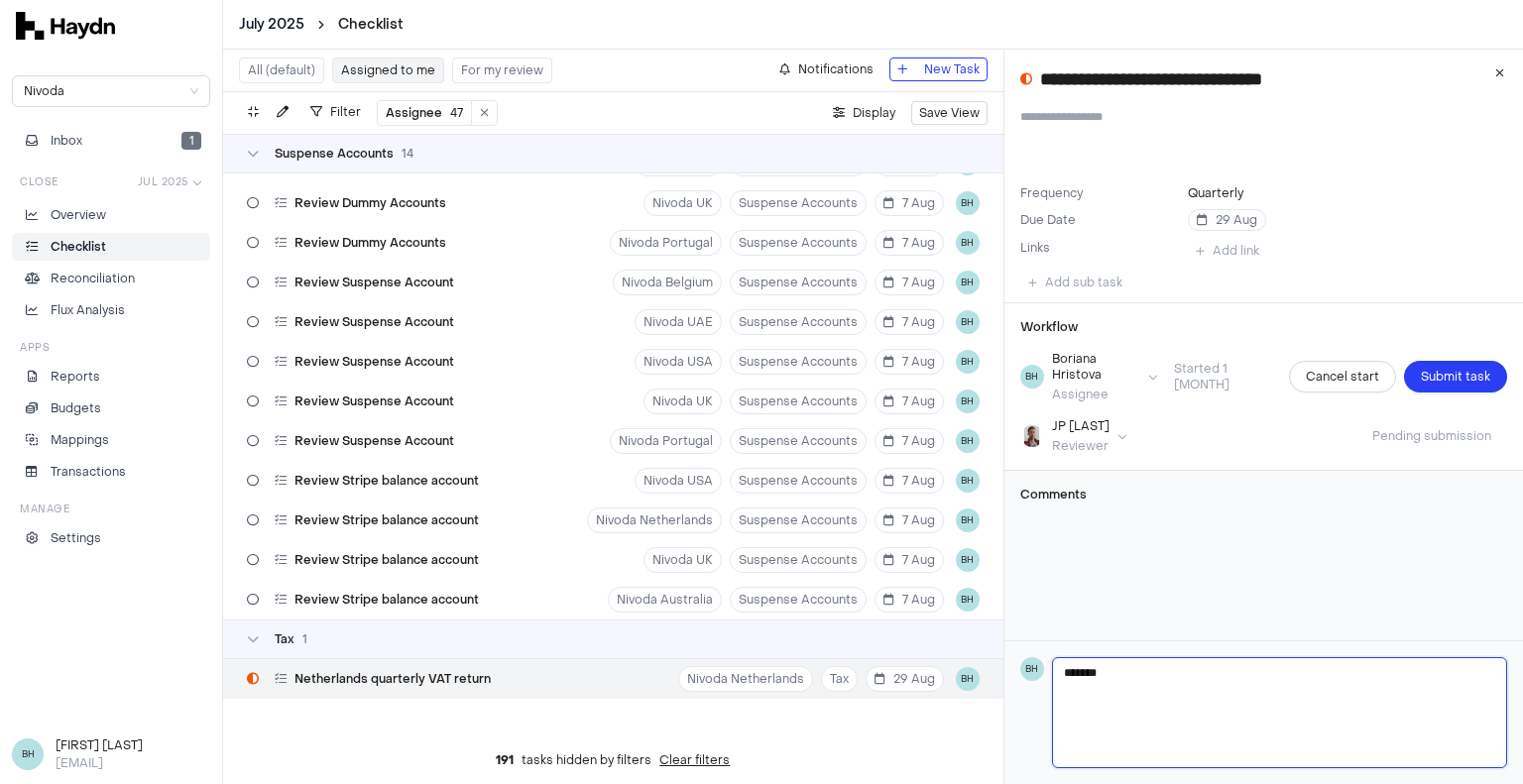 type 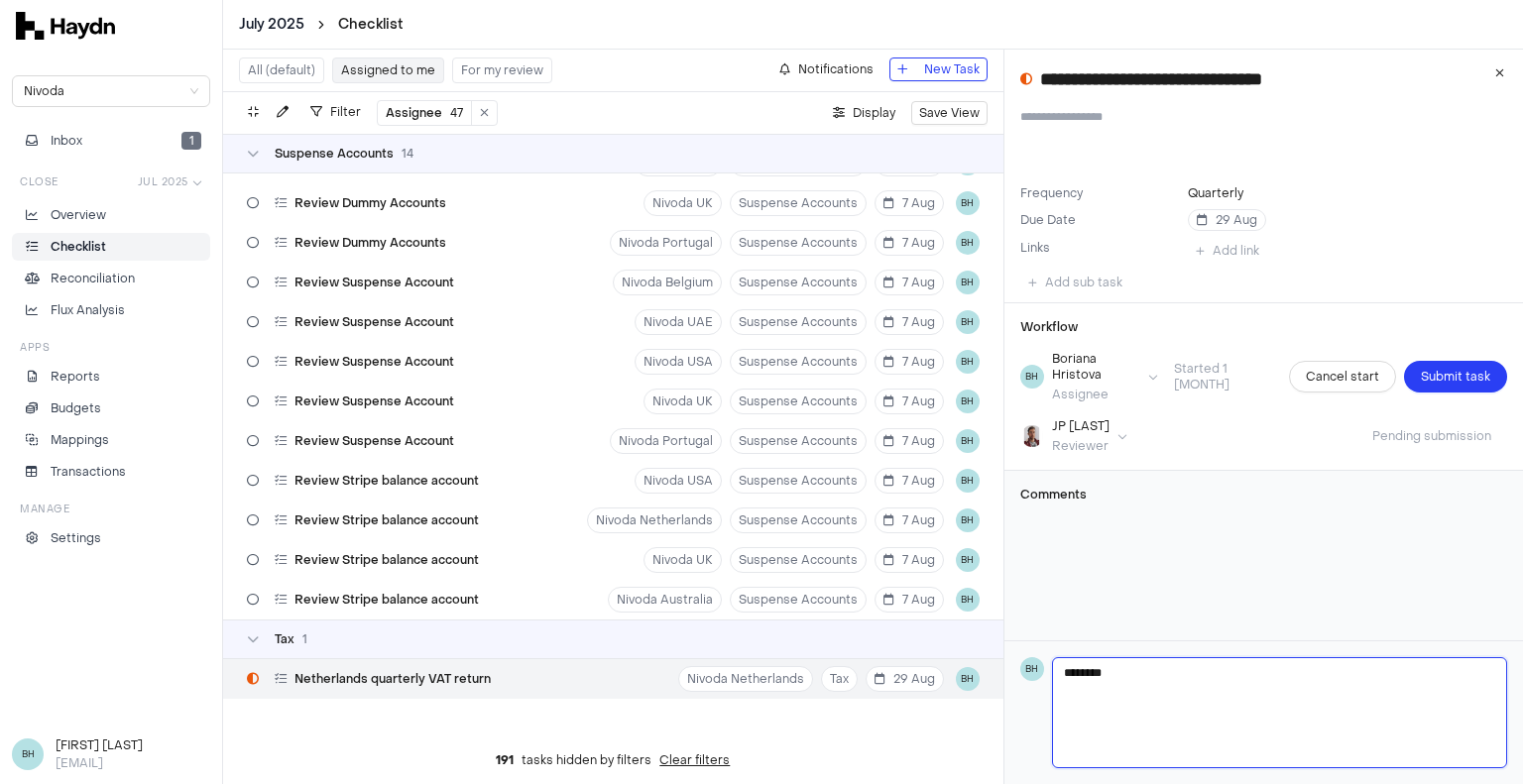 type 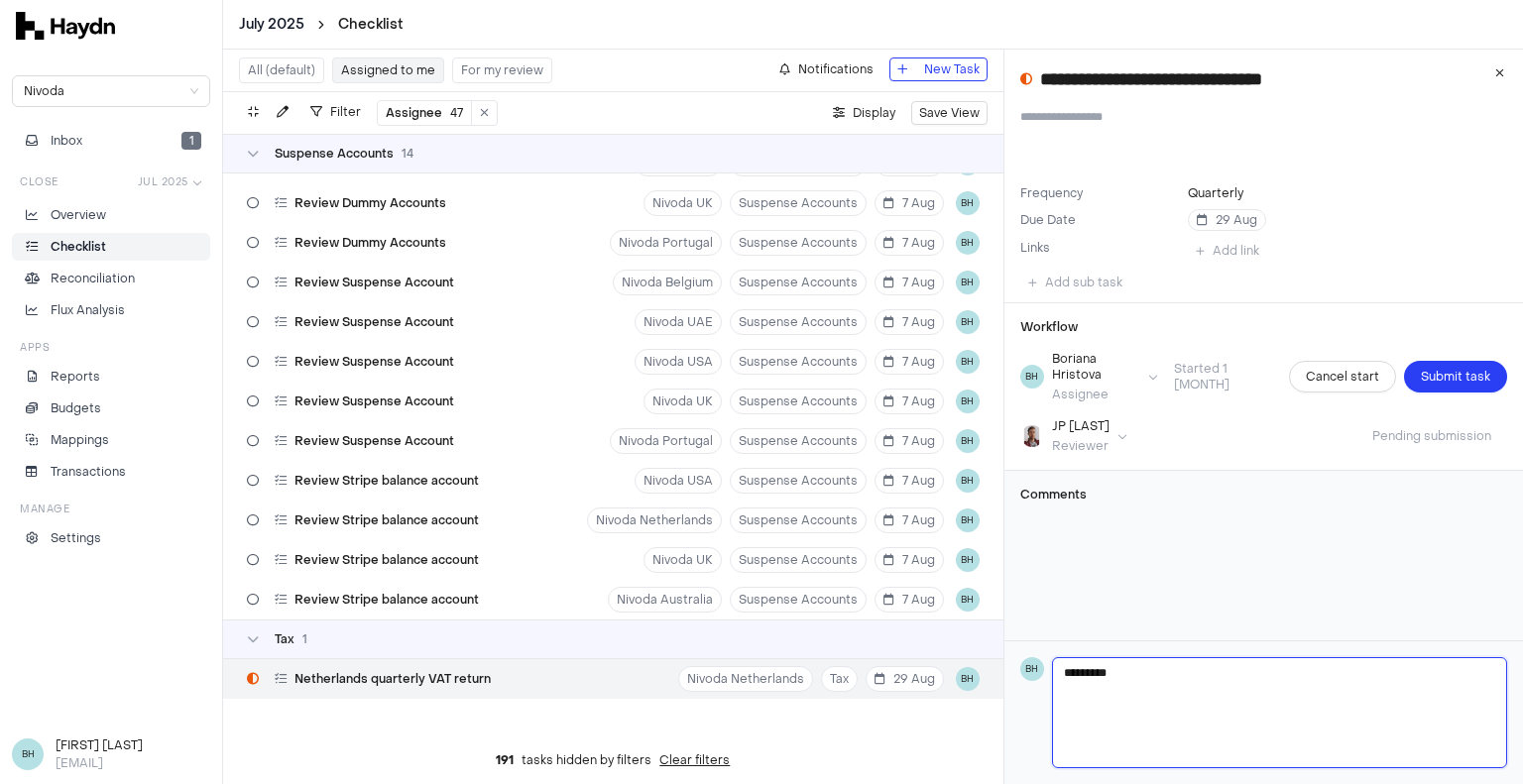 type 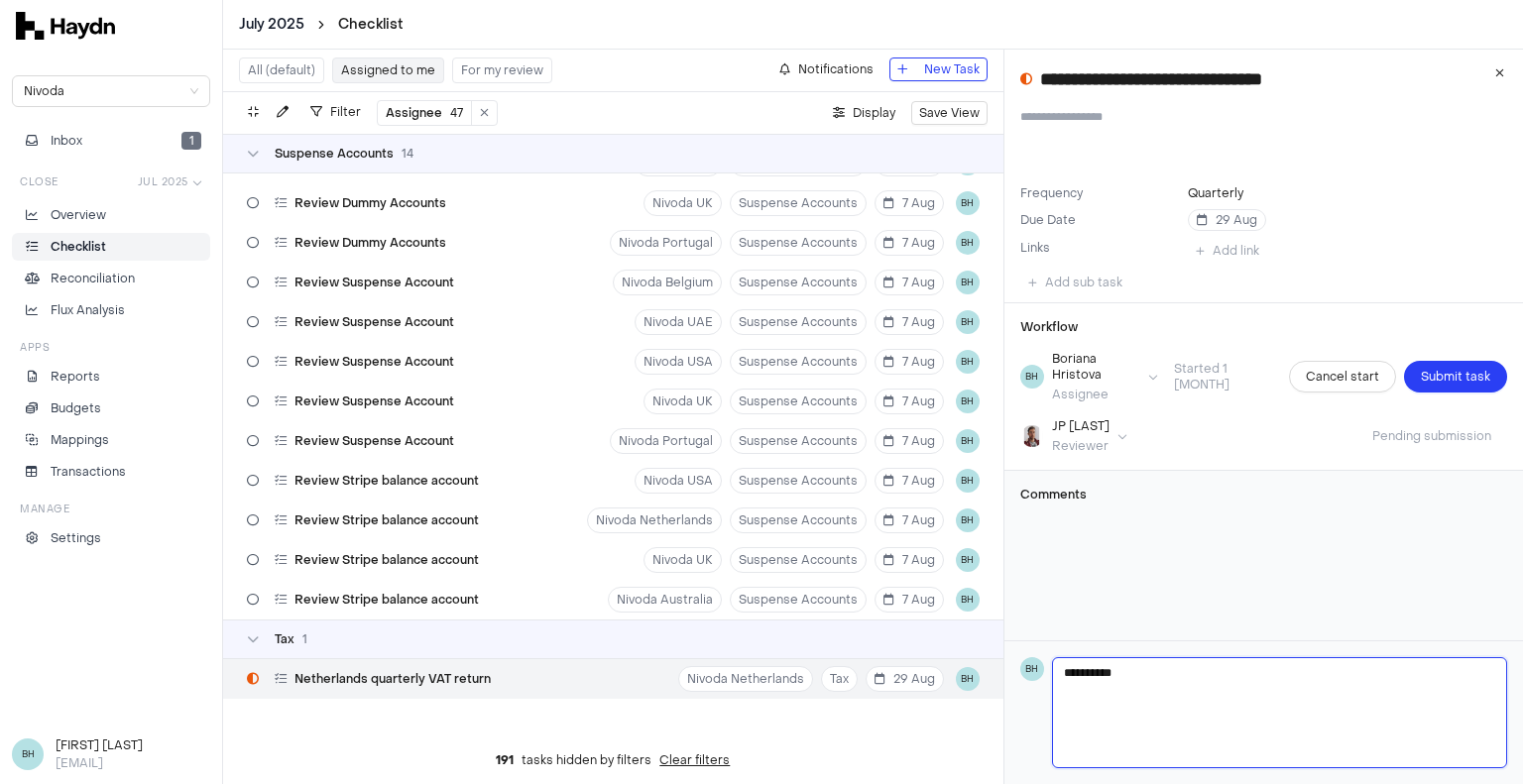 type 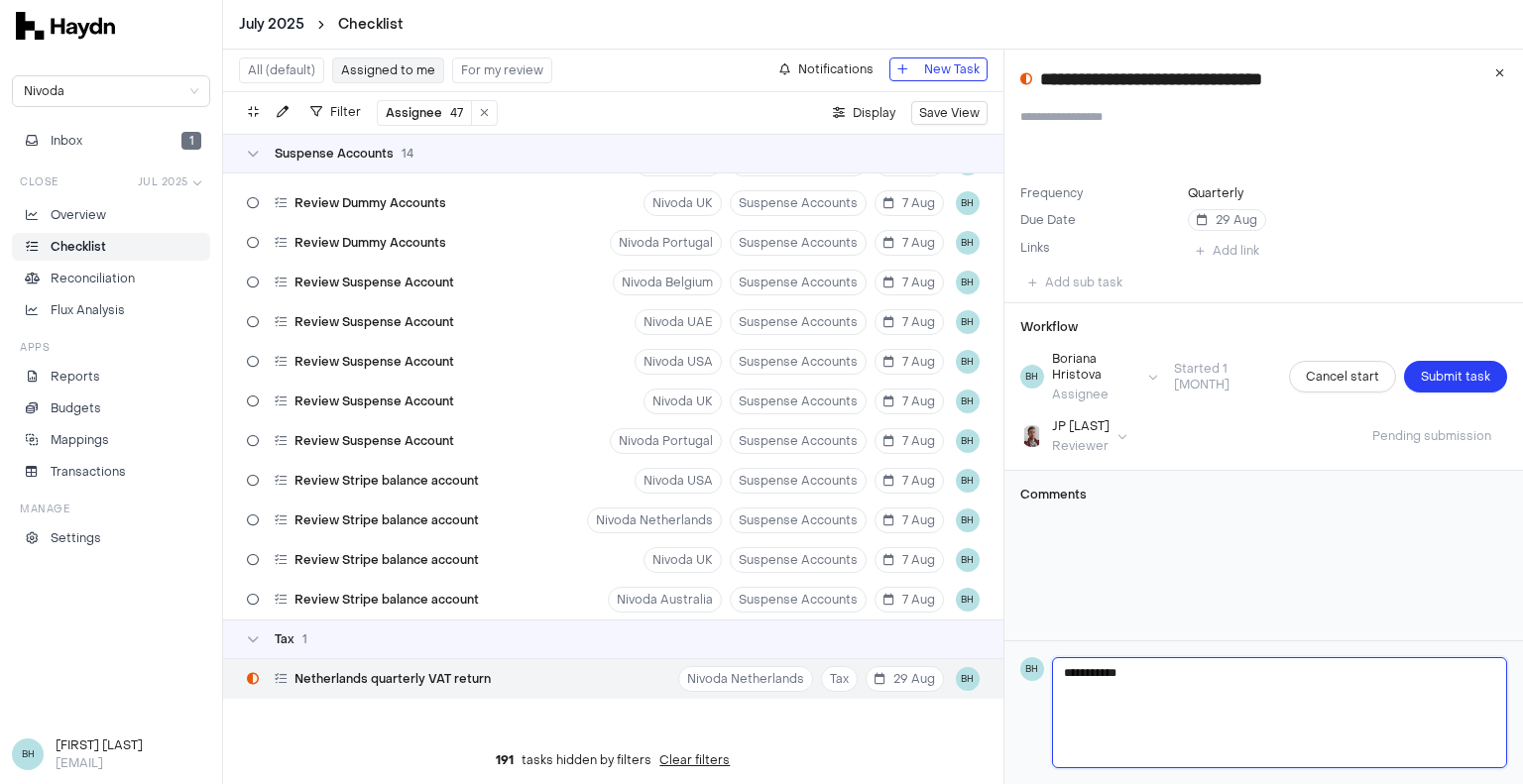 type on "**********" 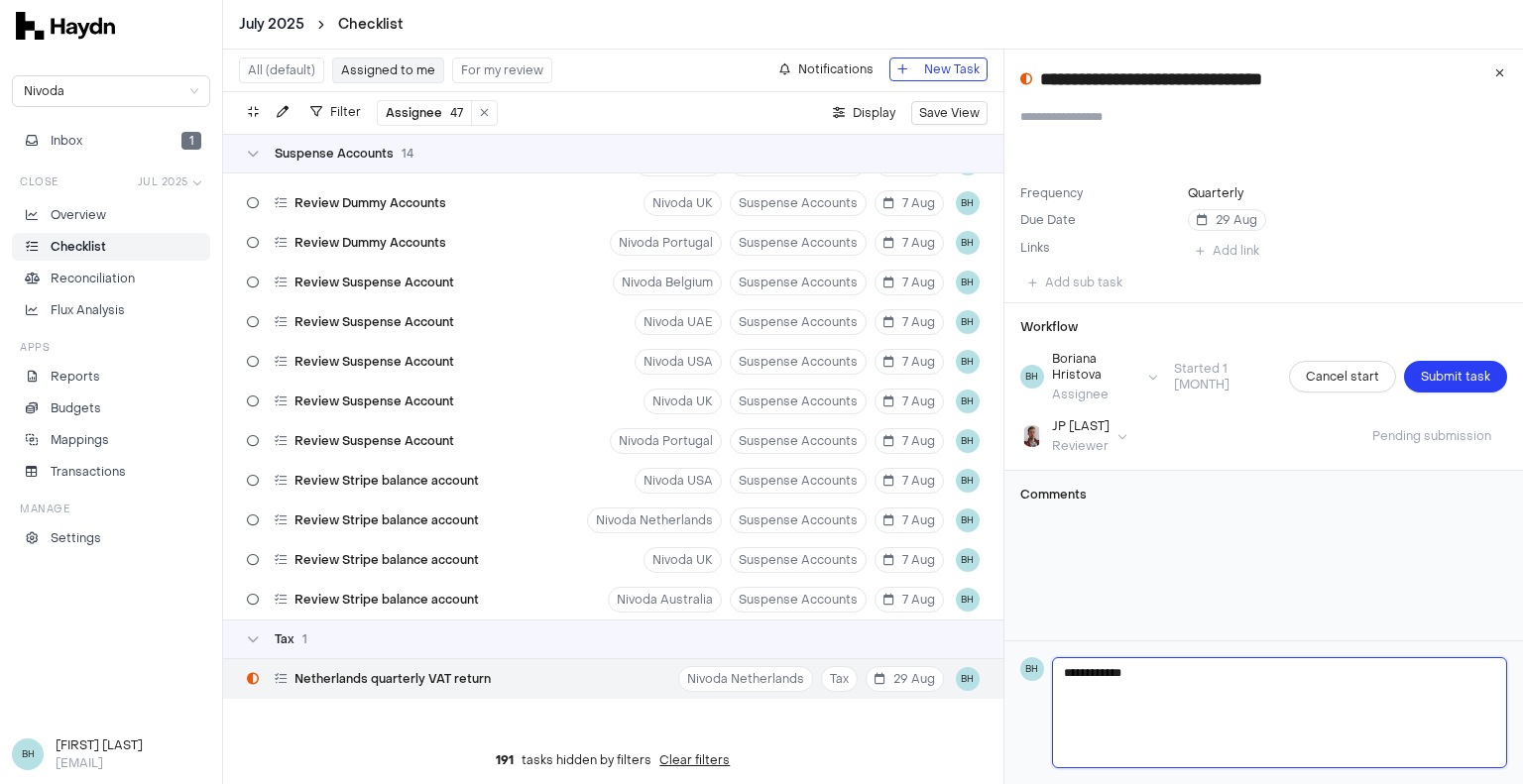 type 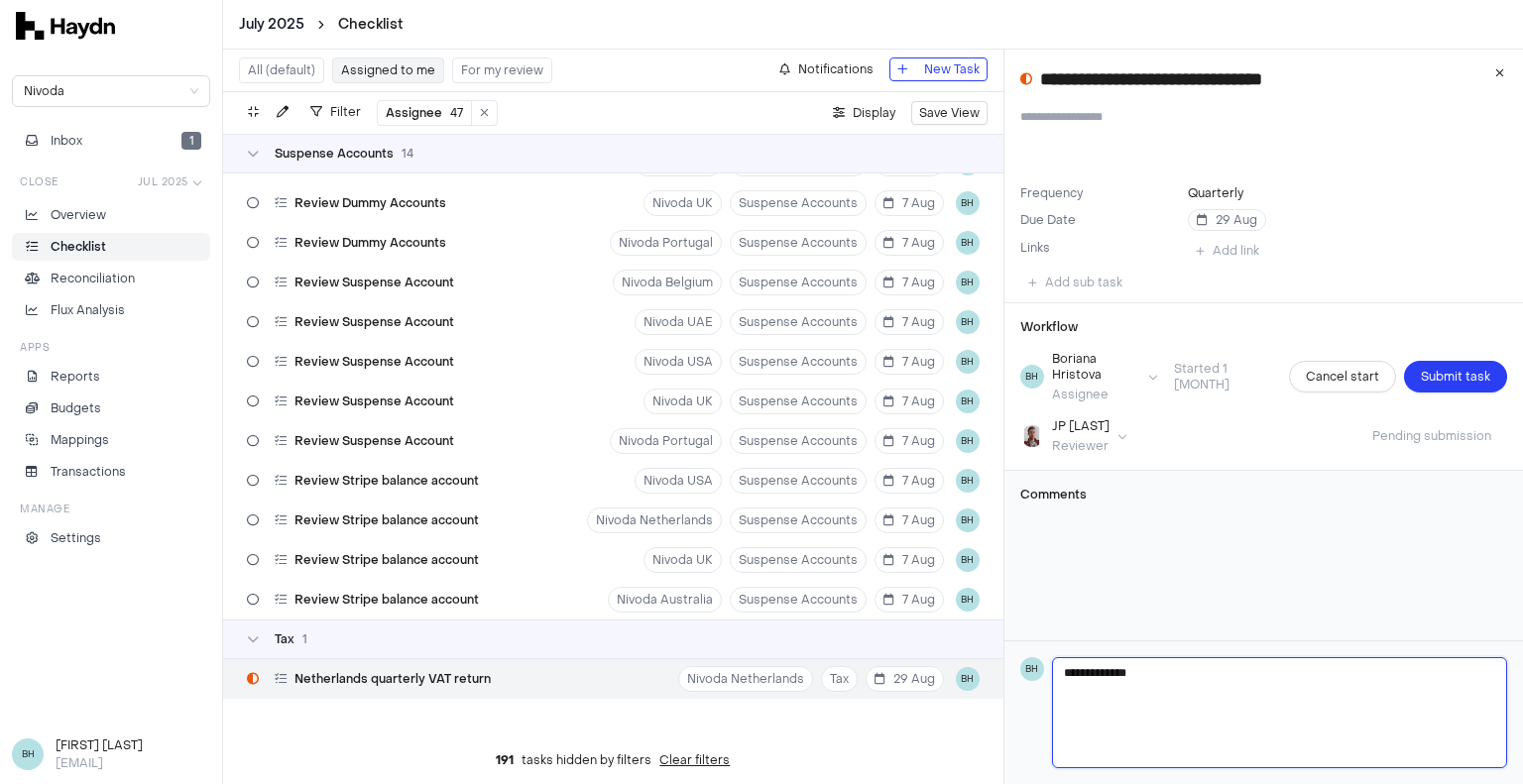 type 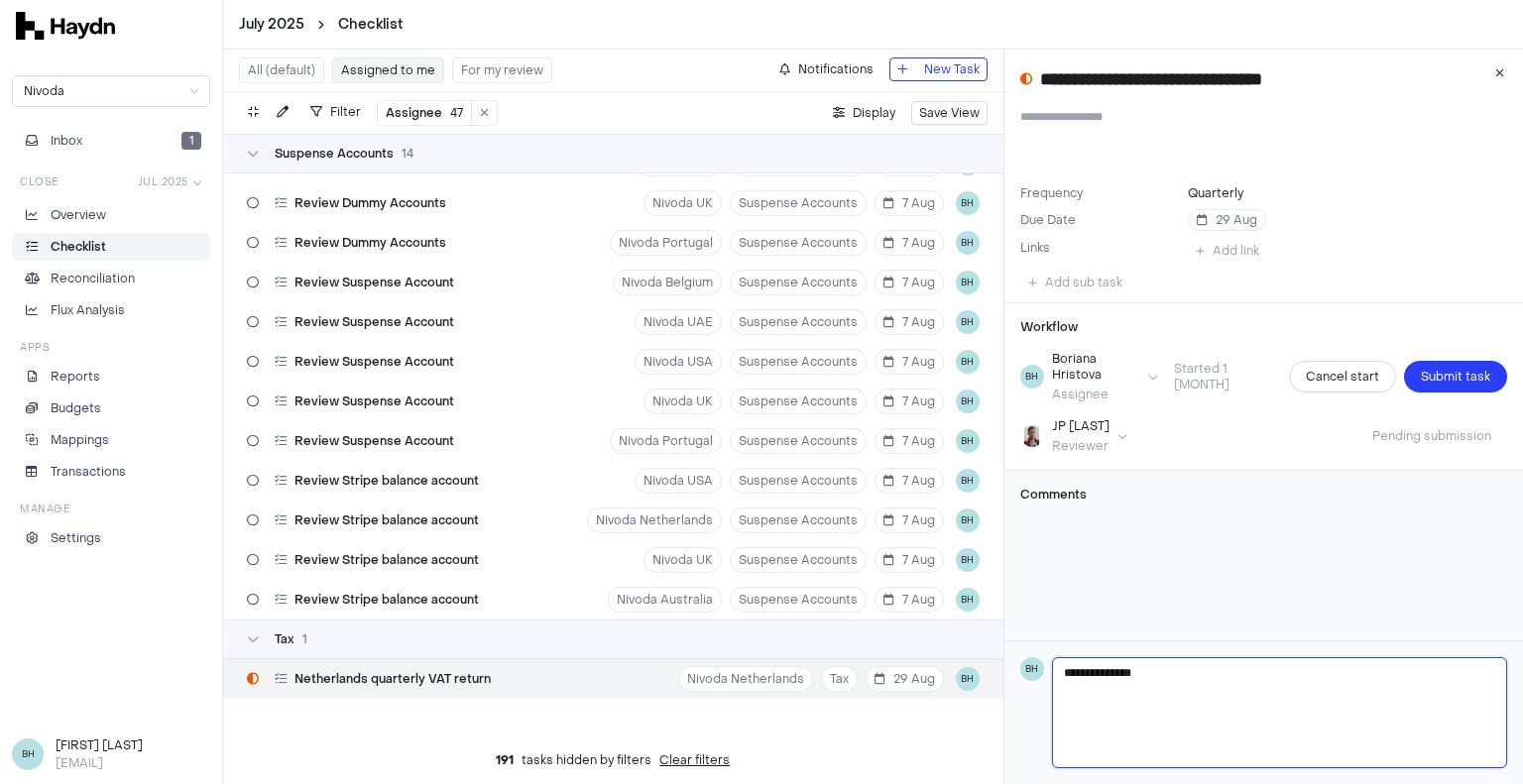 type 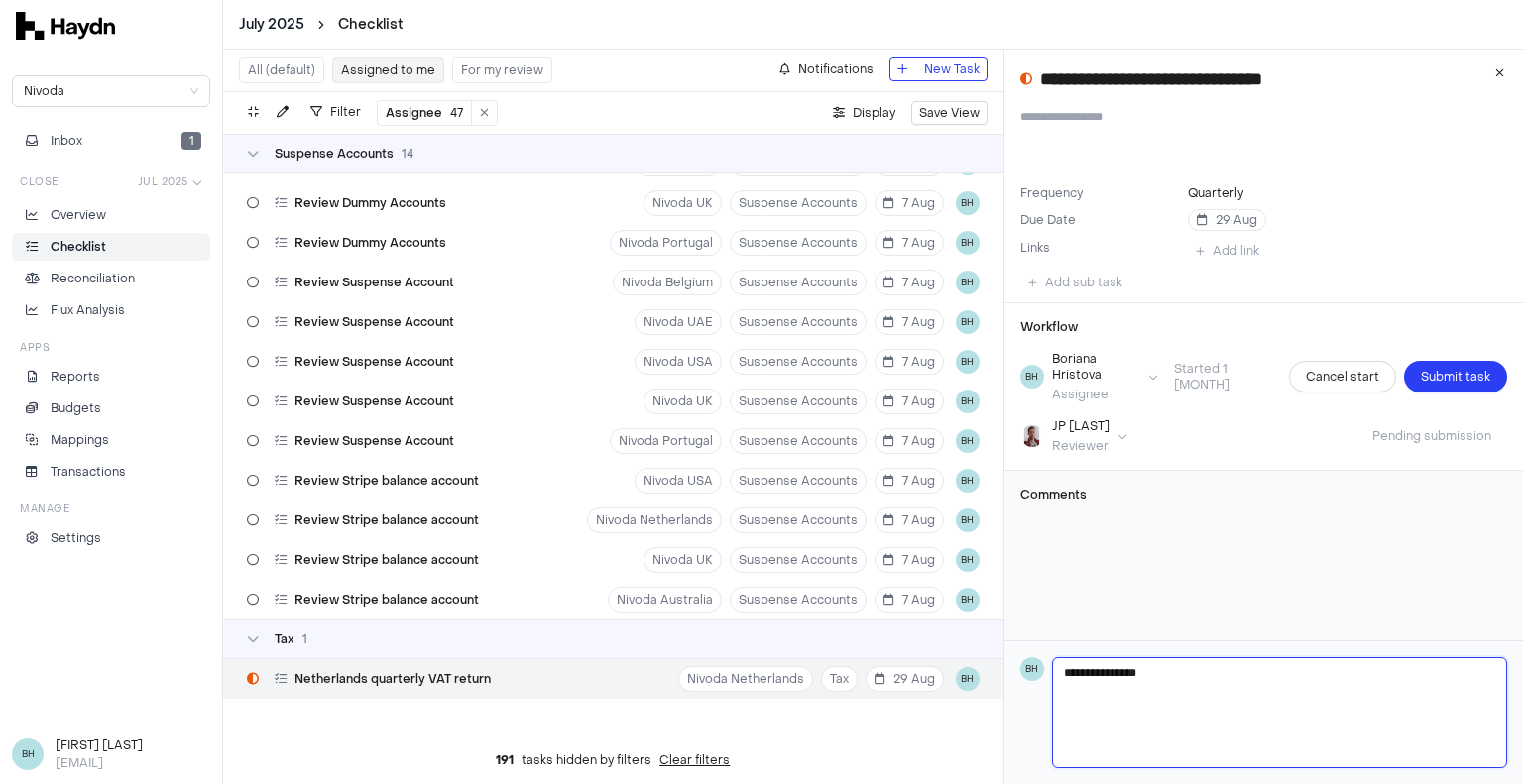 type 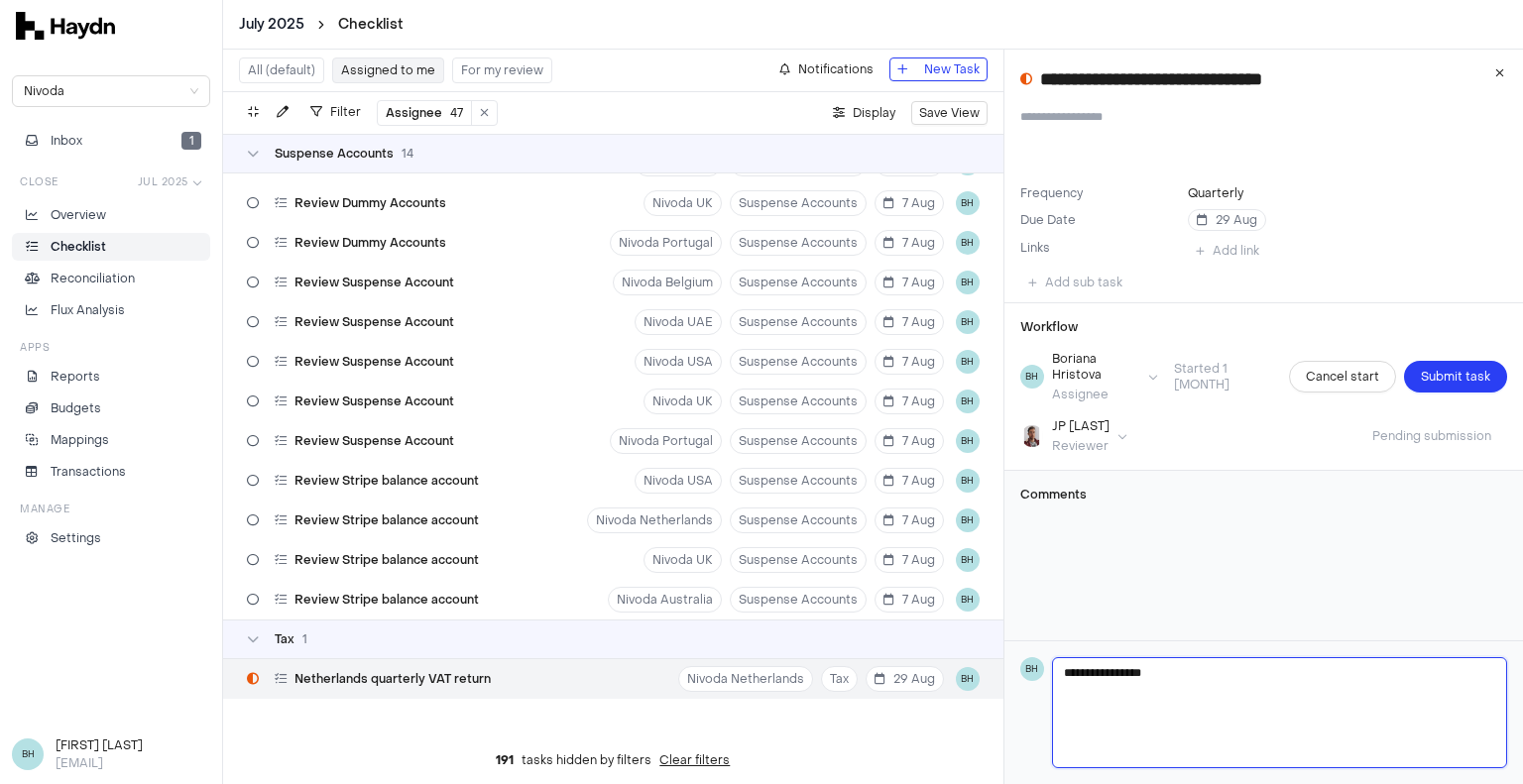 type 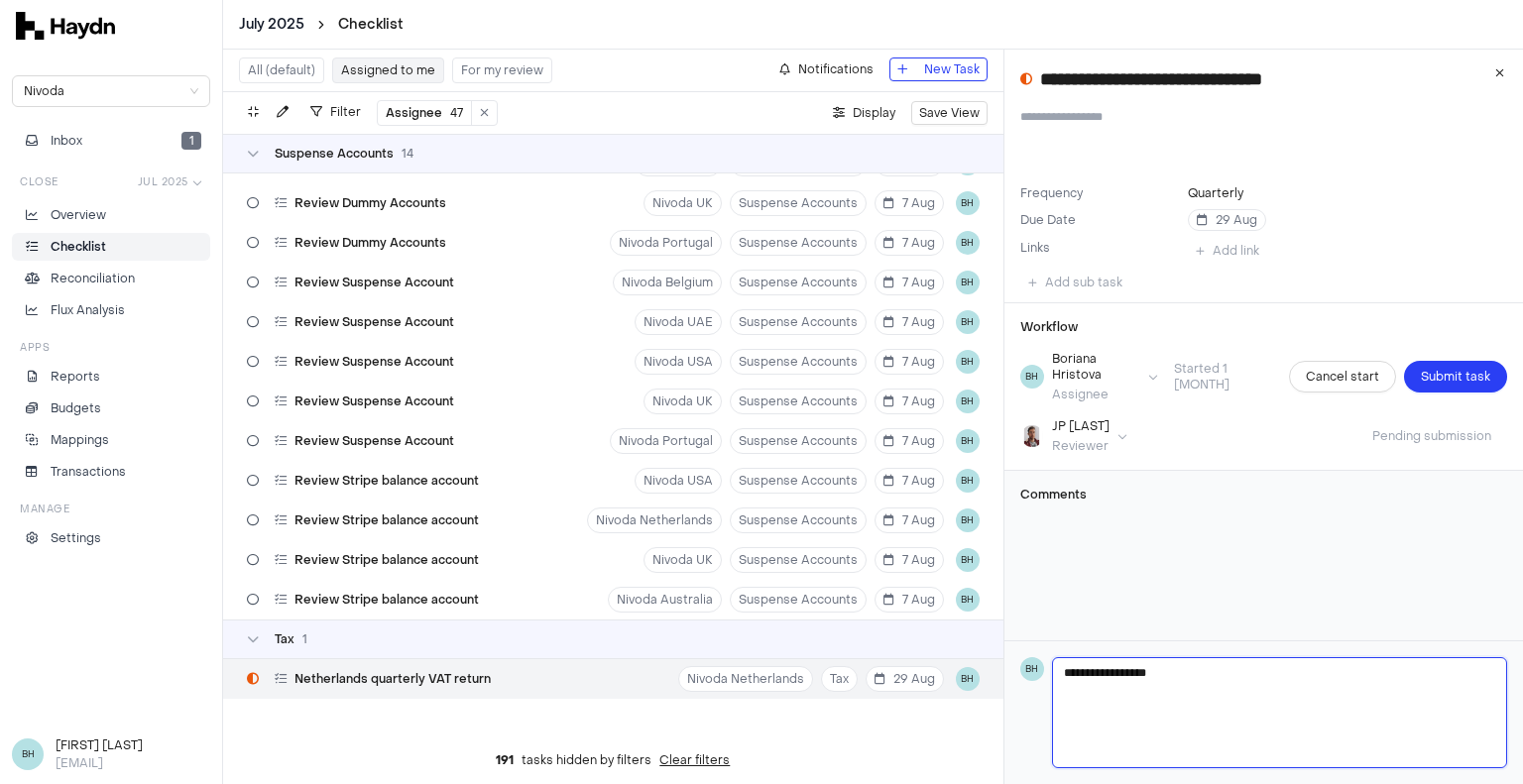 type 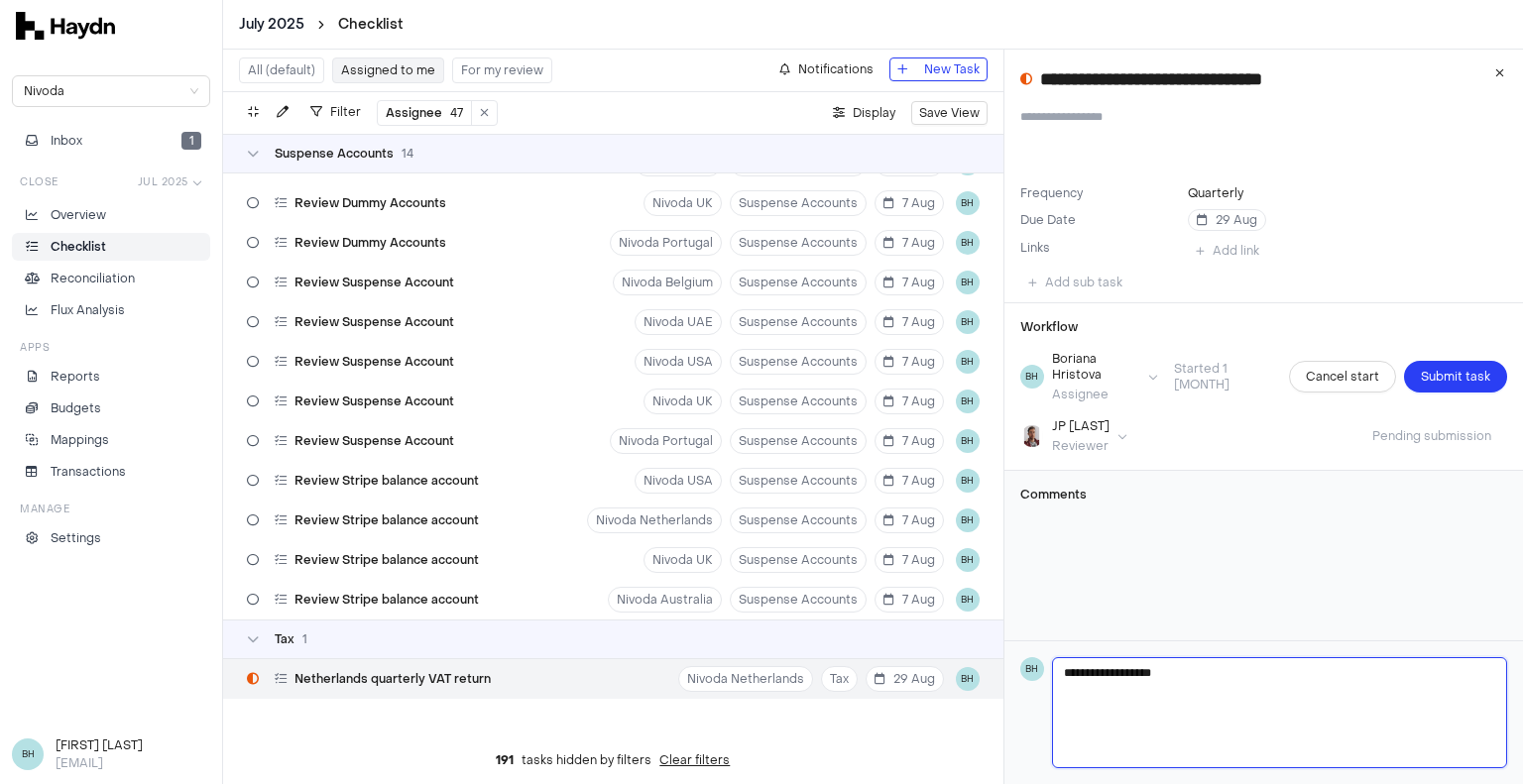 type 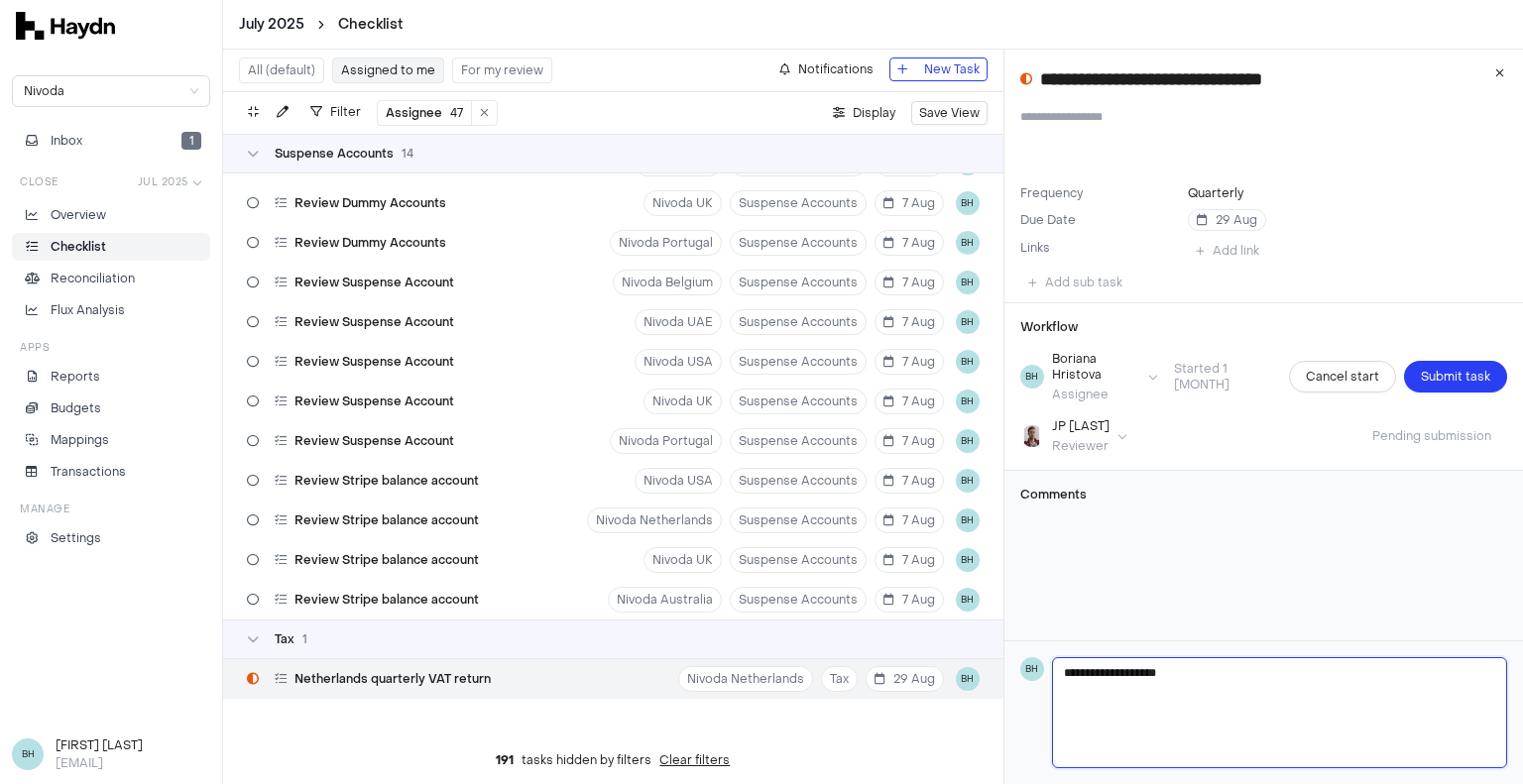 type 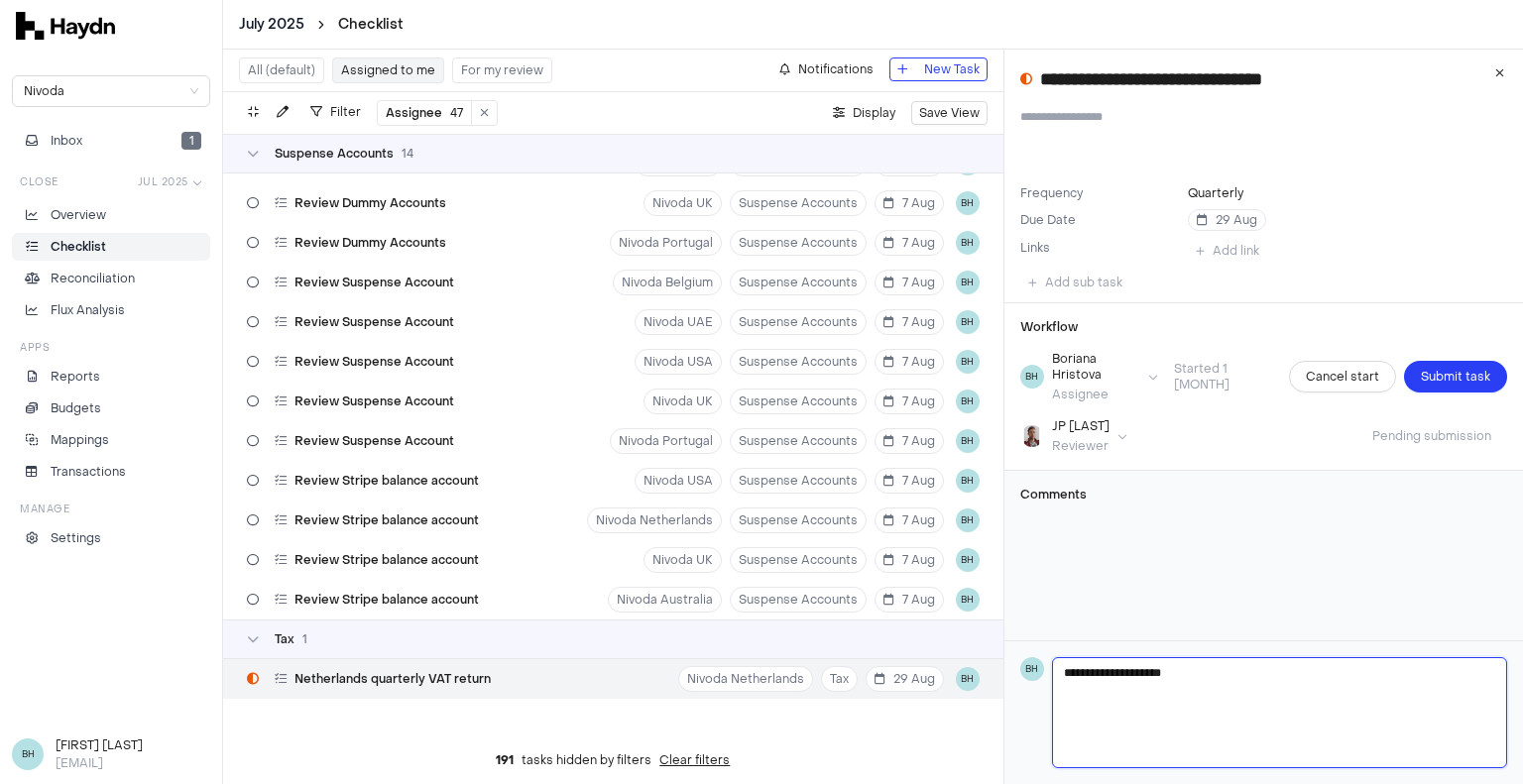 type 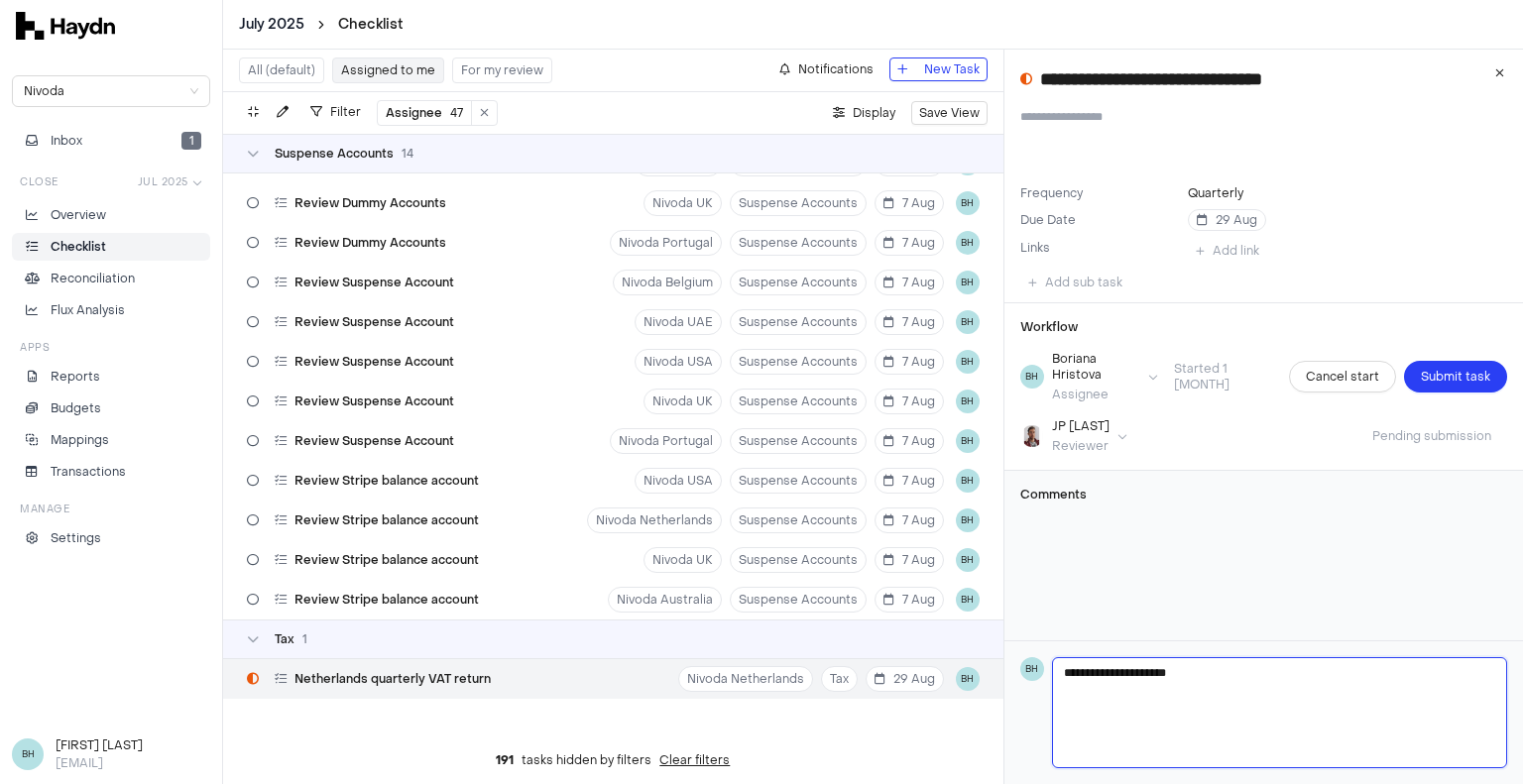 type 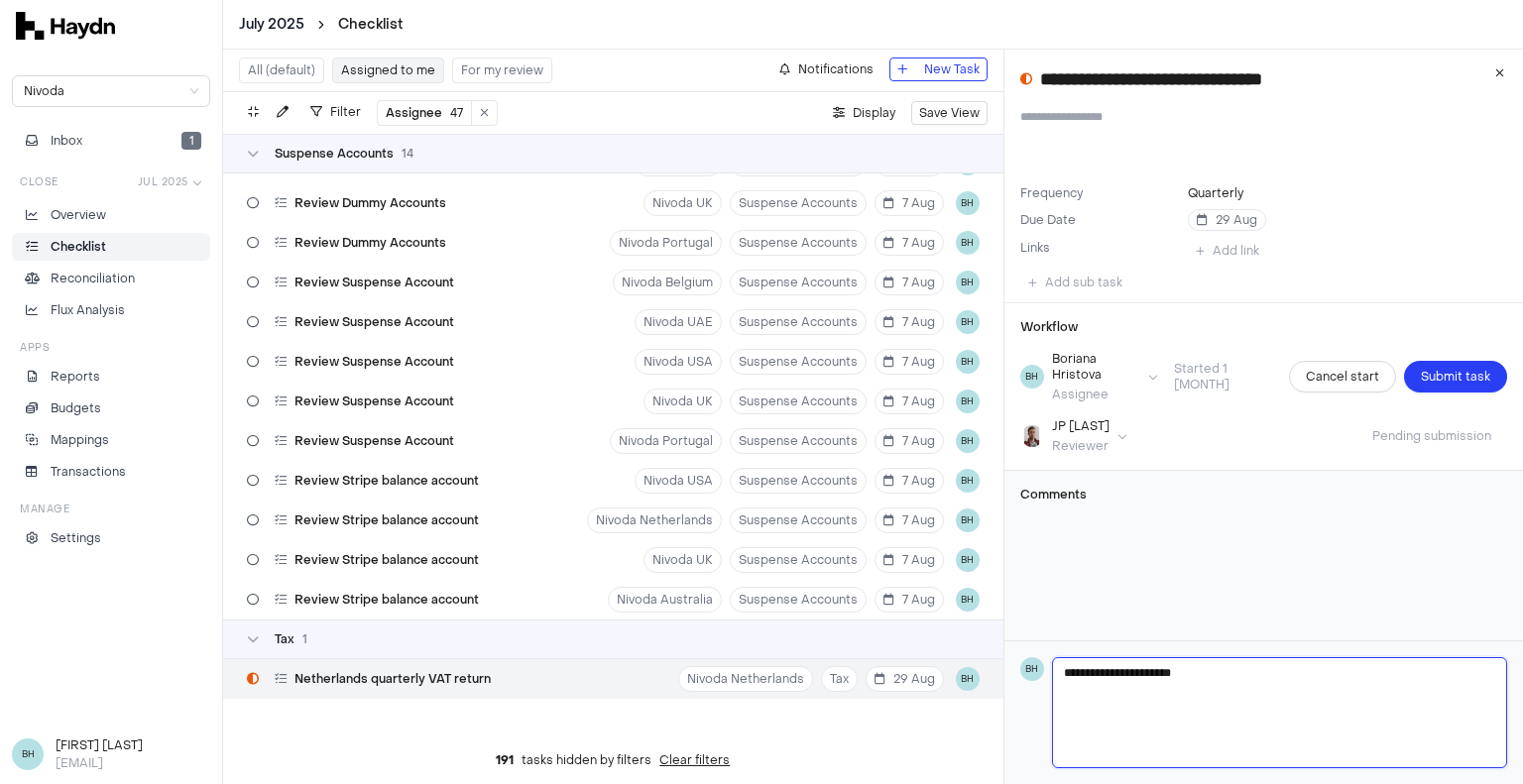 type 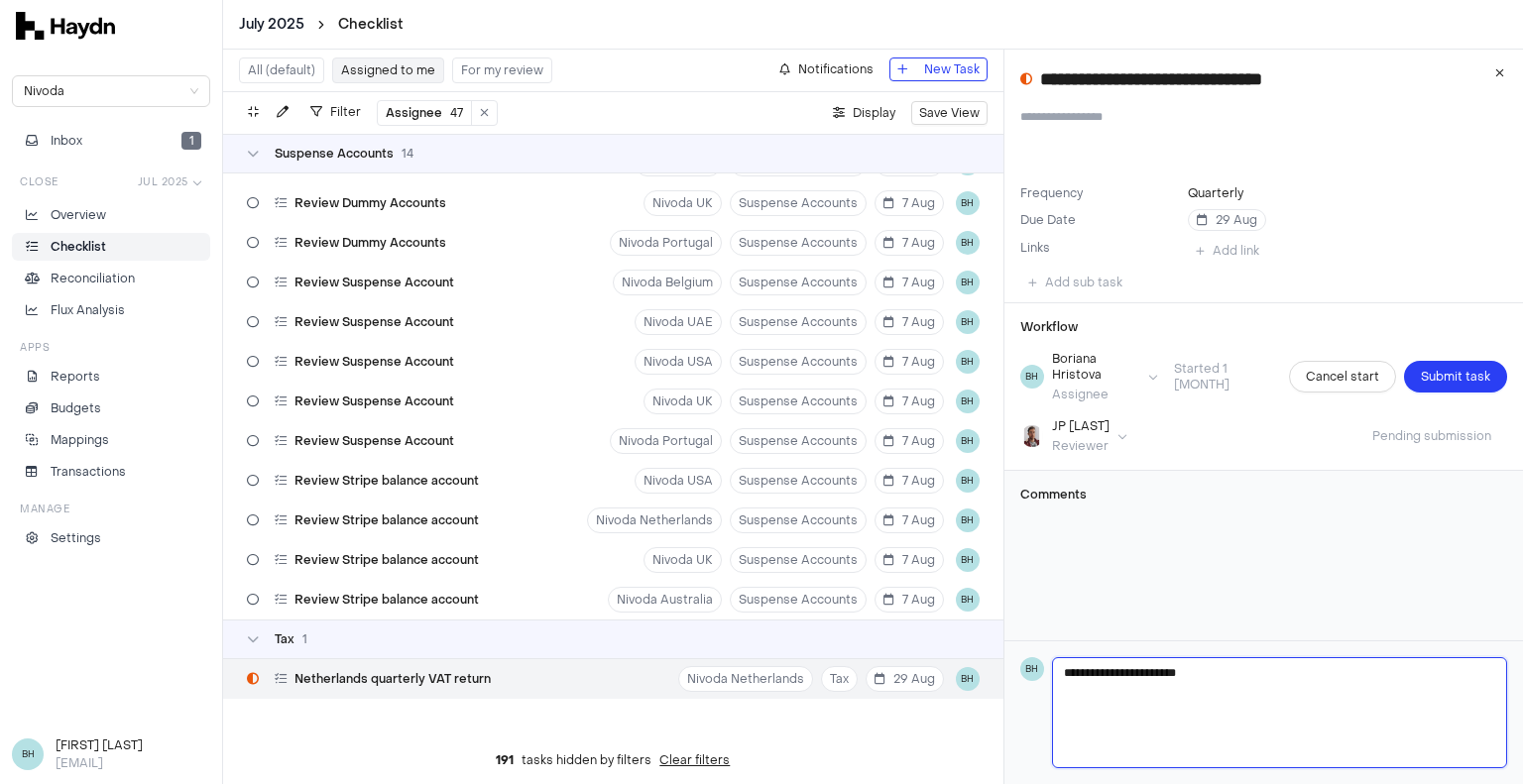 type 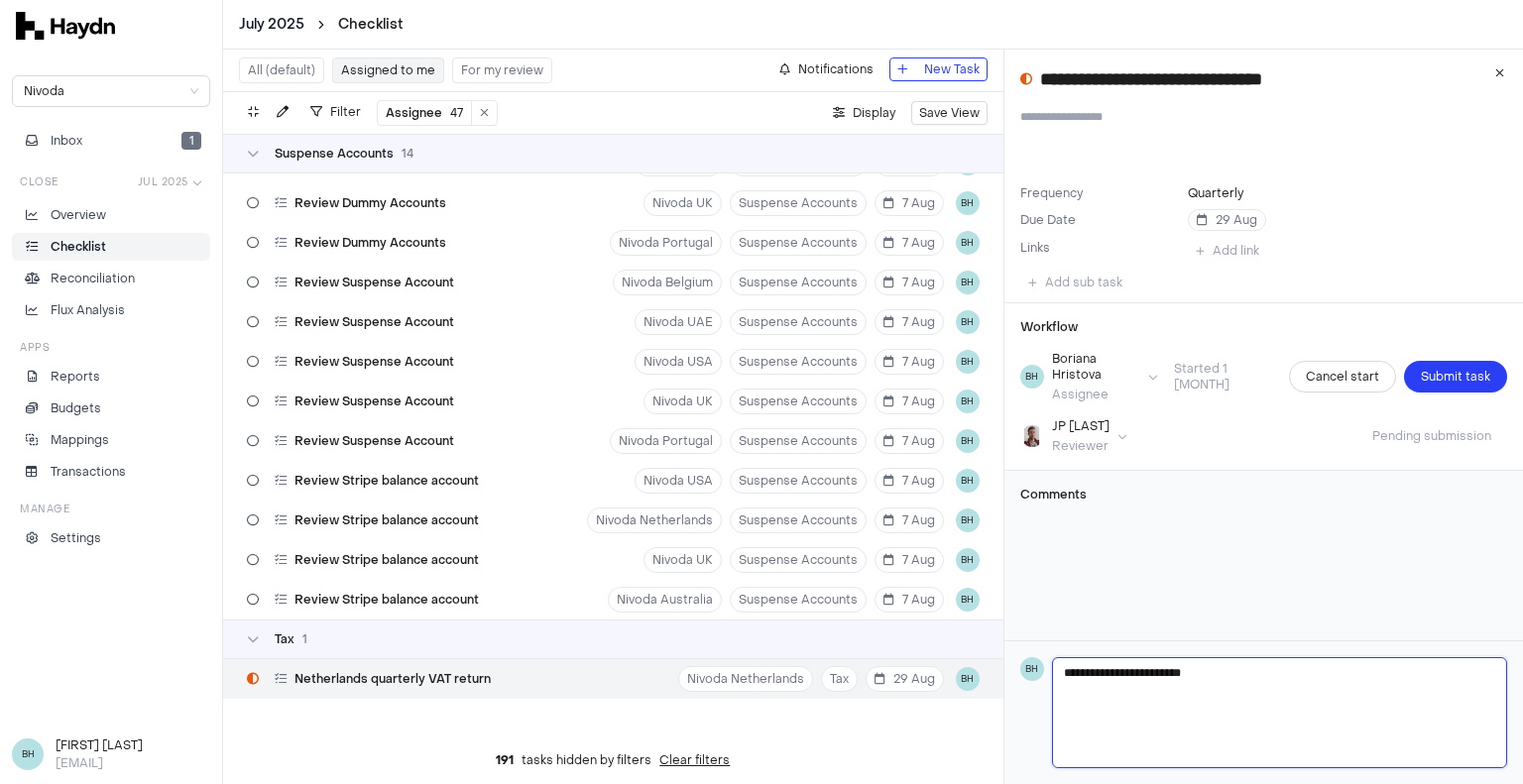 type 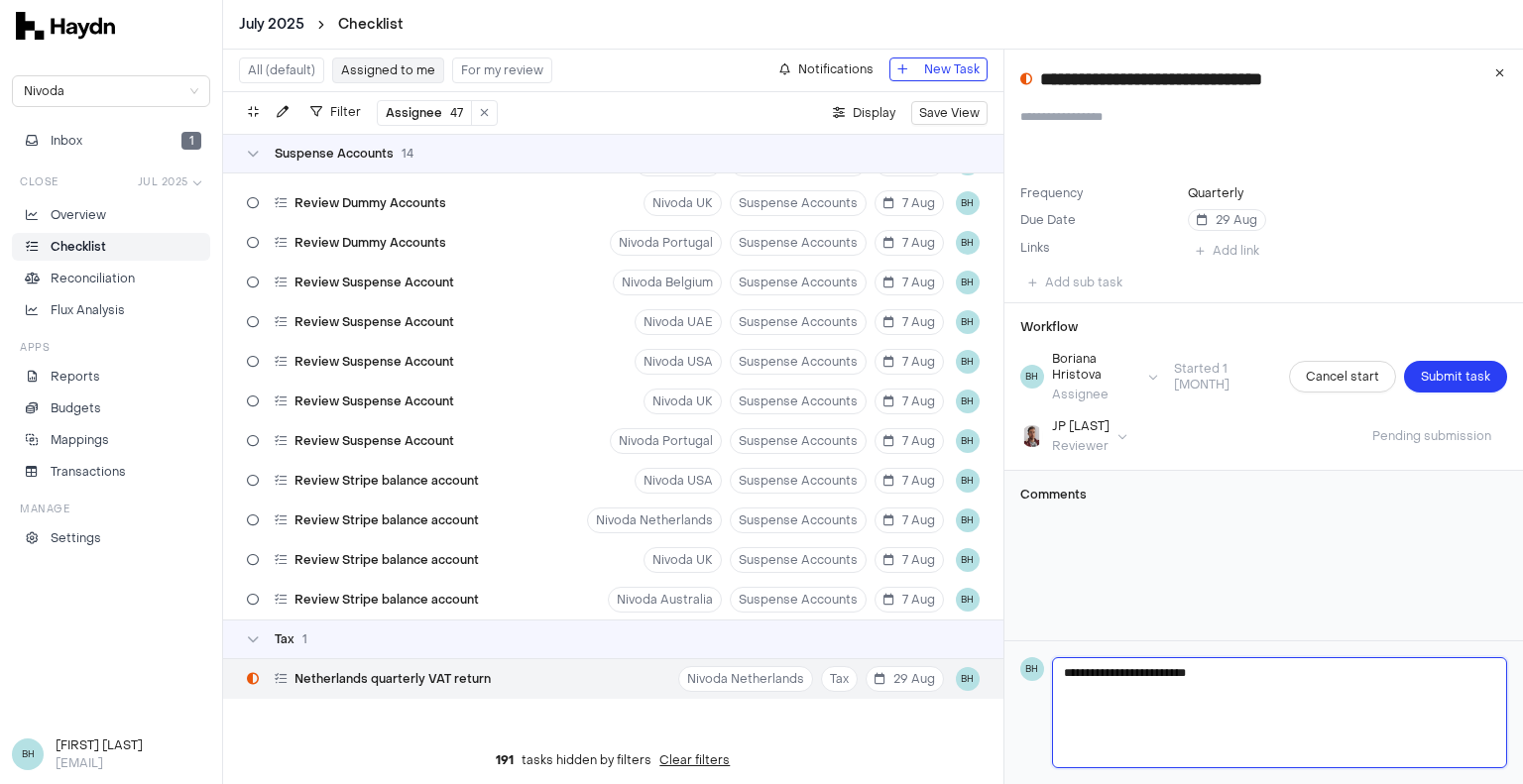 type 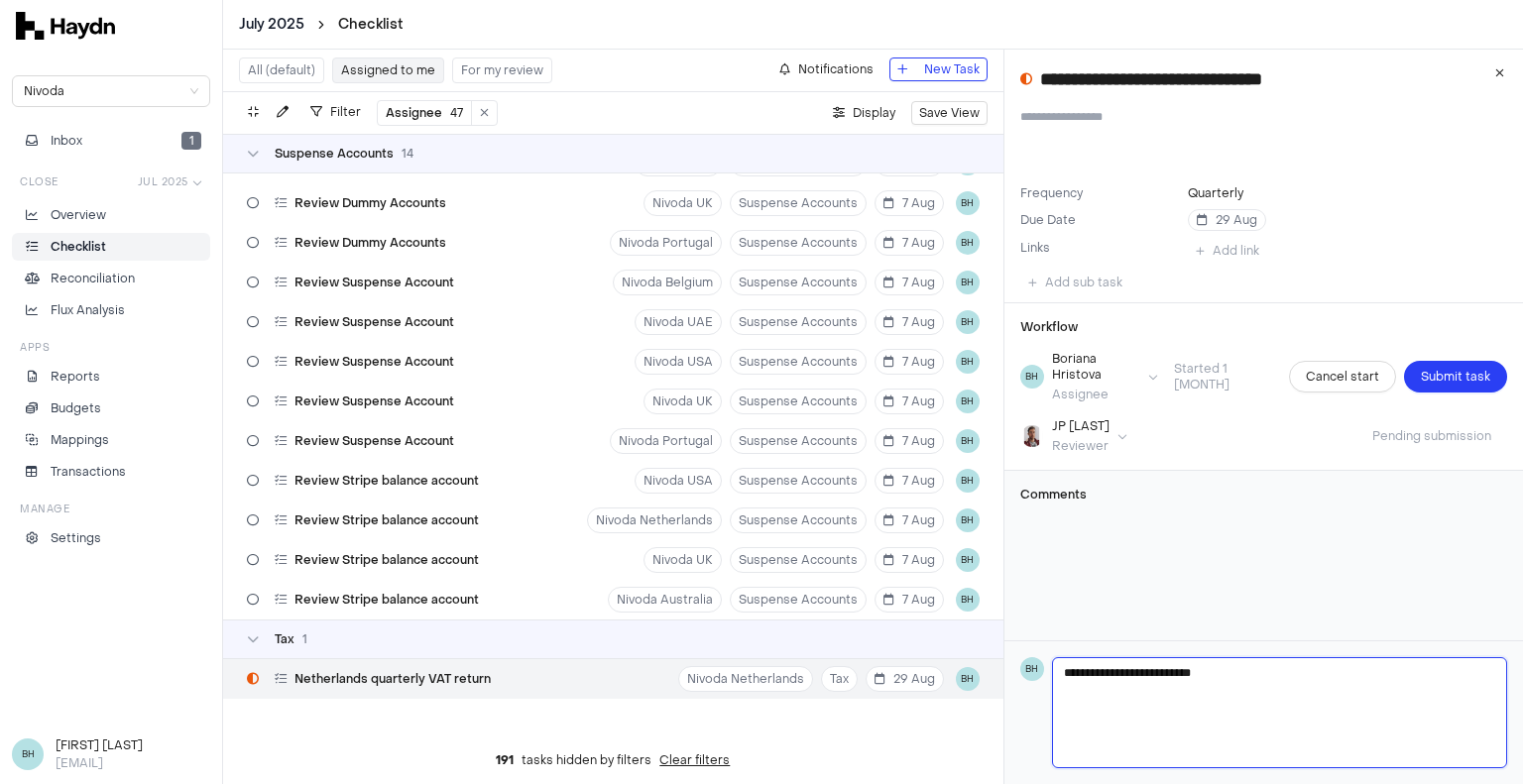 type 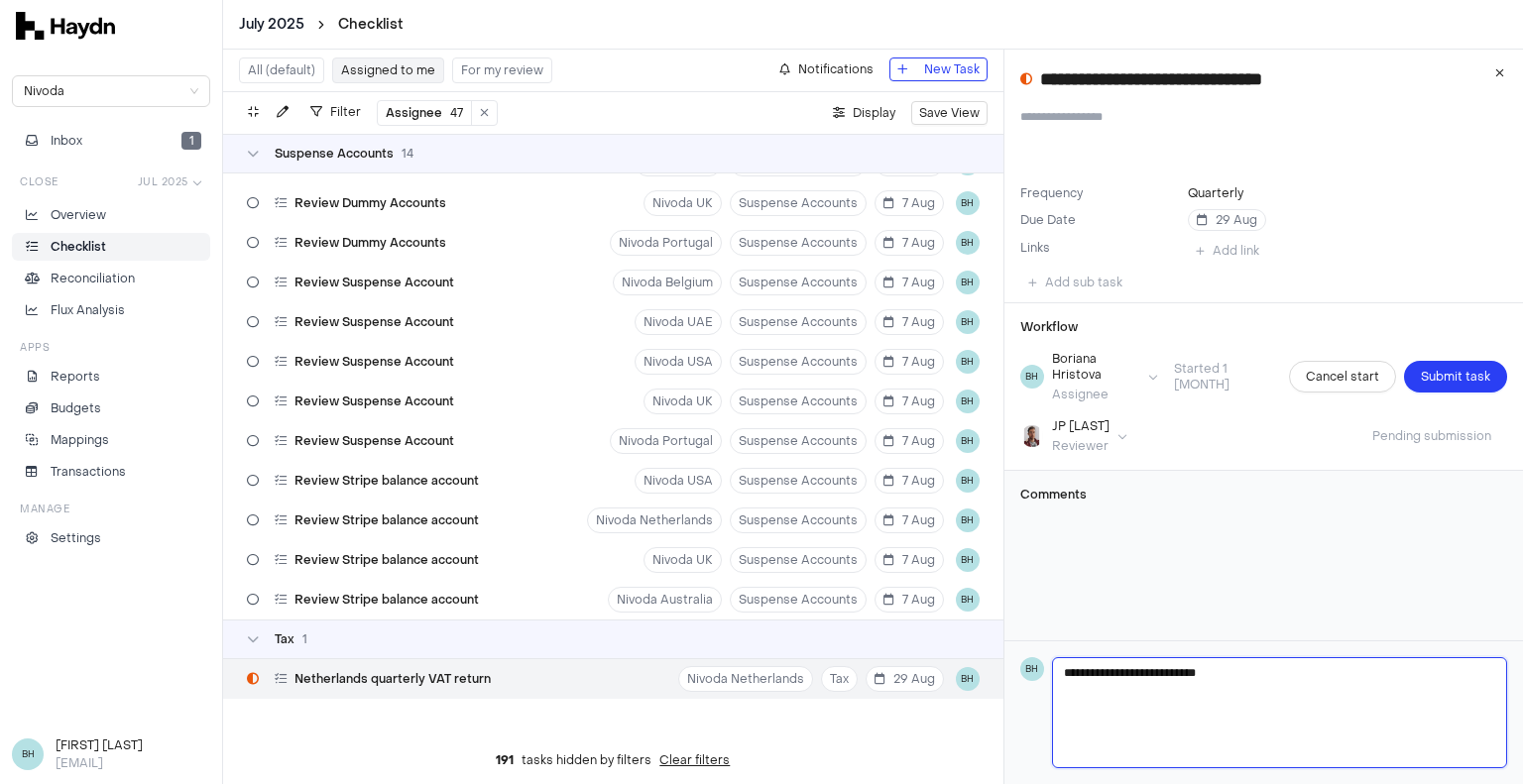 type 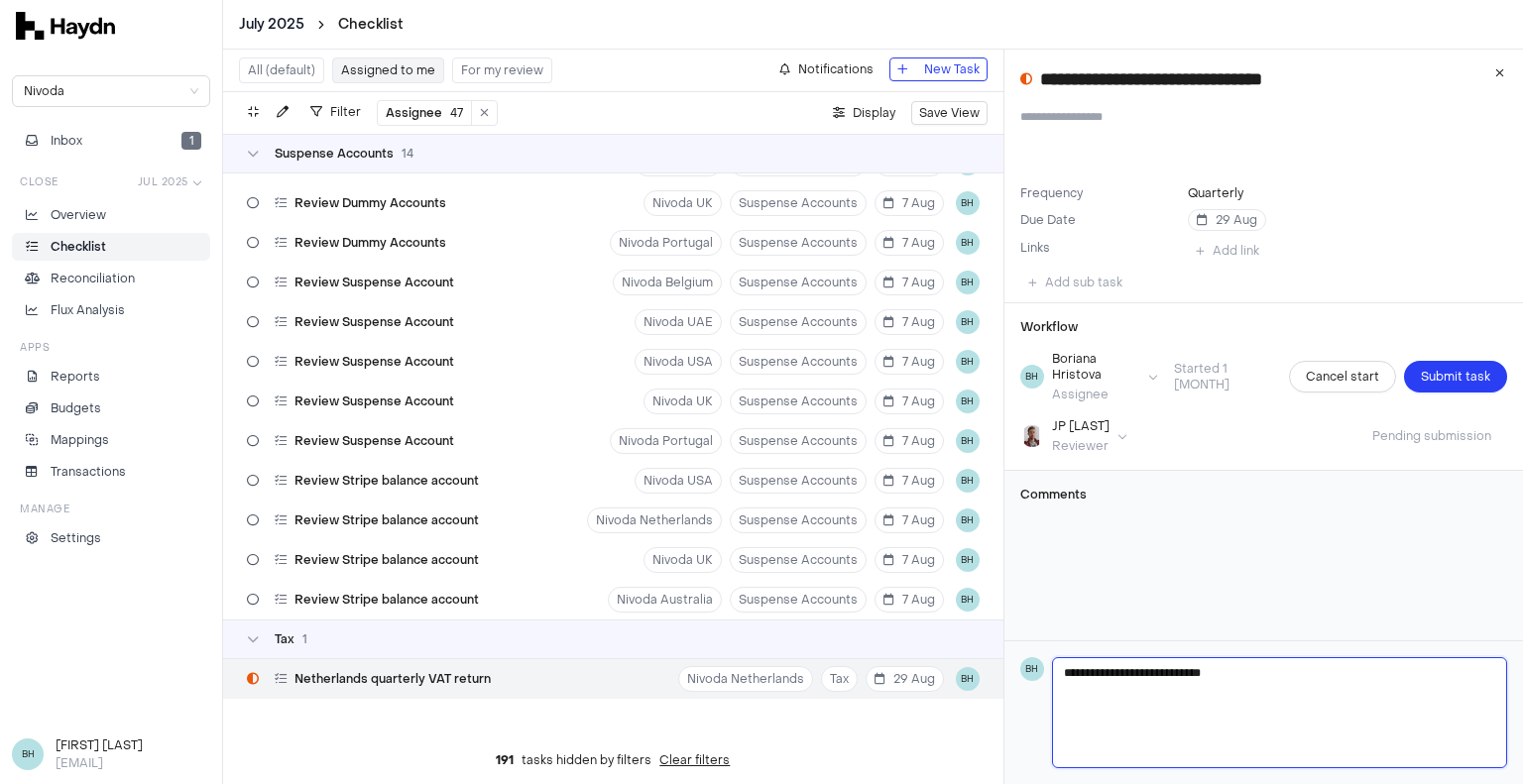 type 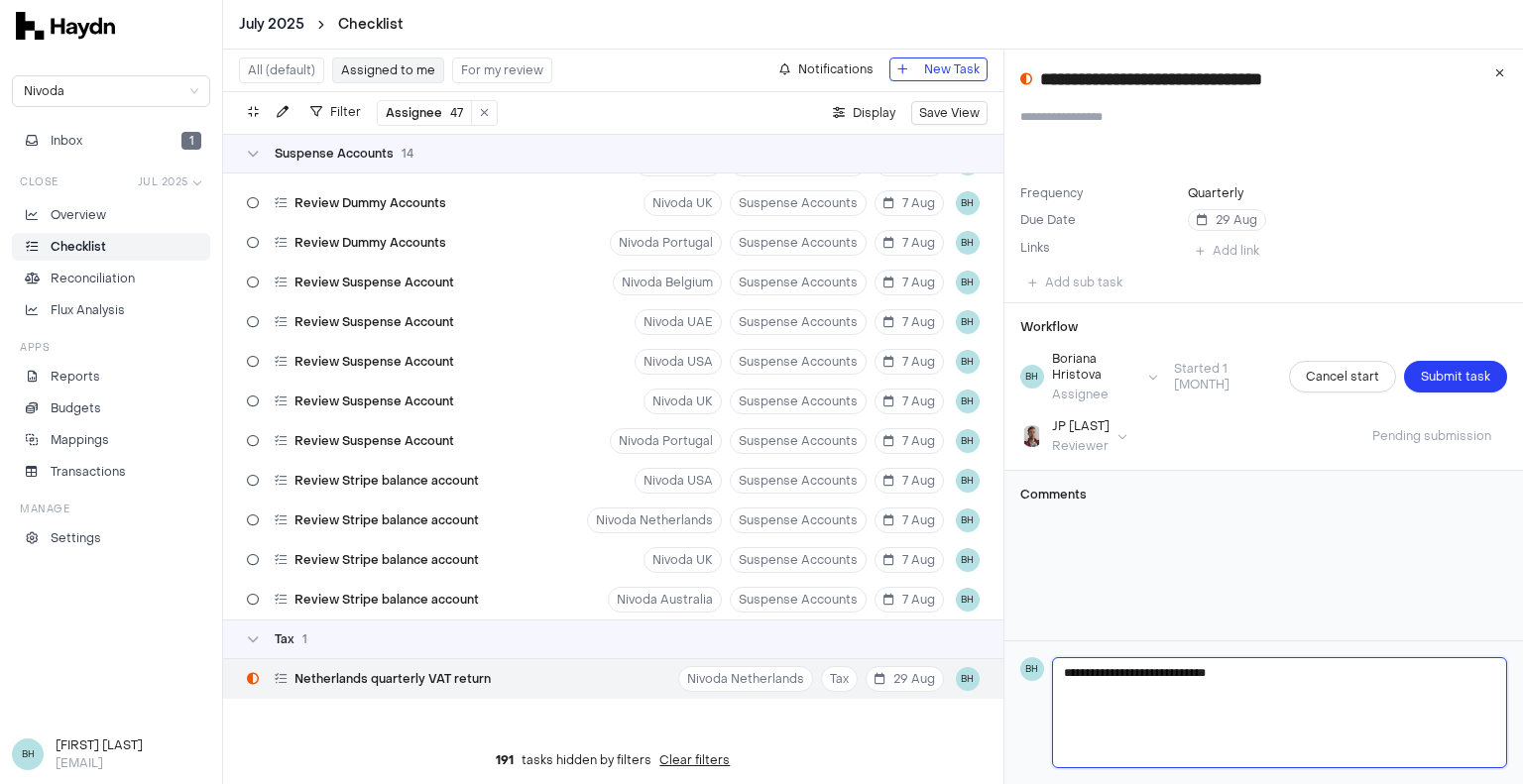 type 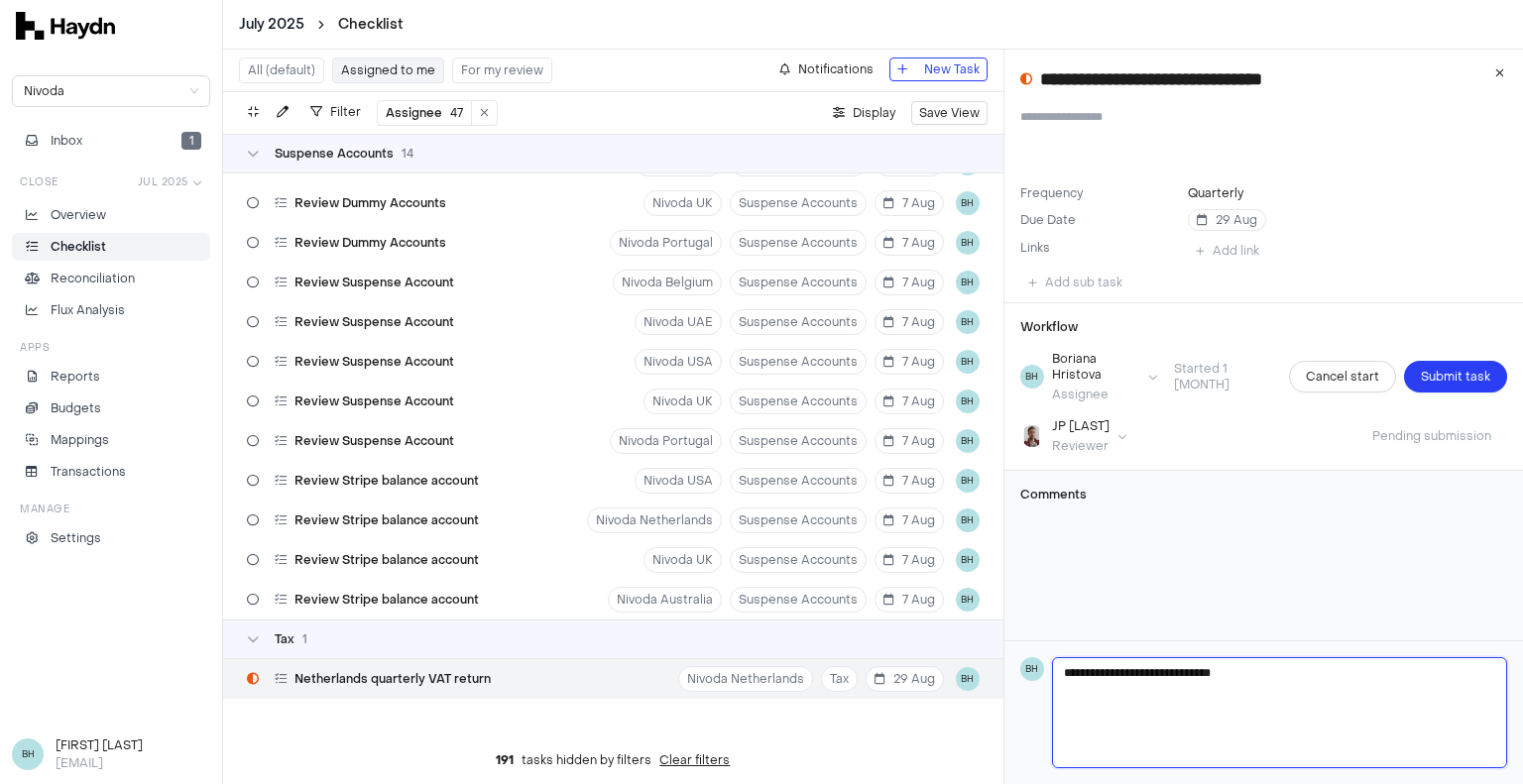 type 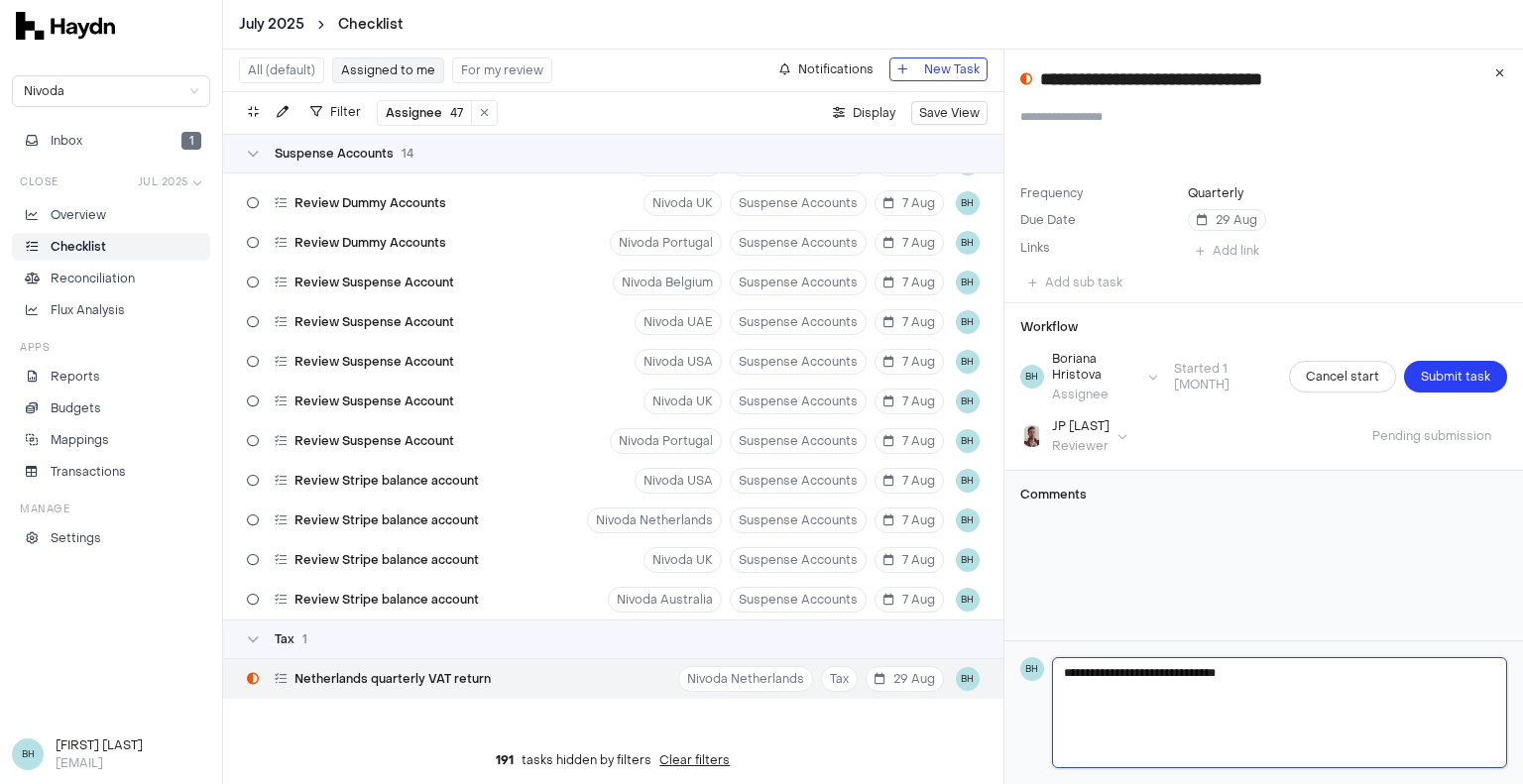 type 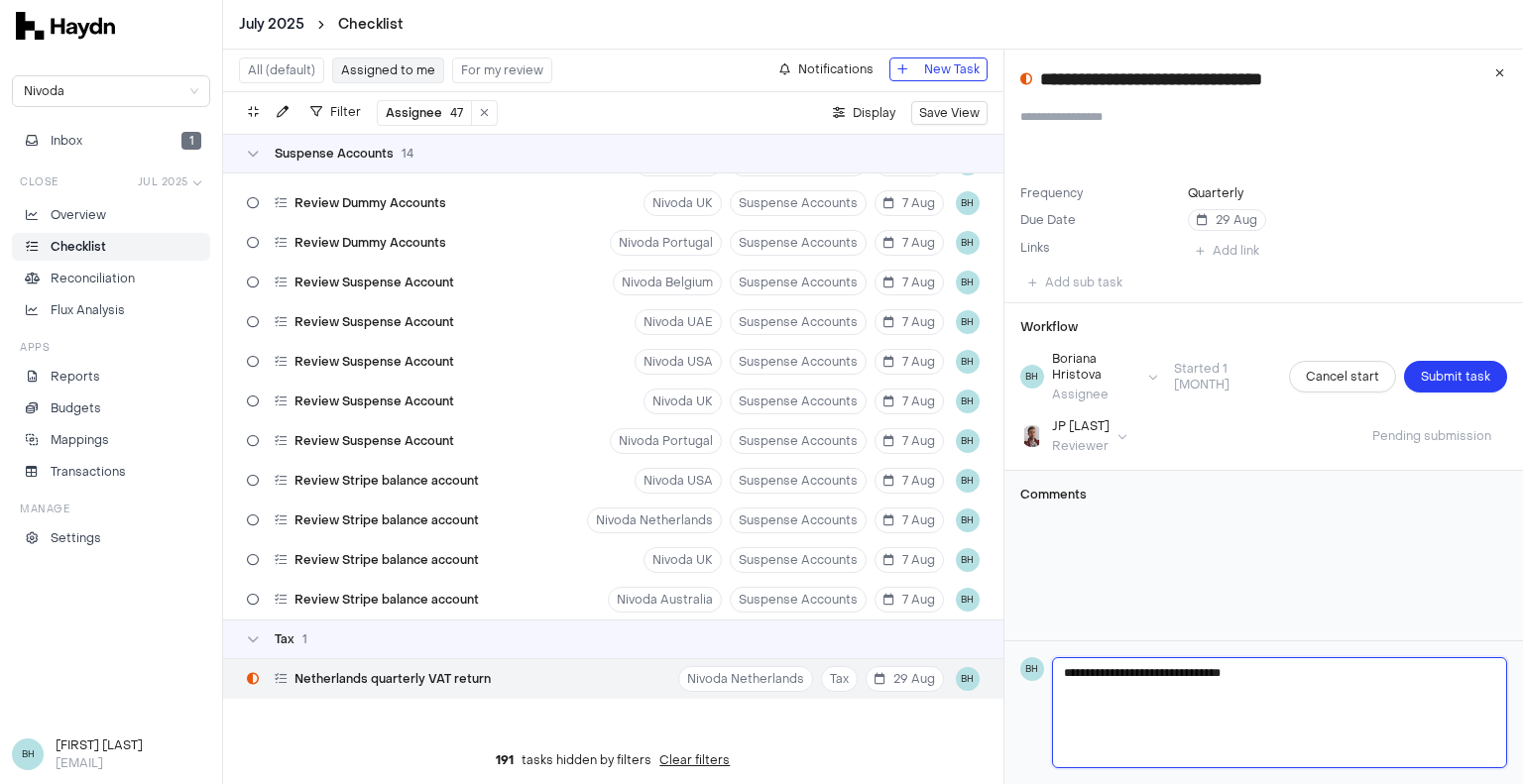 type 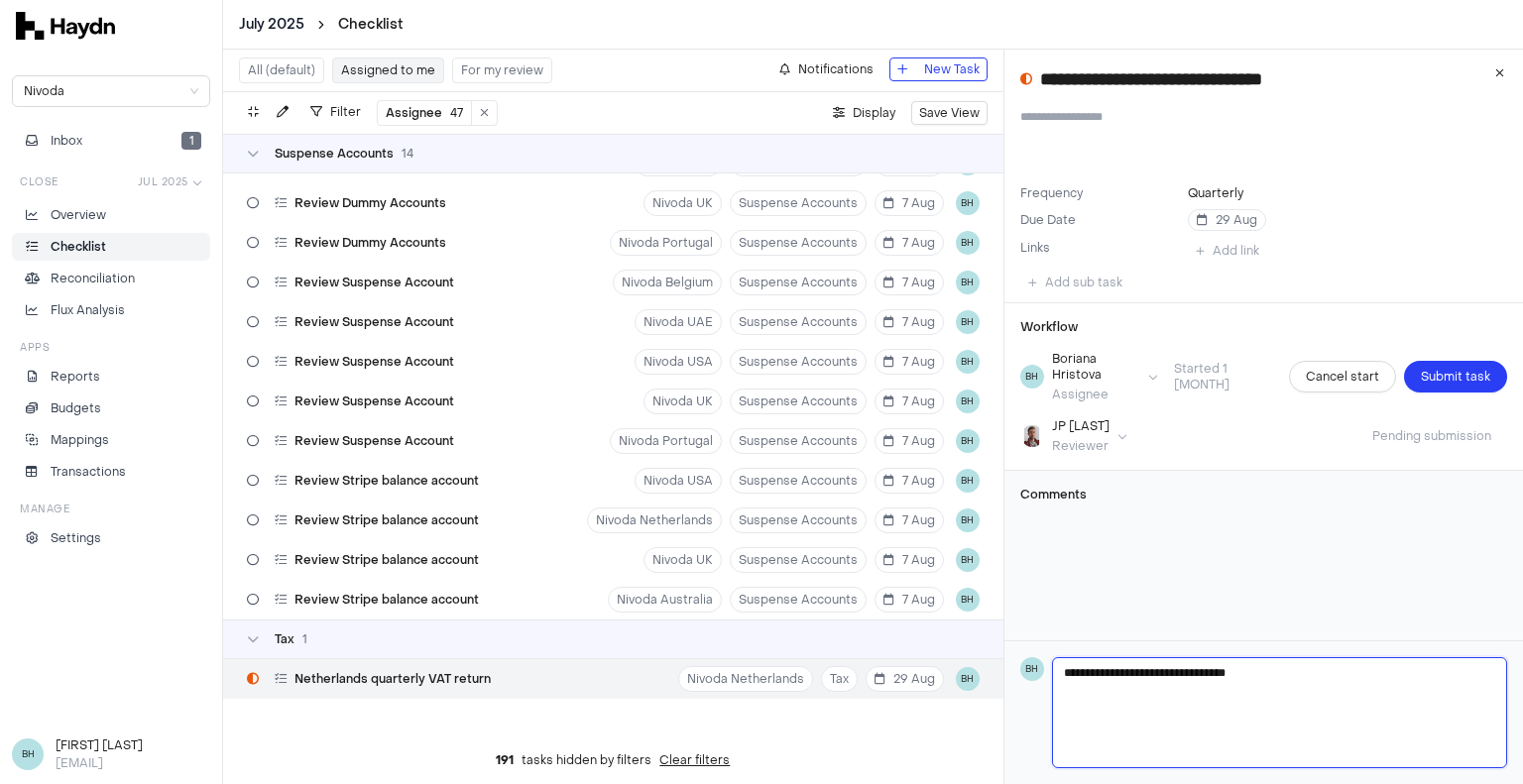 type on "**********" 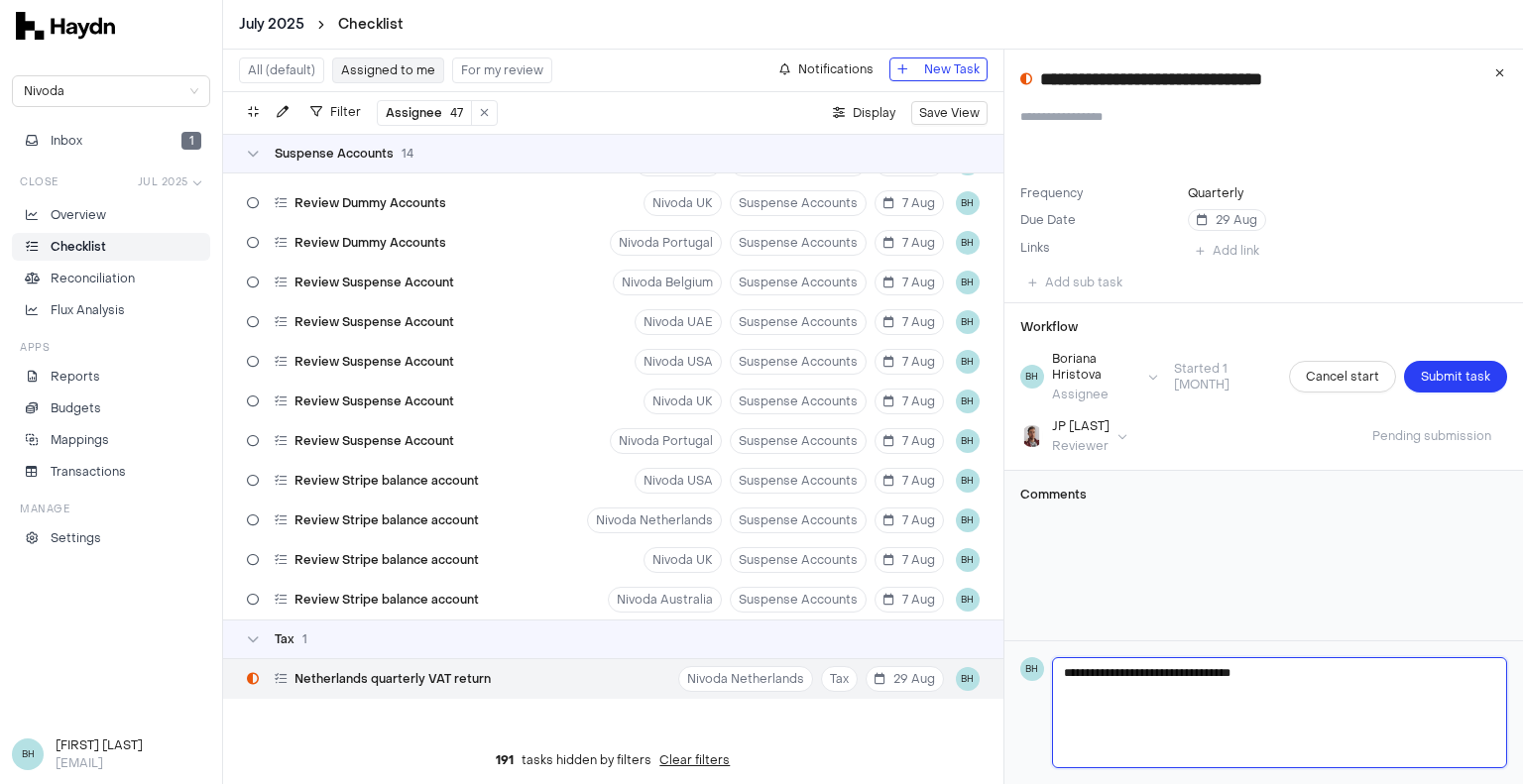 type 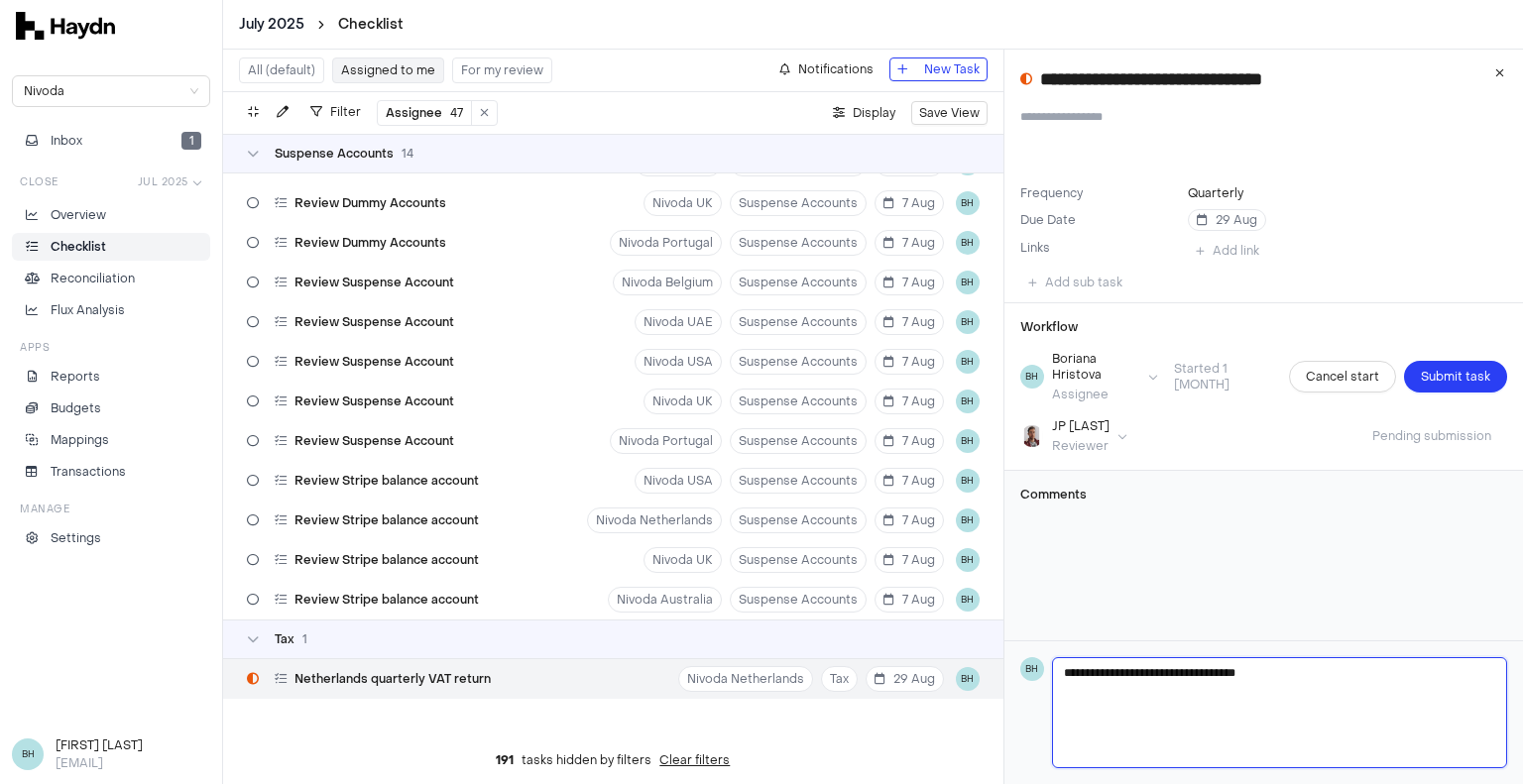 type 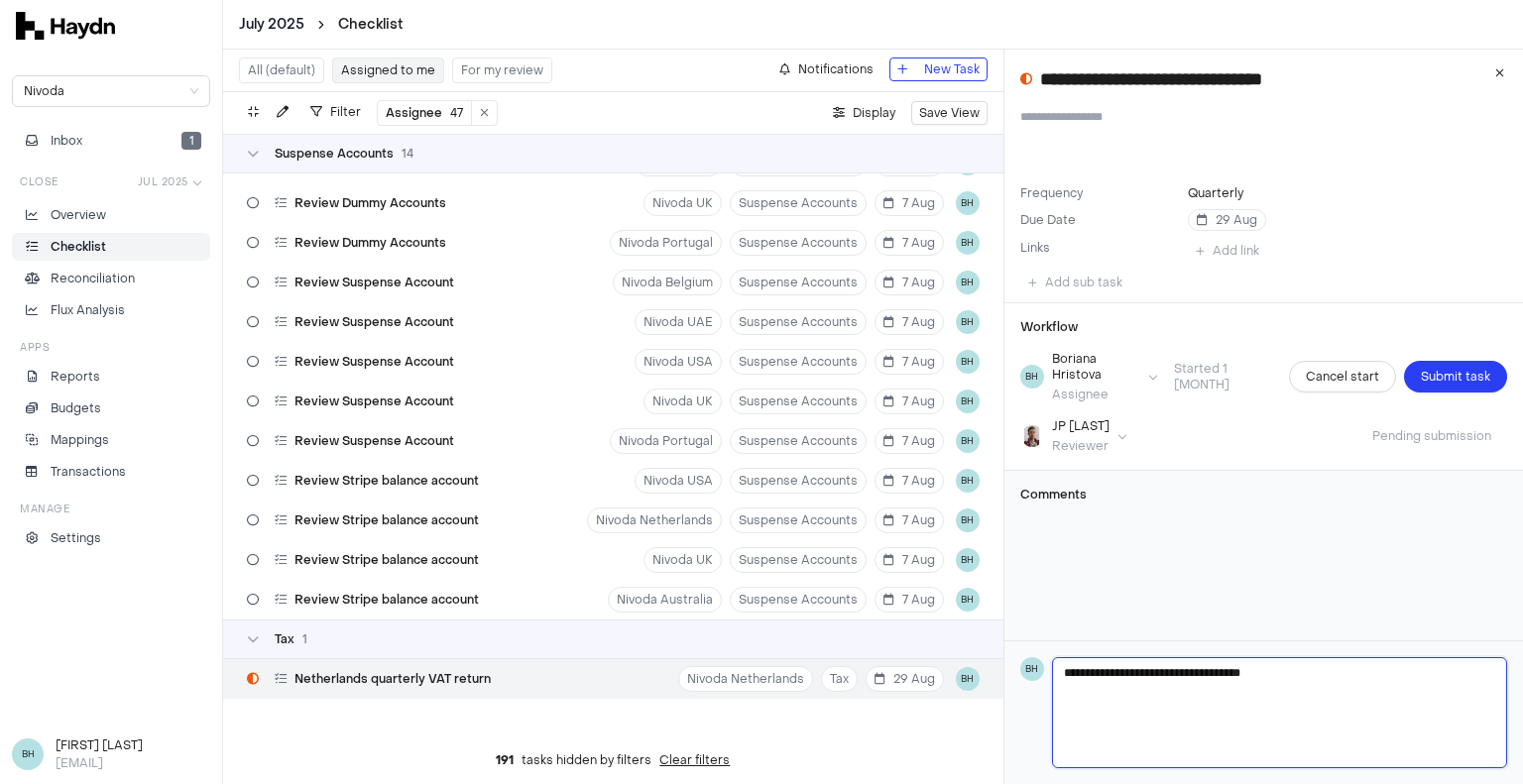 type 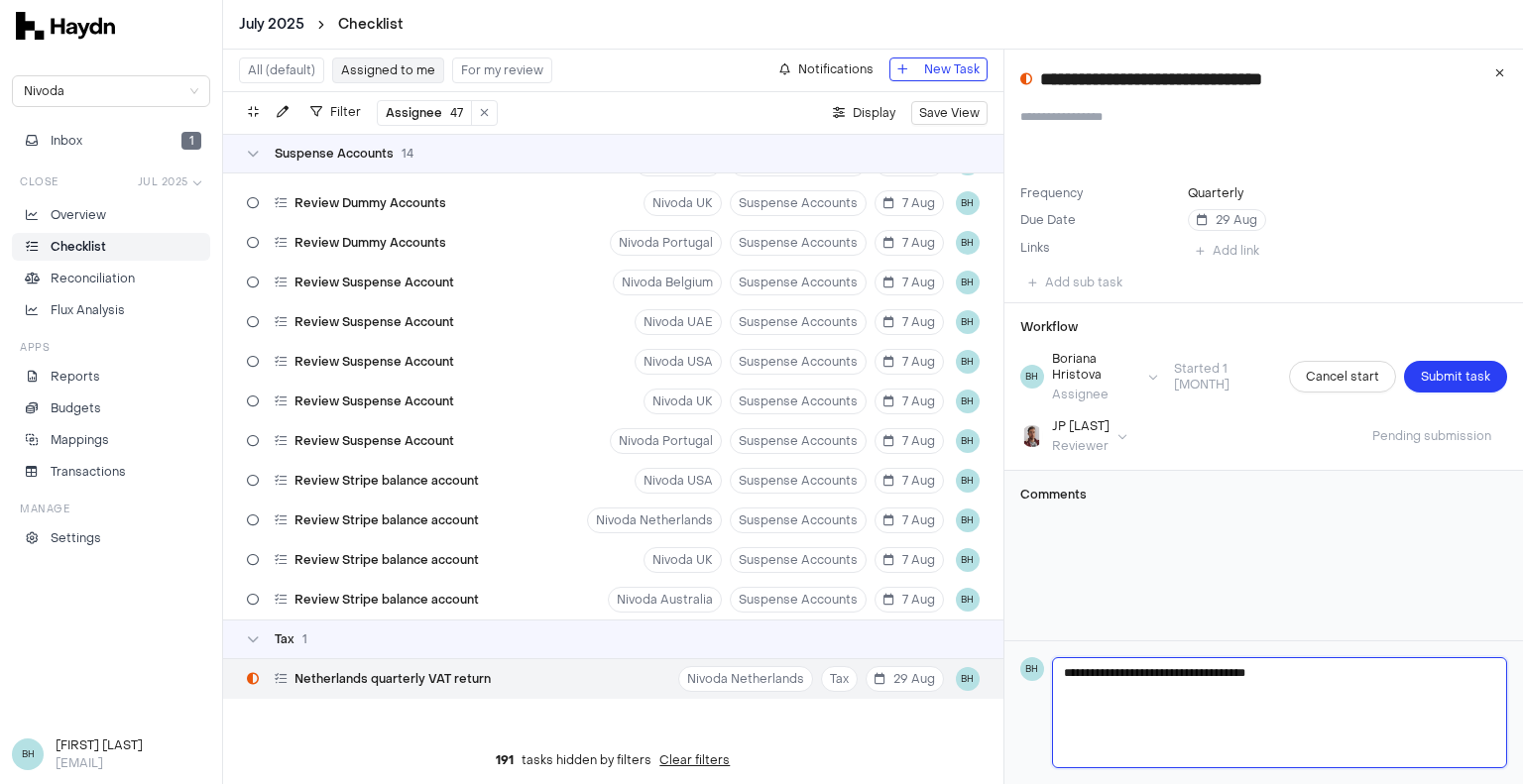 type 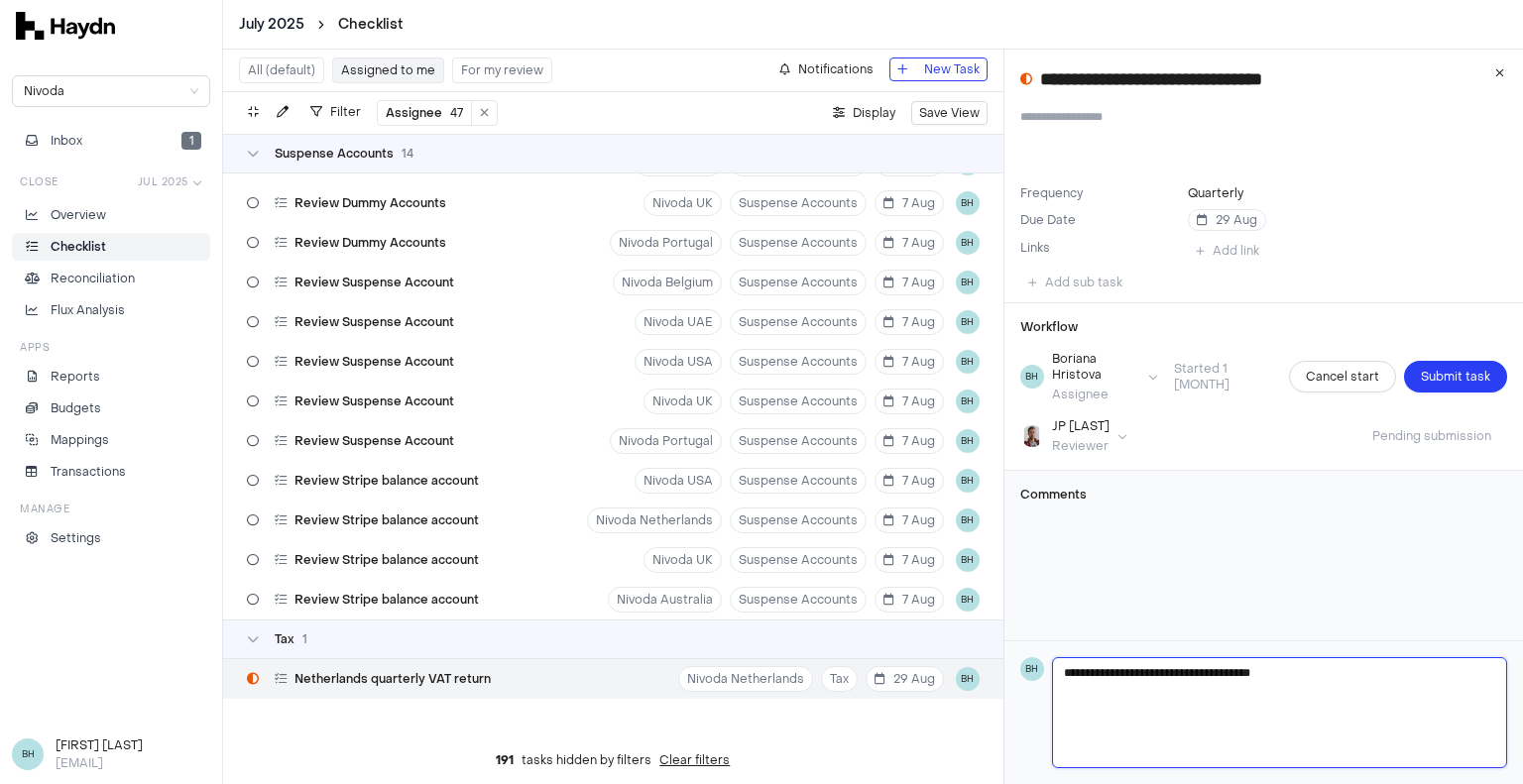 type 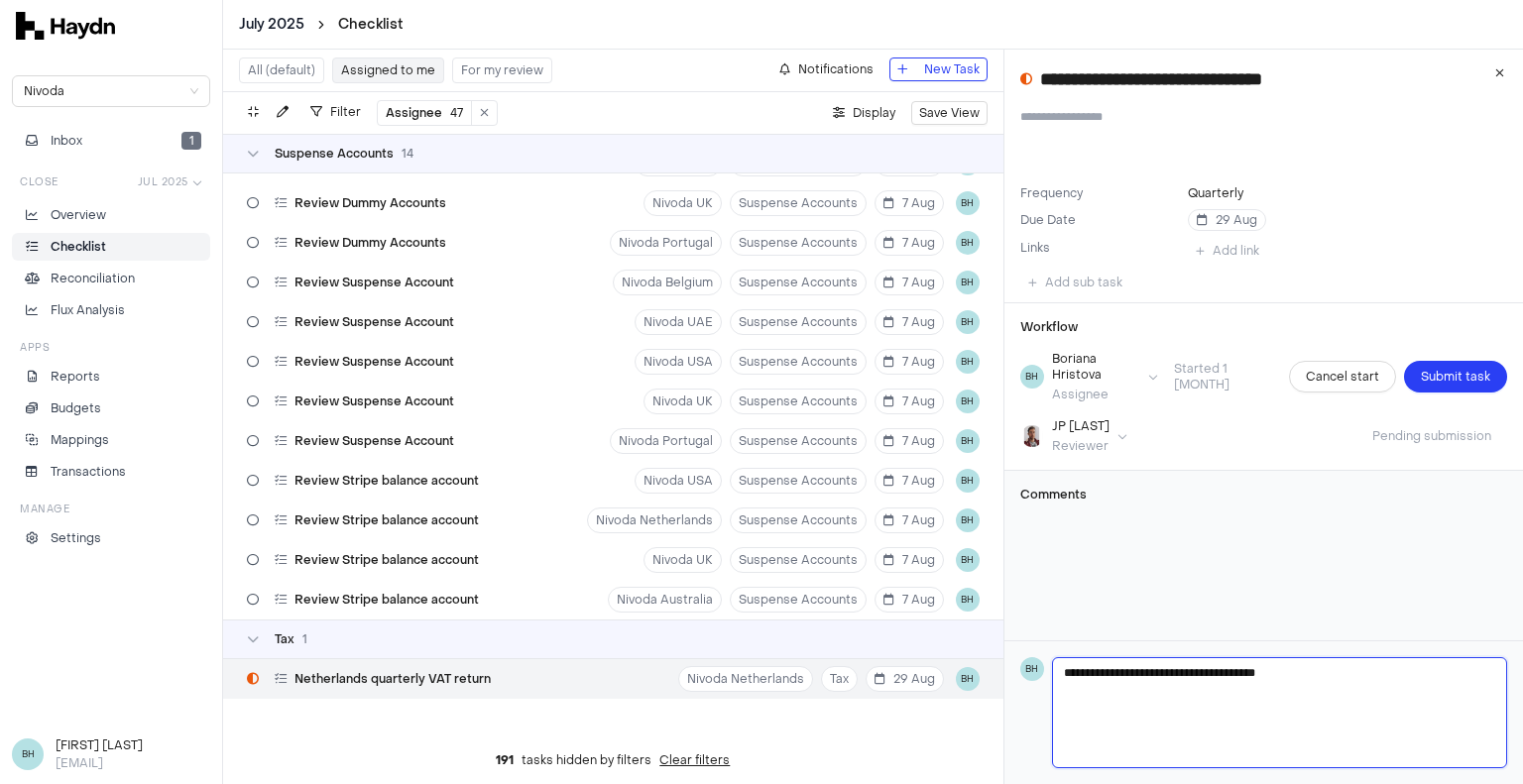 type 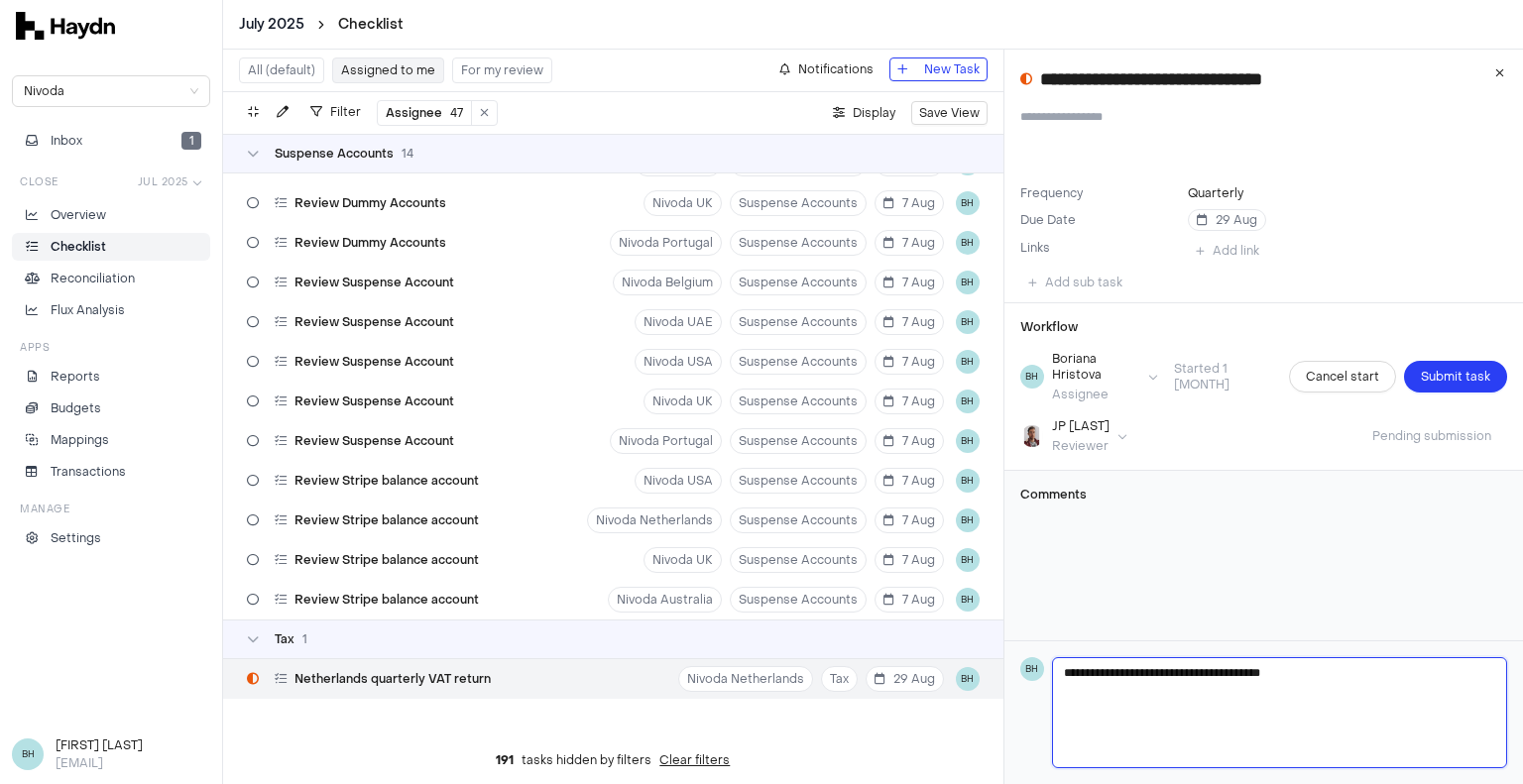 type on "**********" 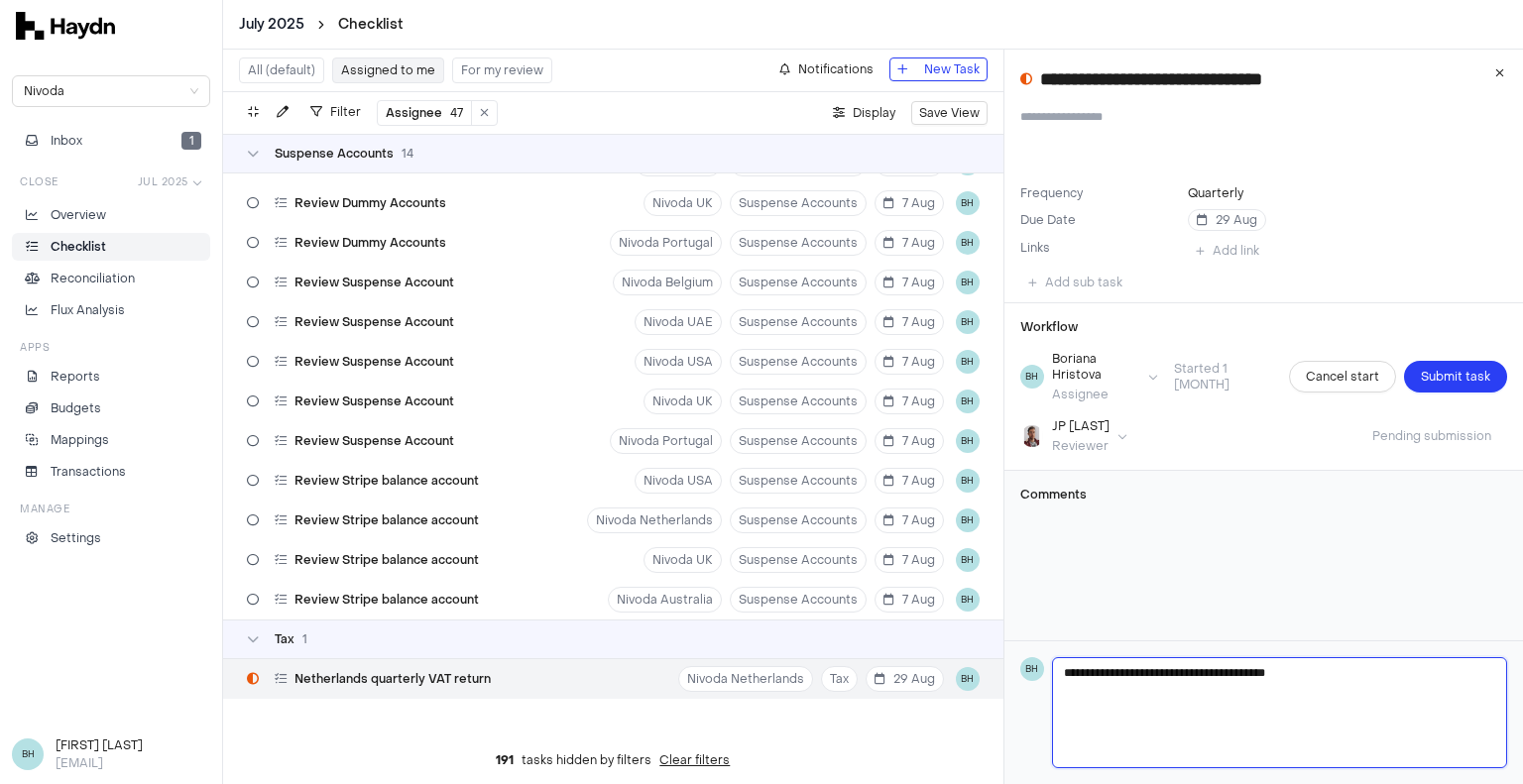 type 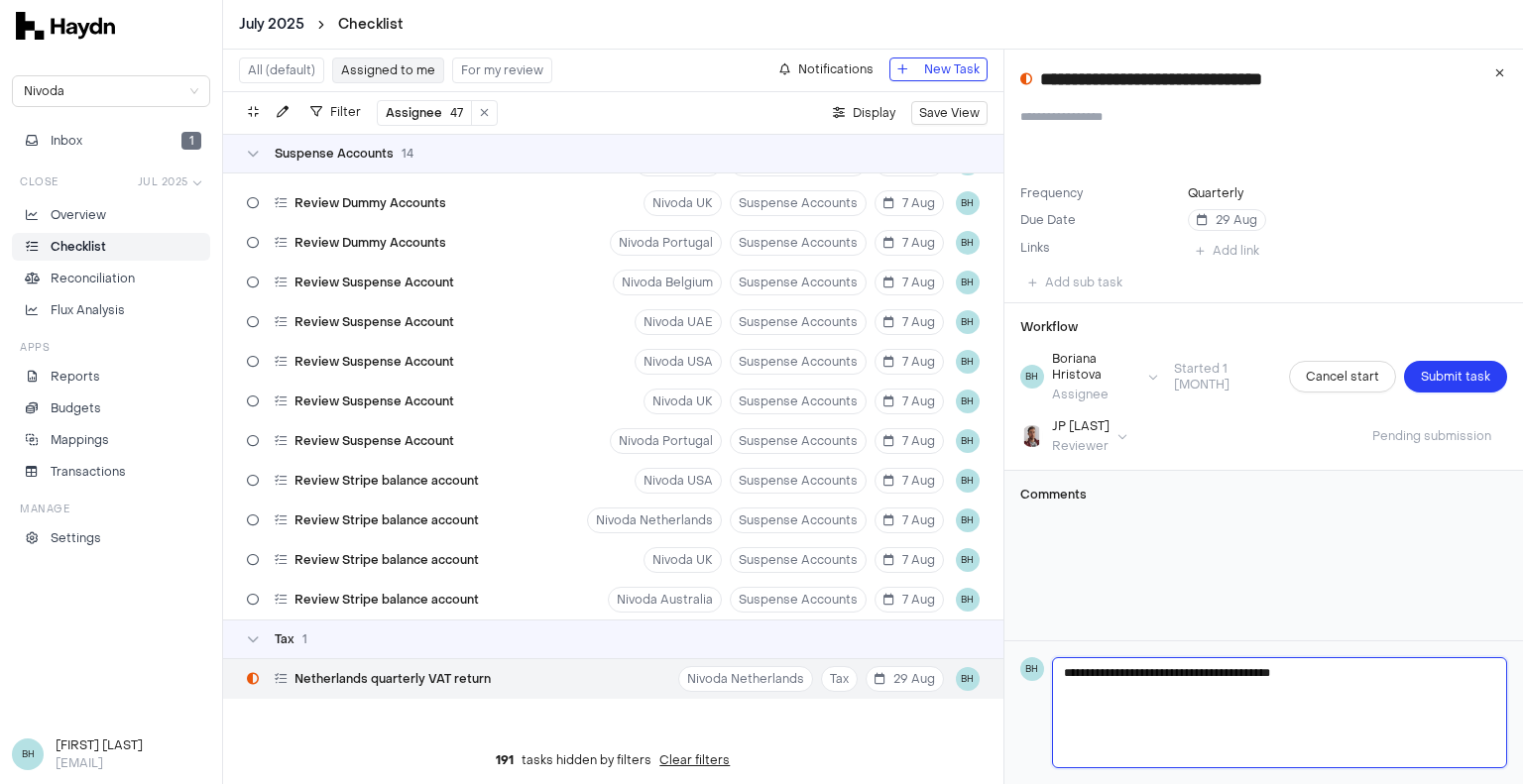 type 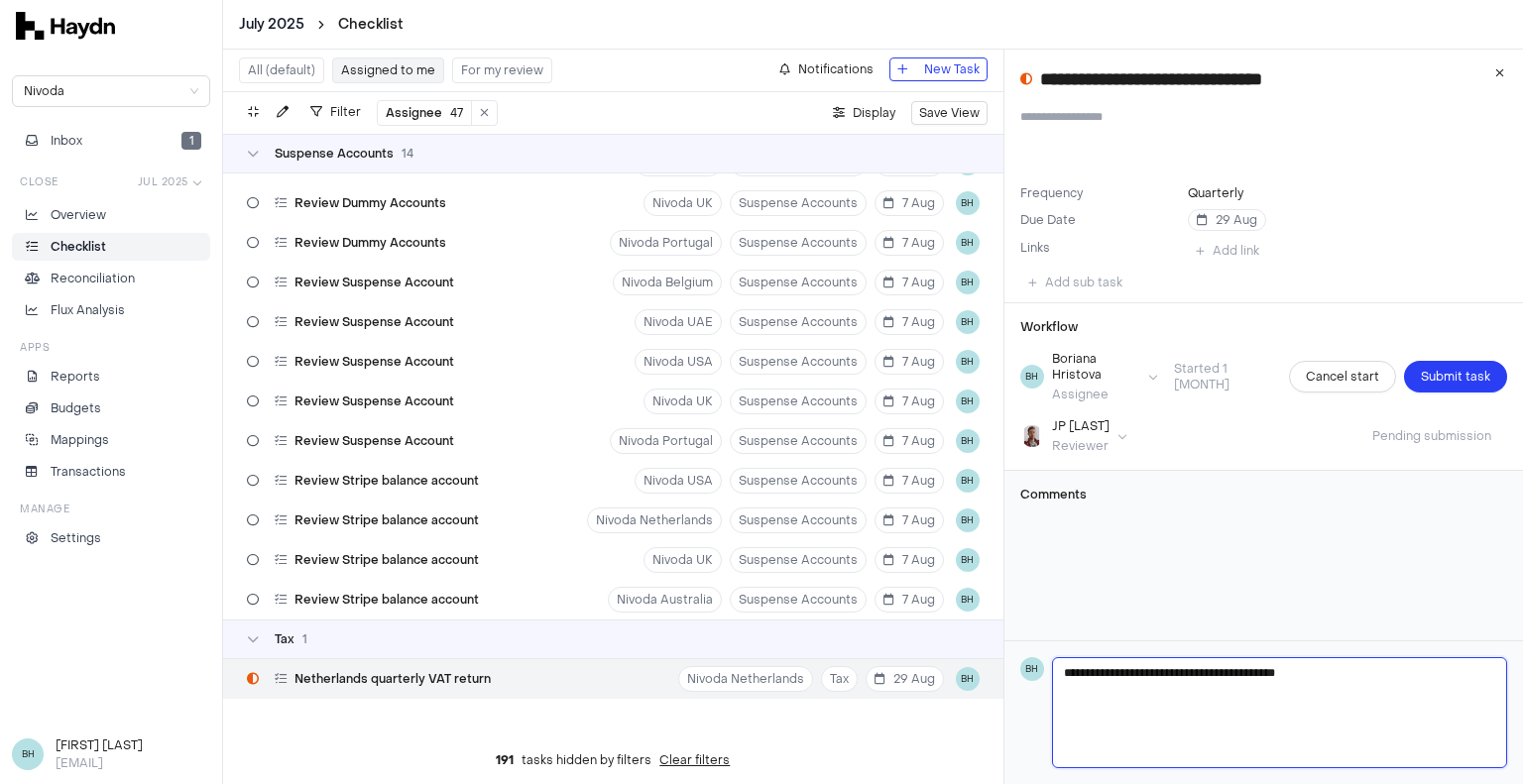 type 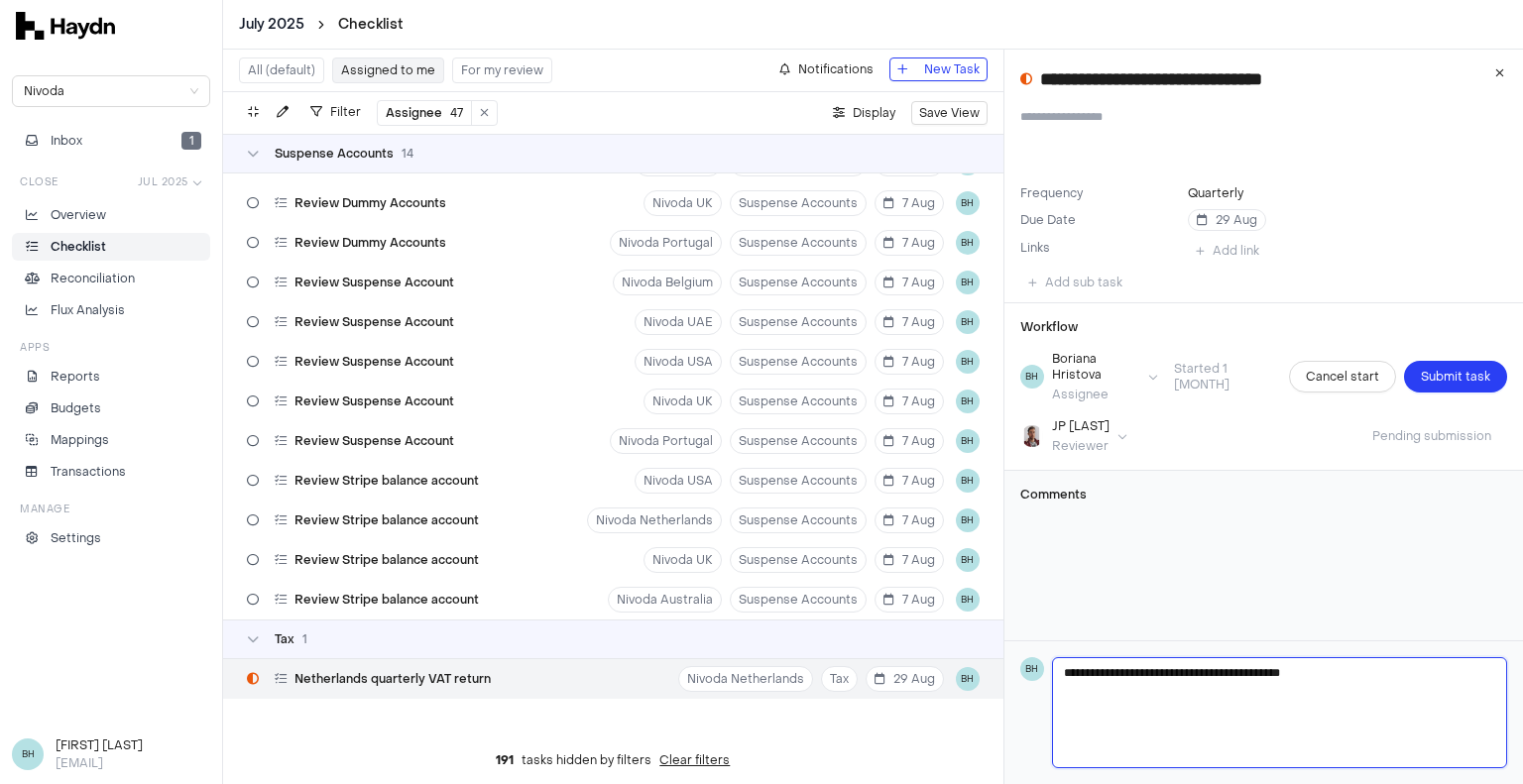 type 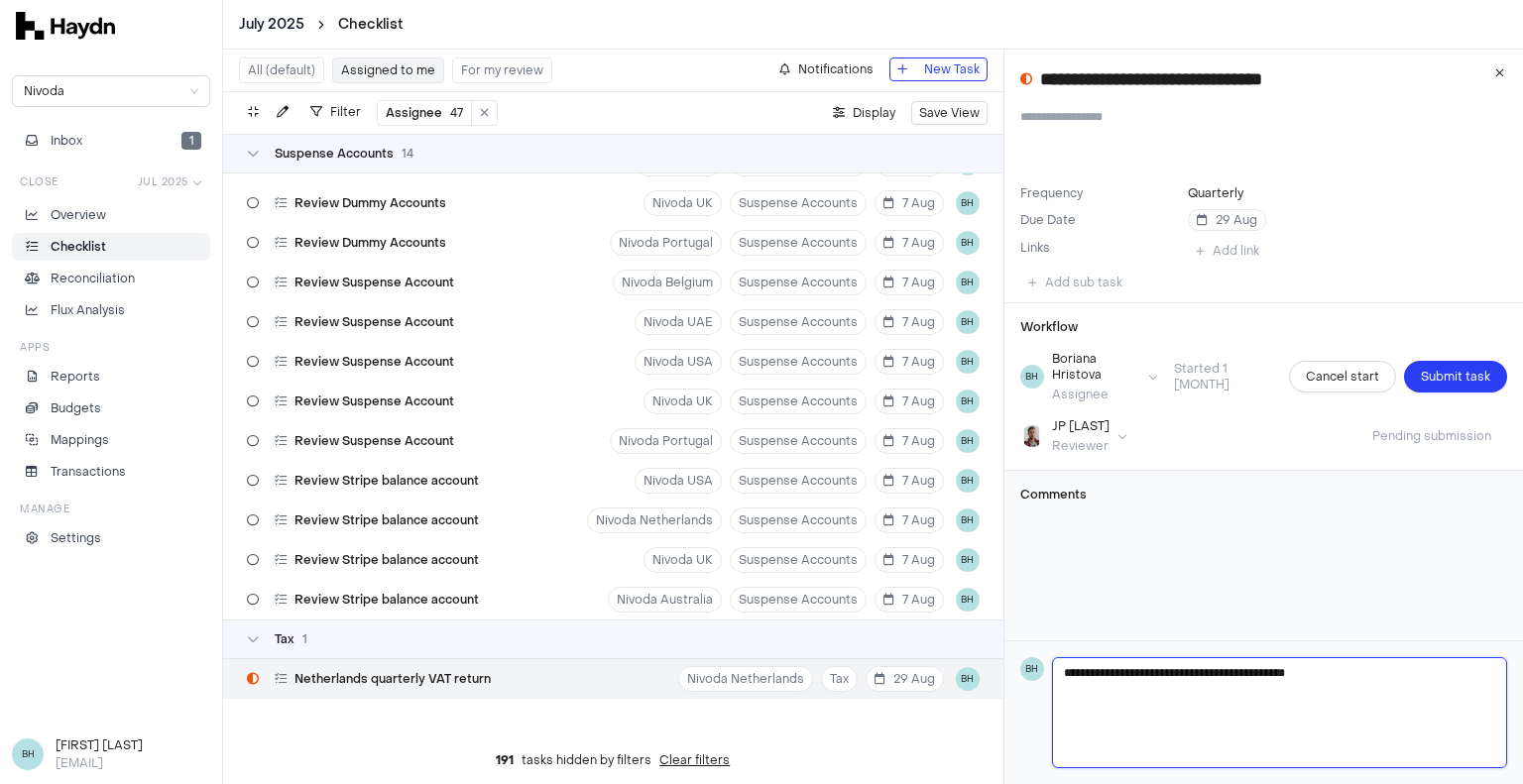 type on "**********" 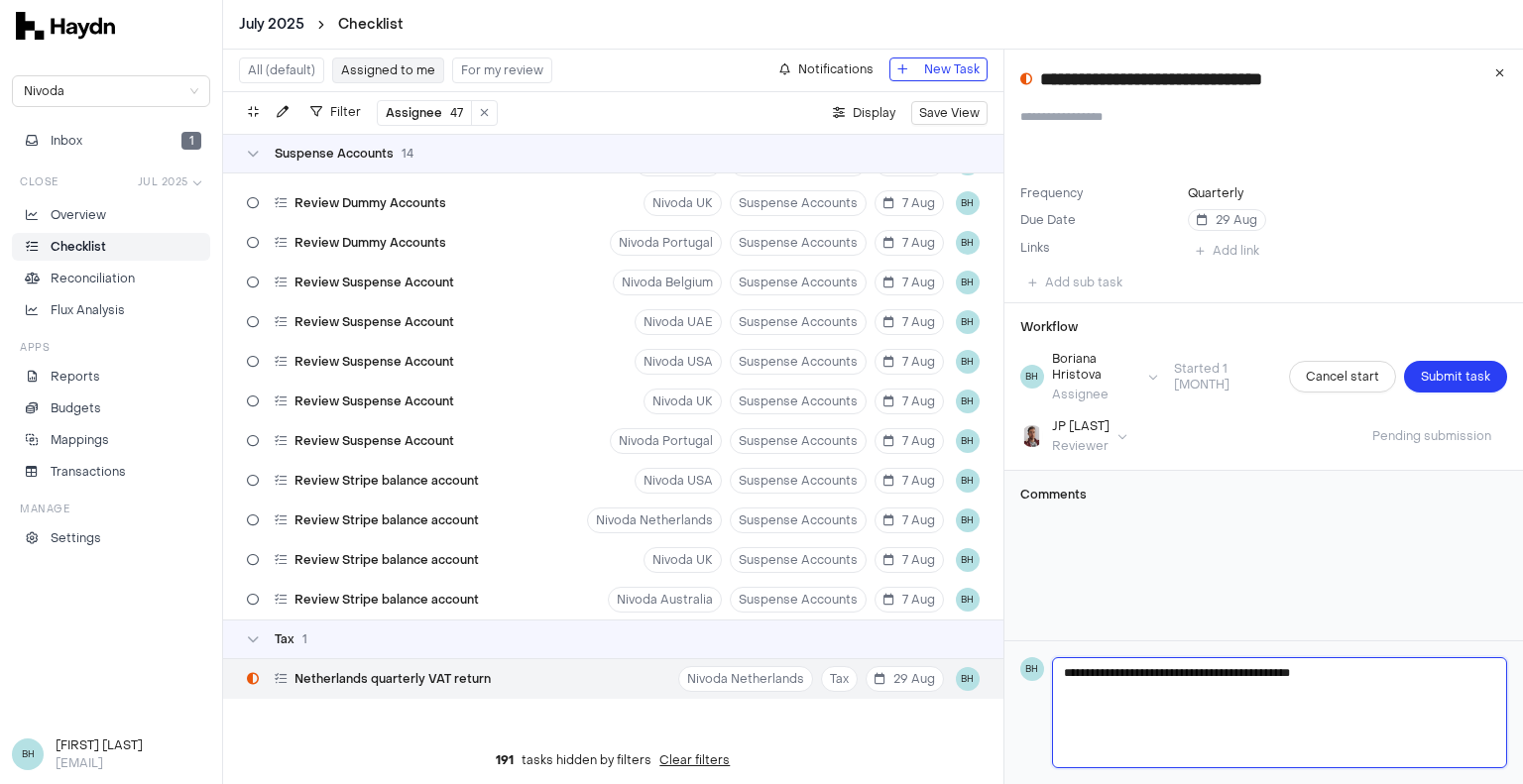 type 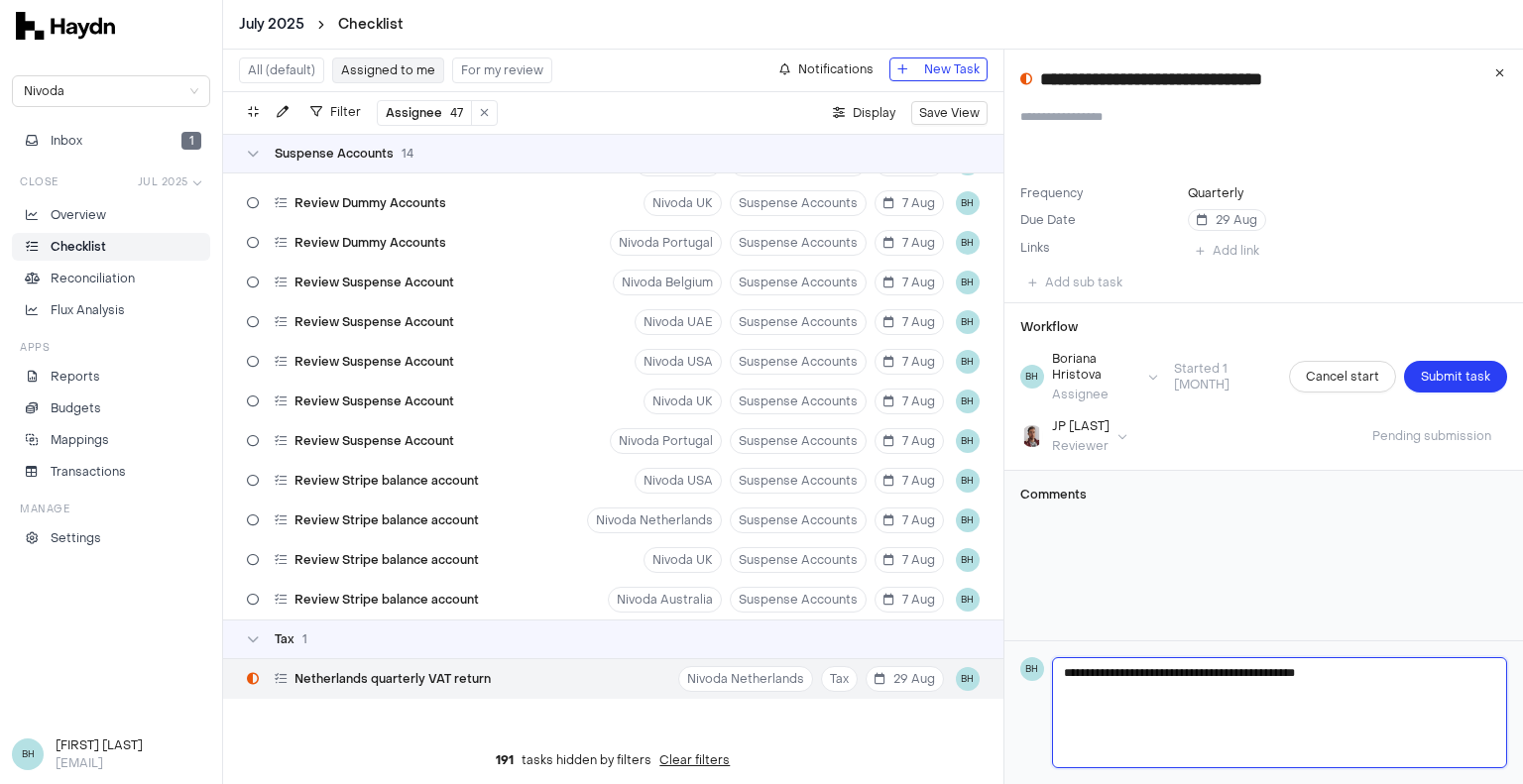type 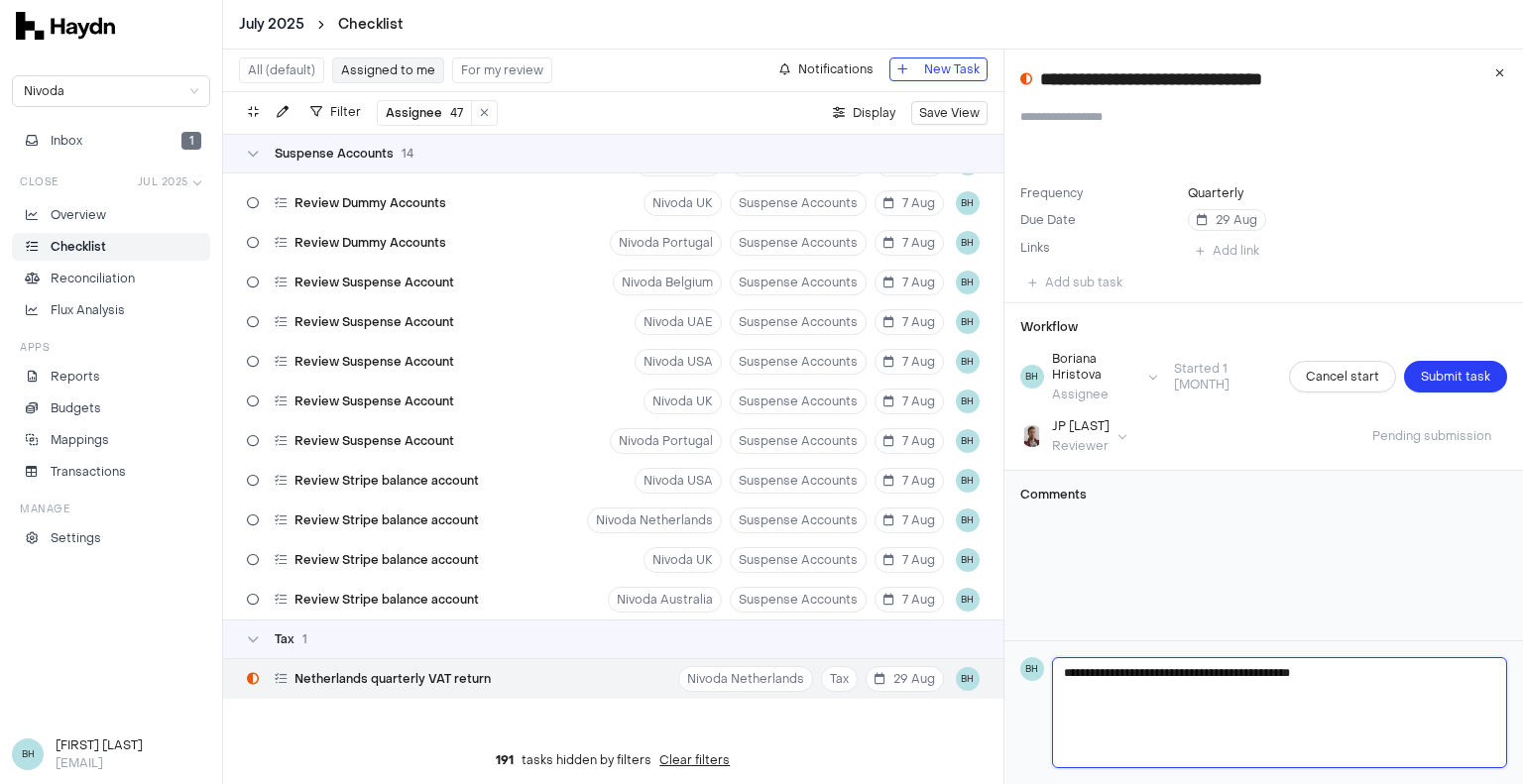 type 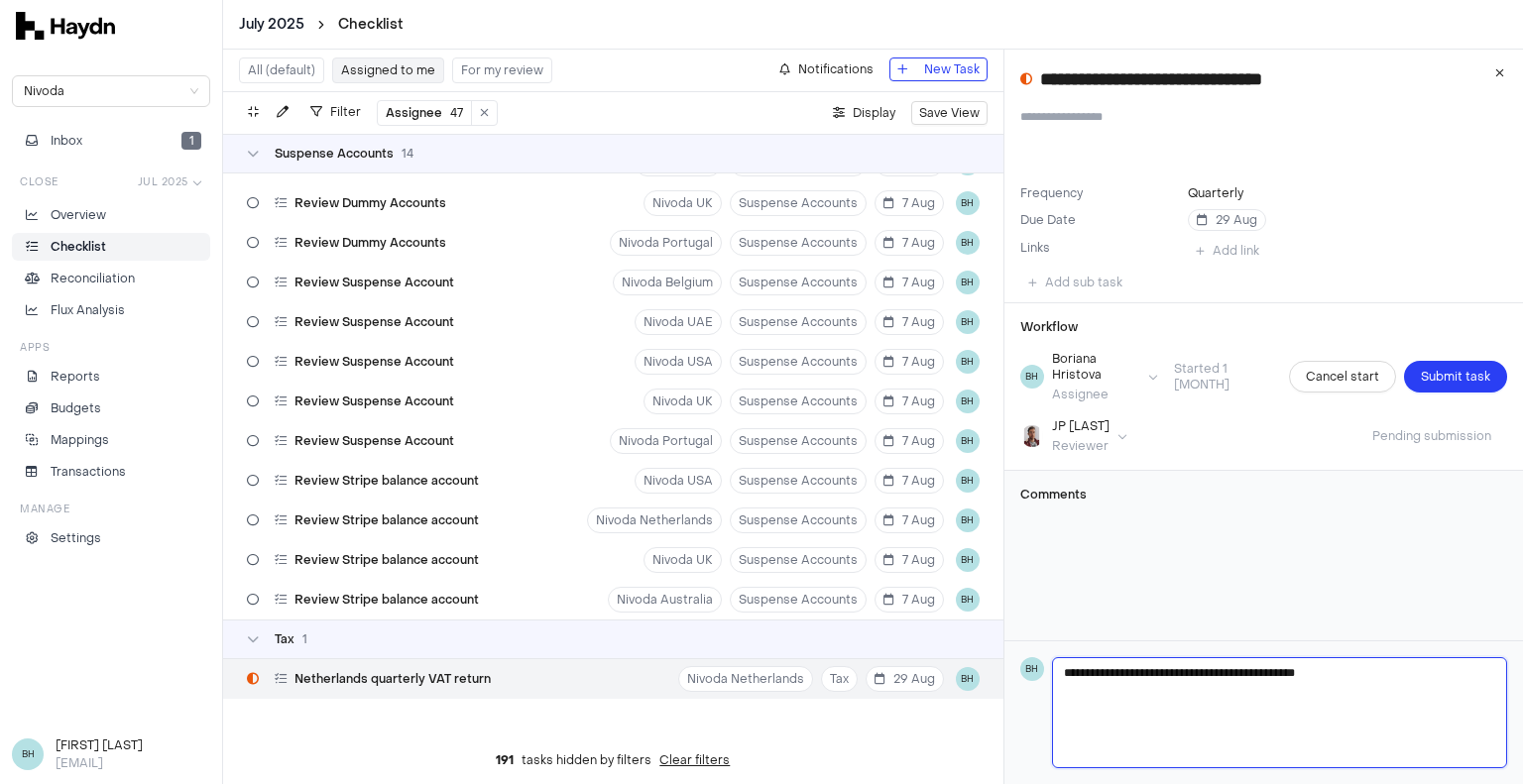 type 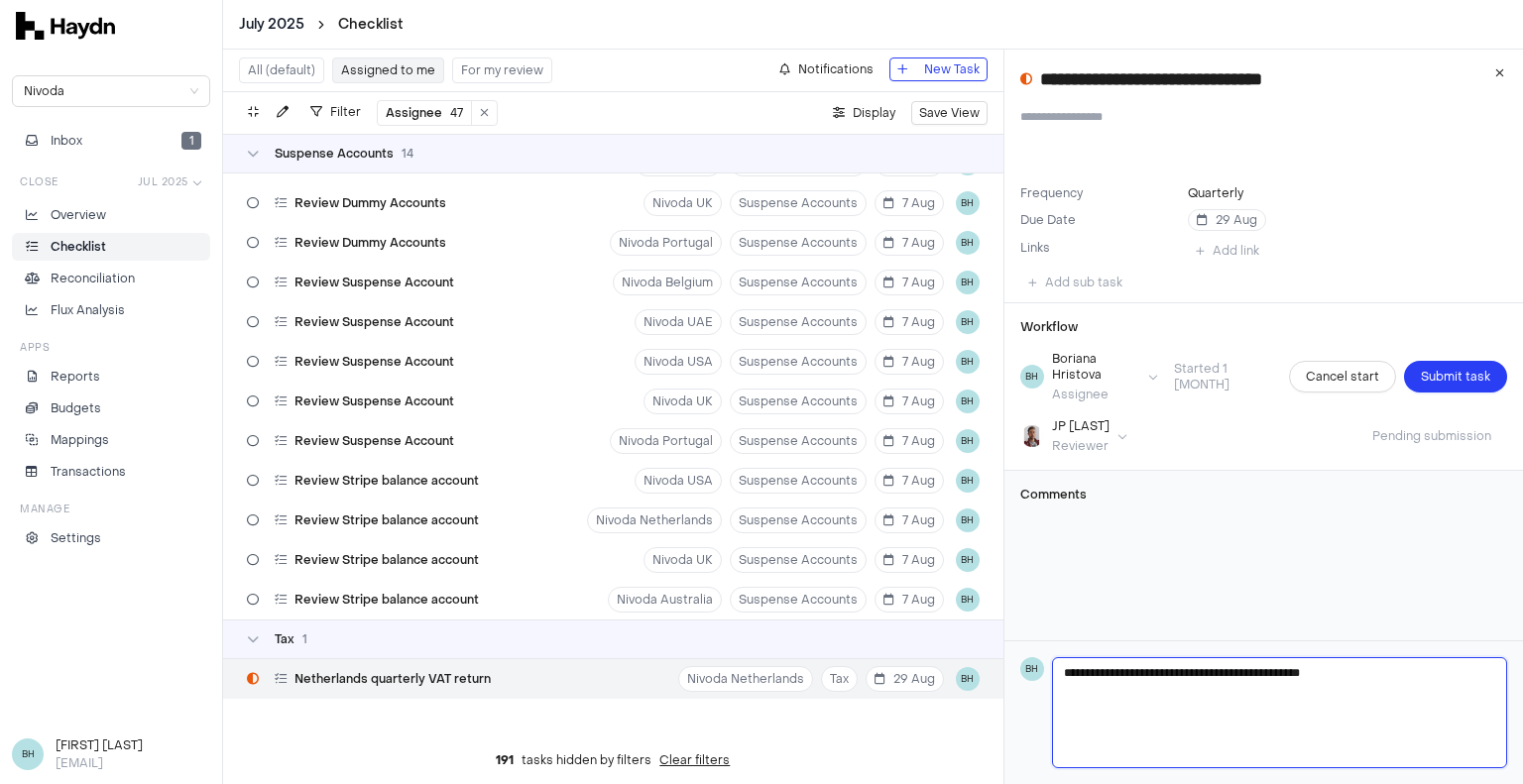 type 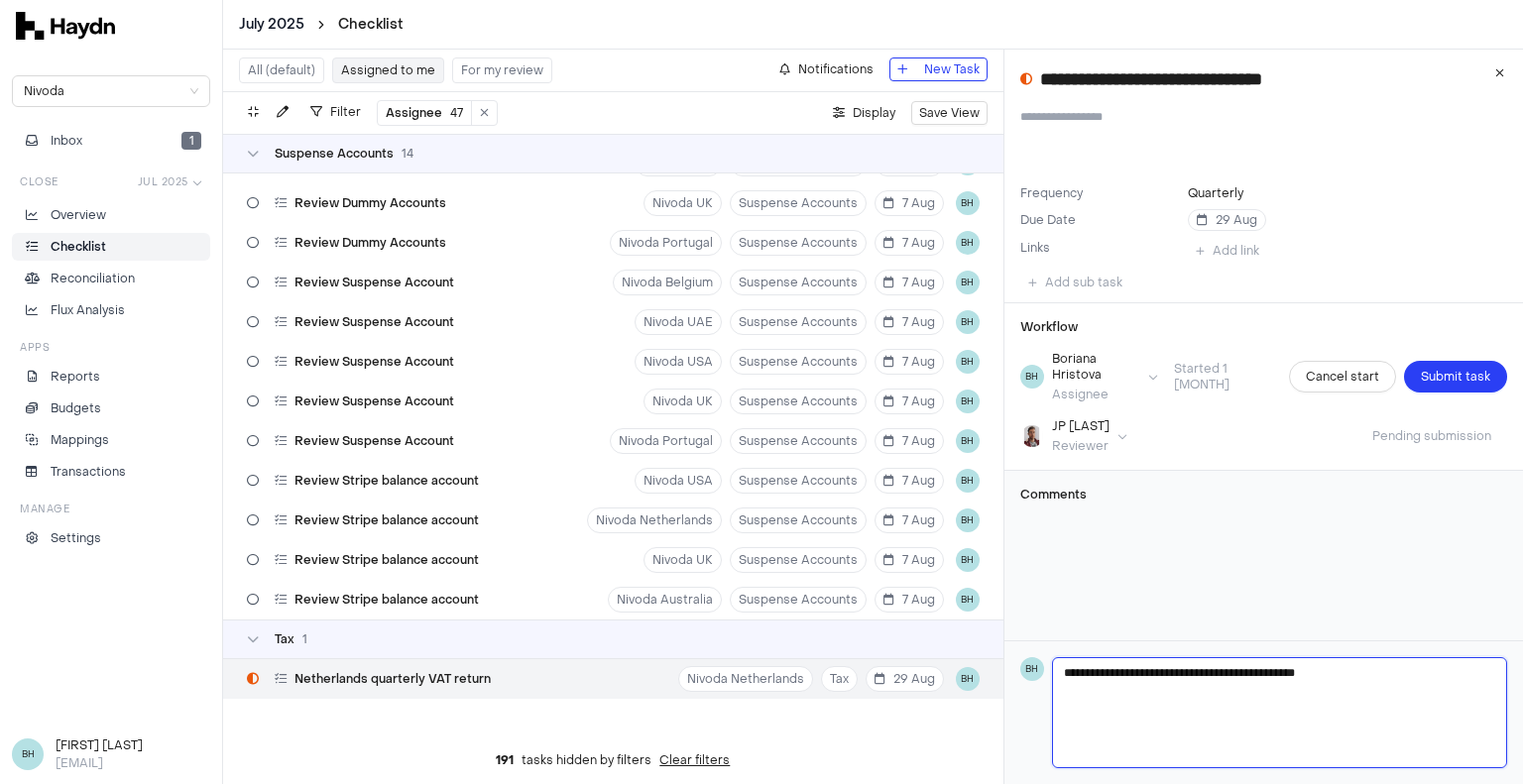 type 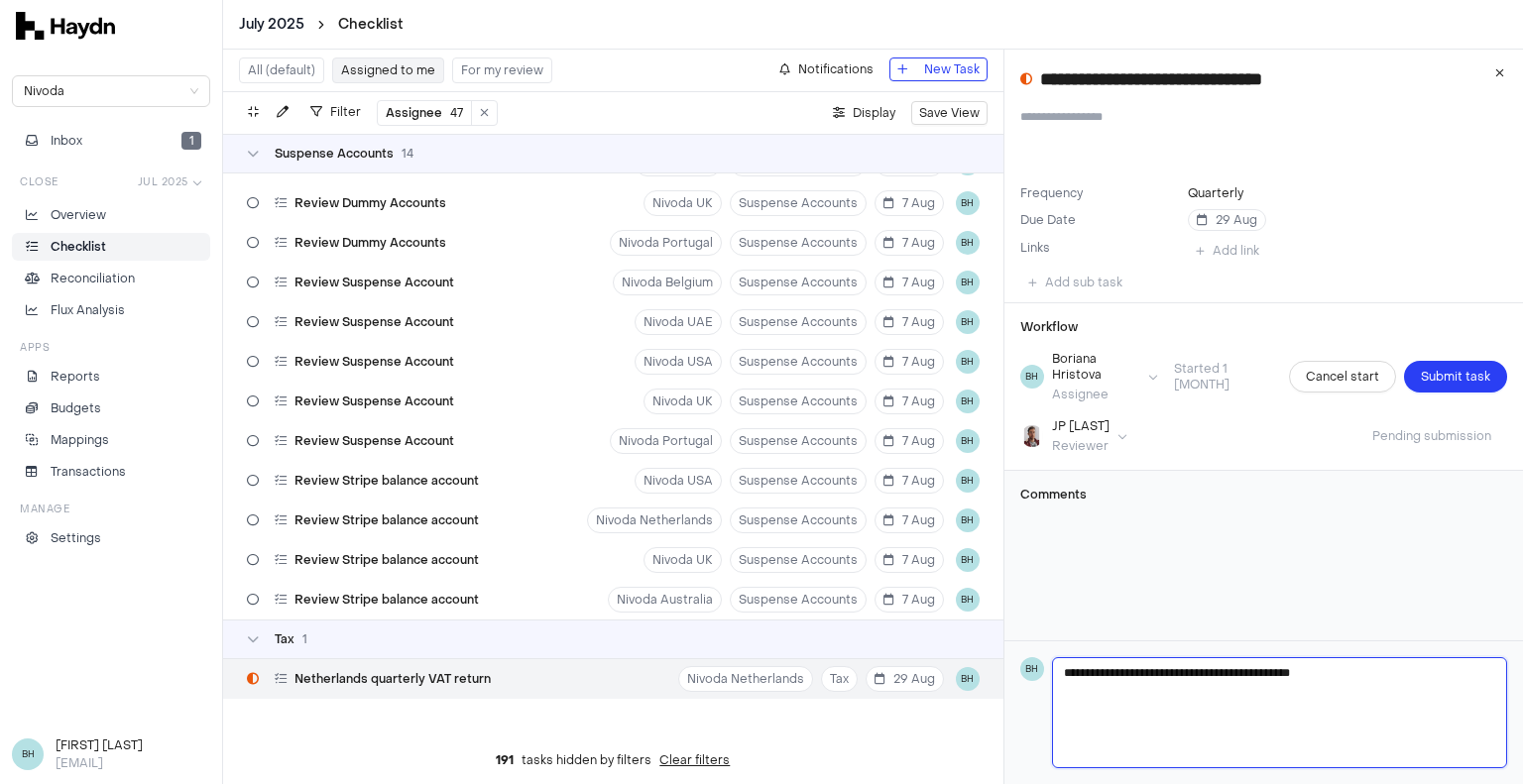type 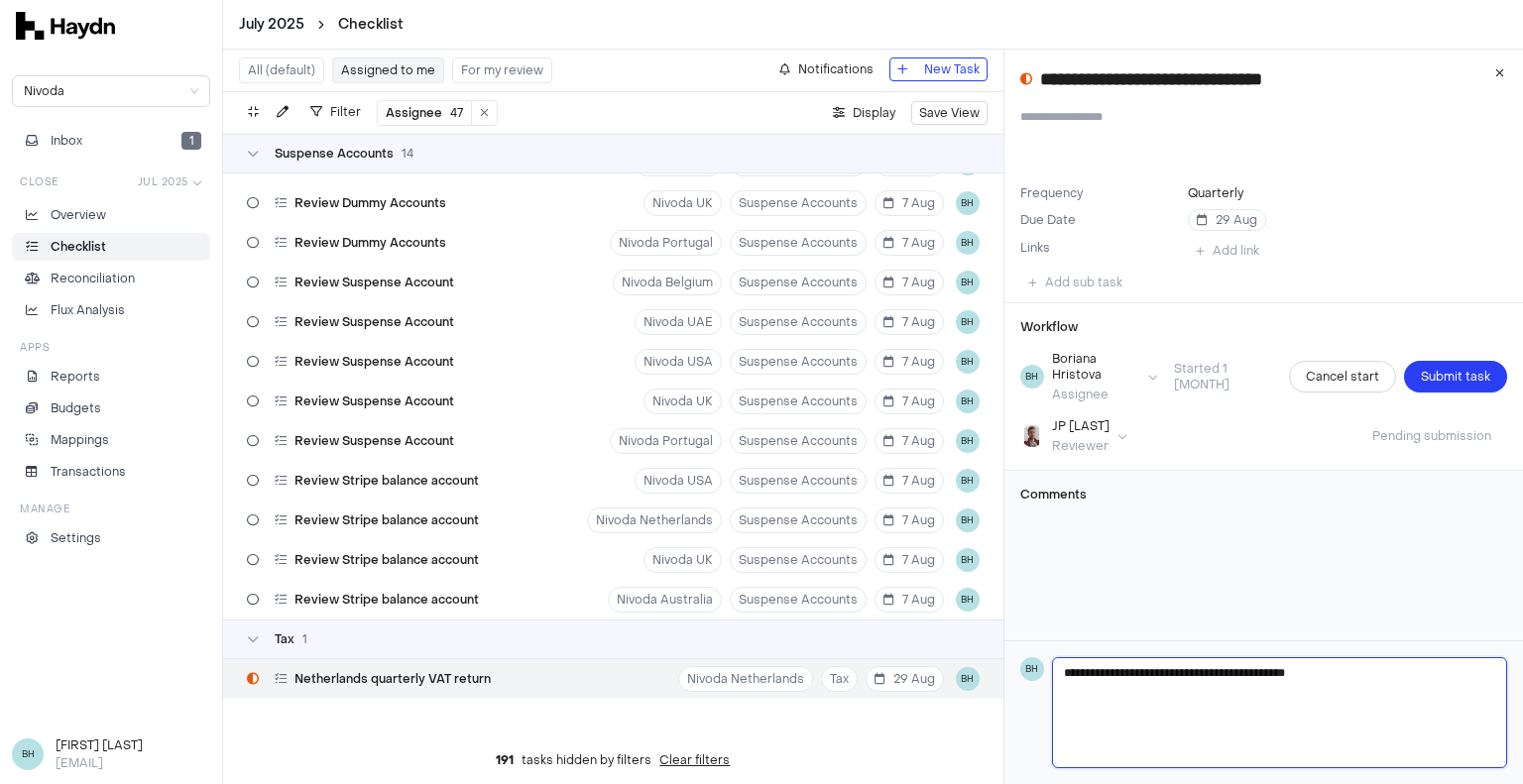 type 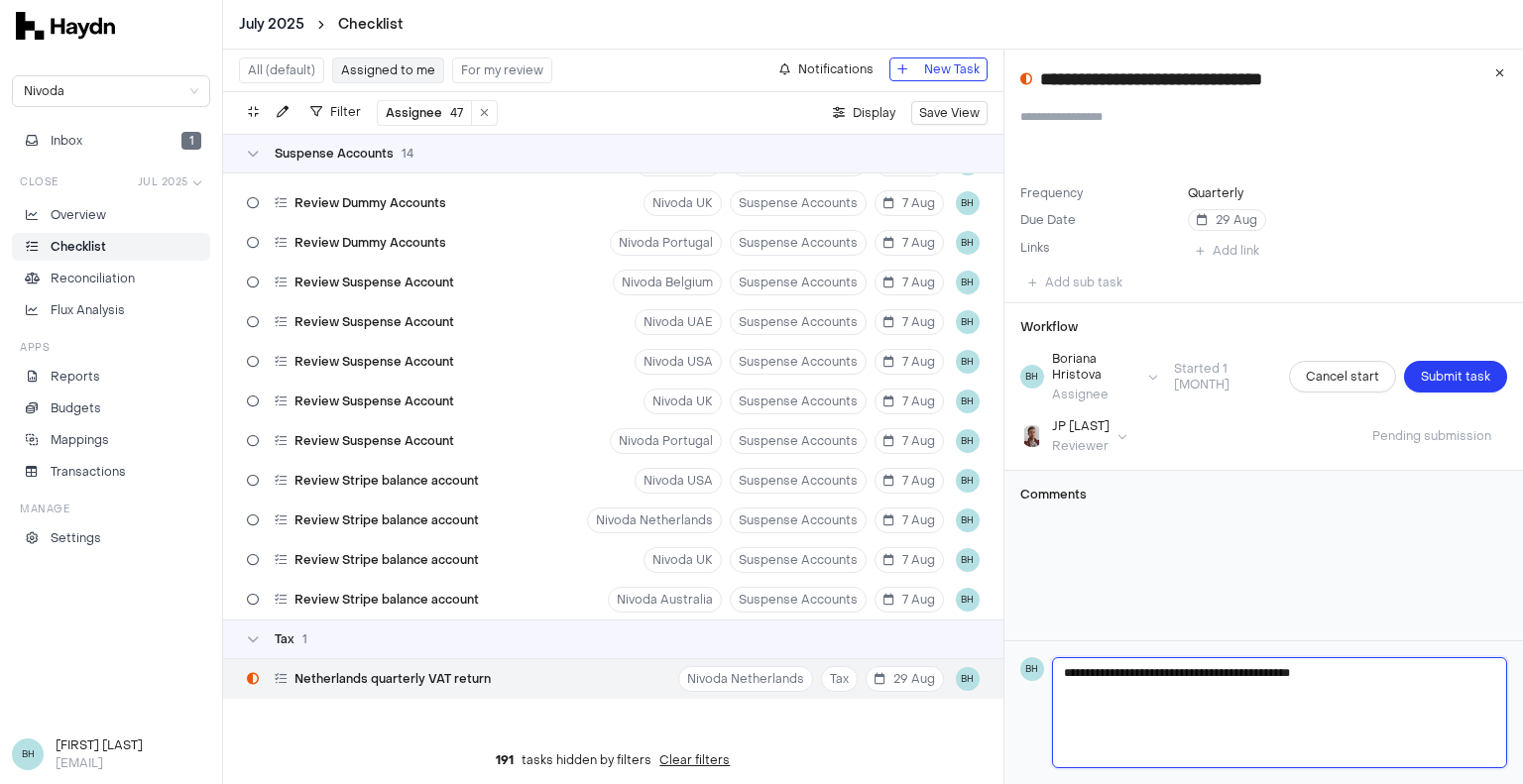 type 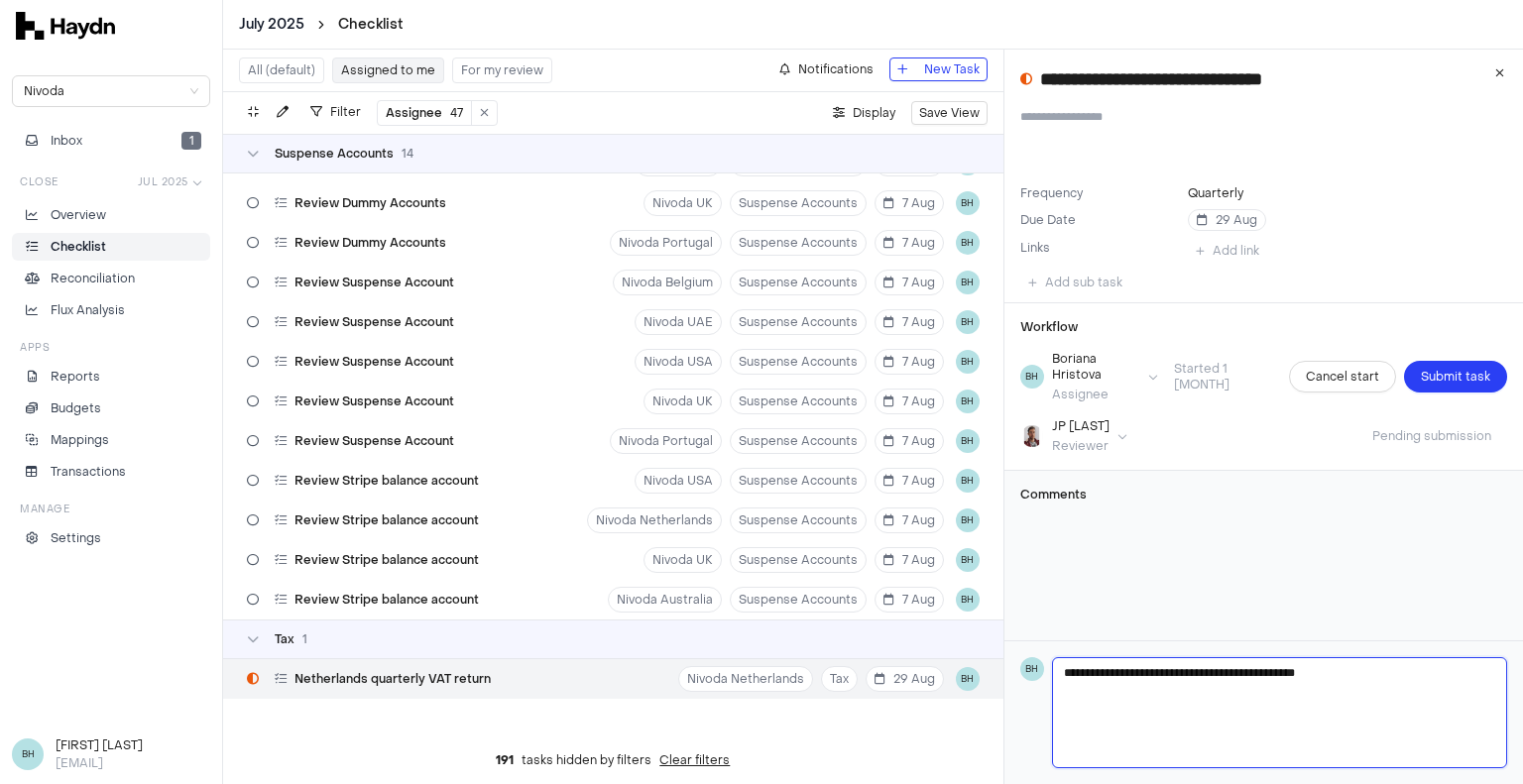 type 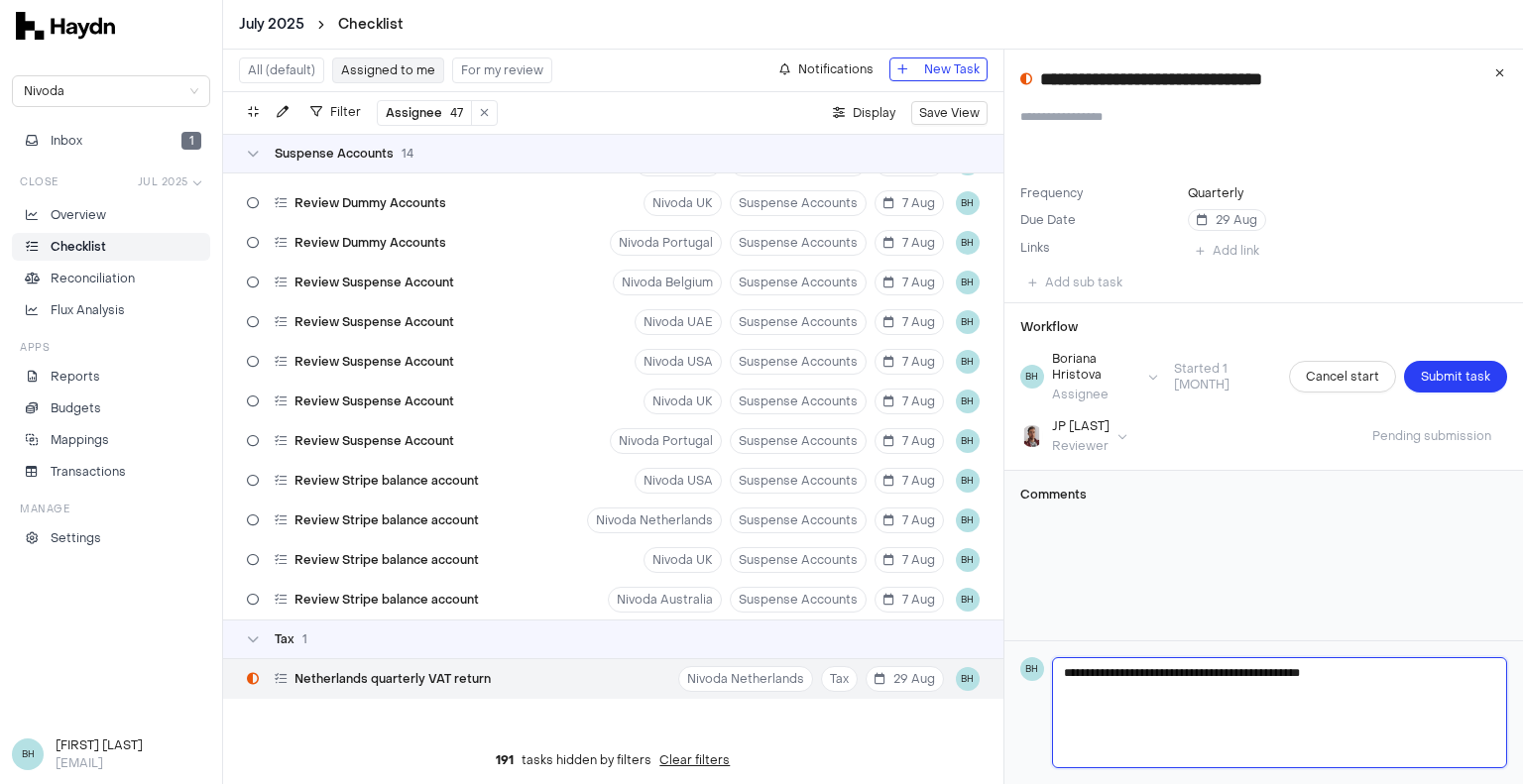 type 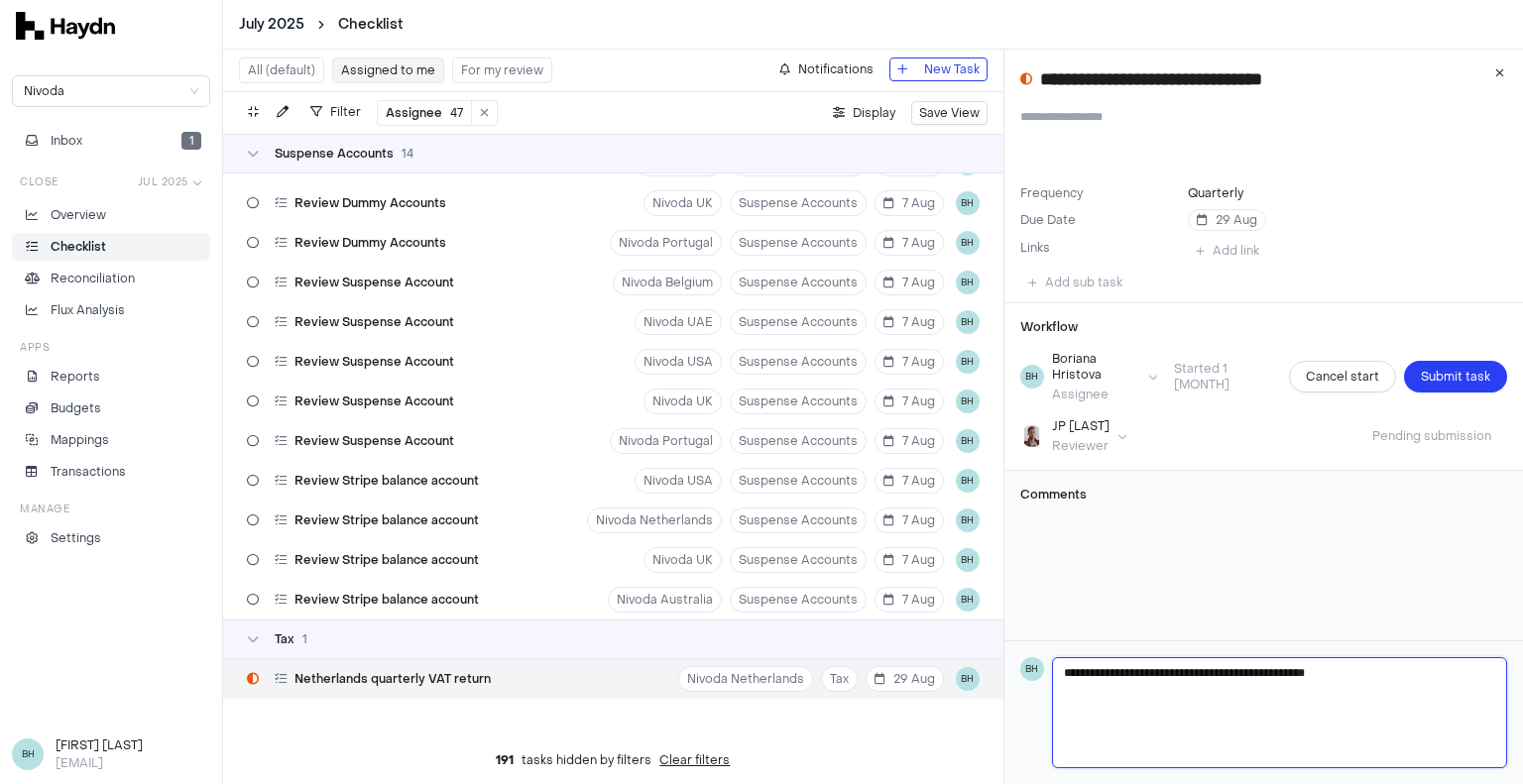 type 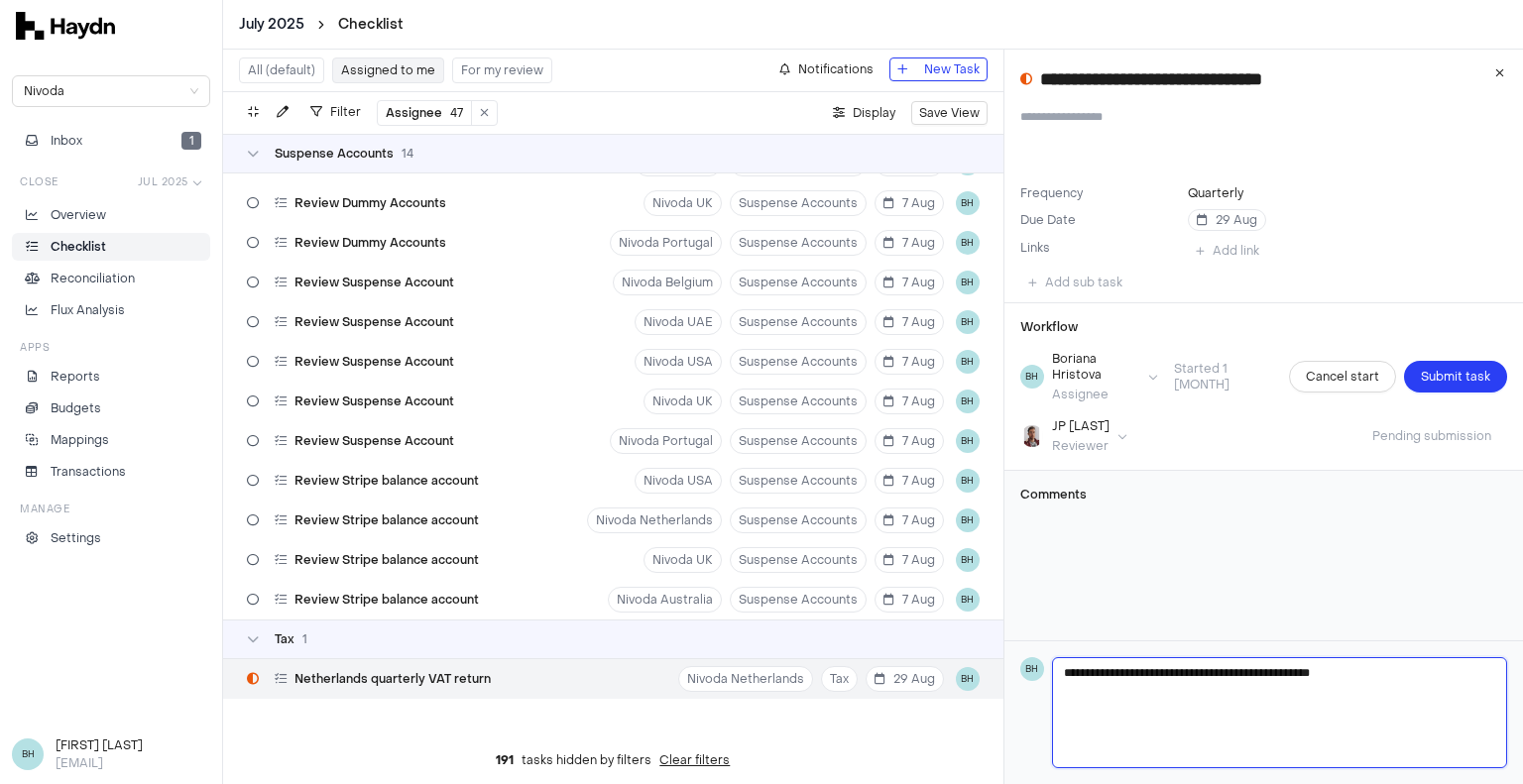 type 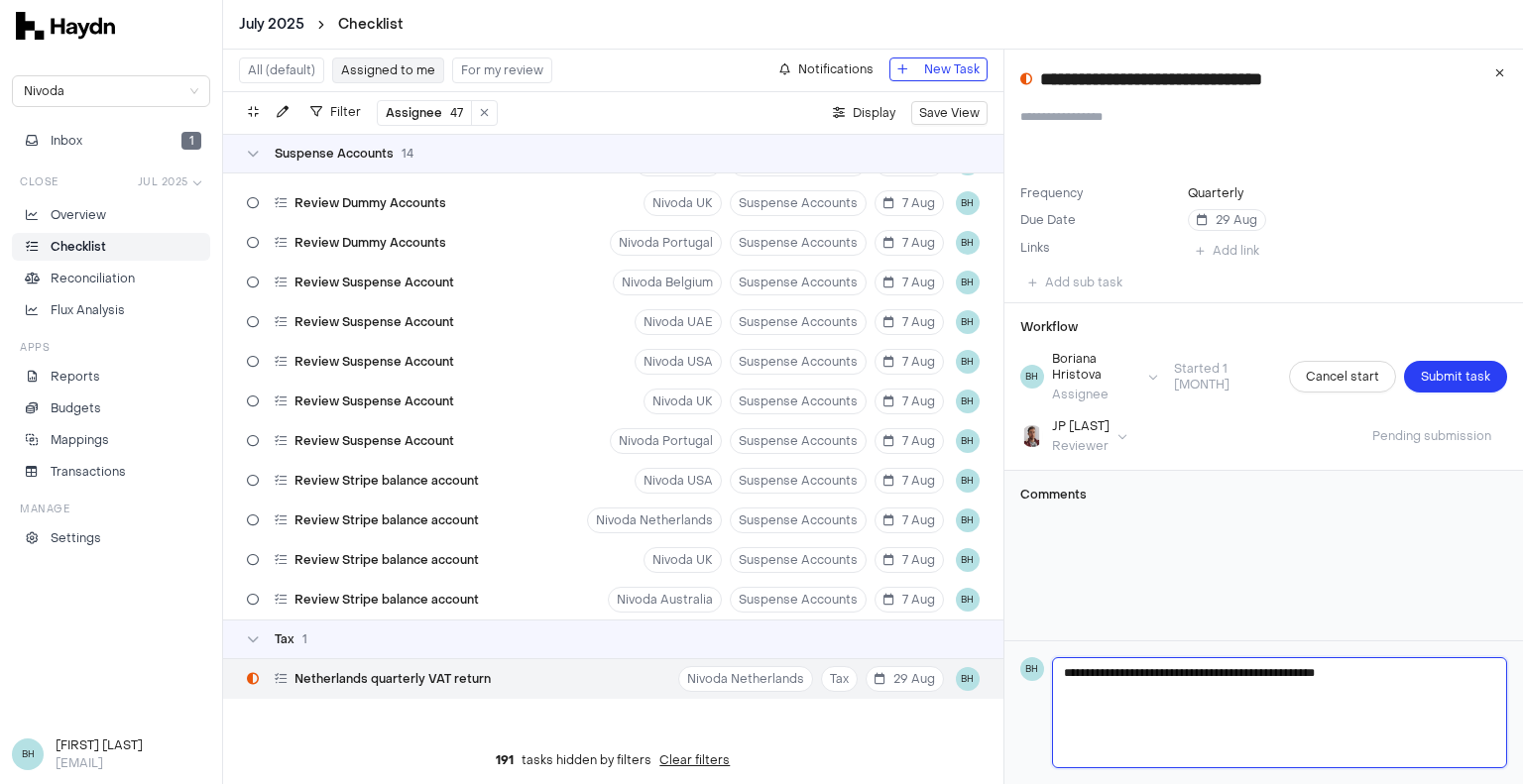 type 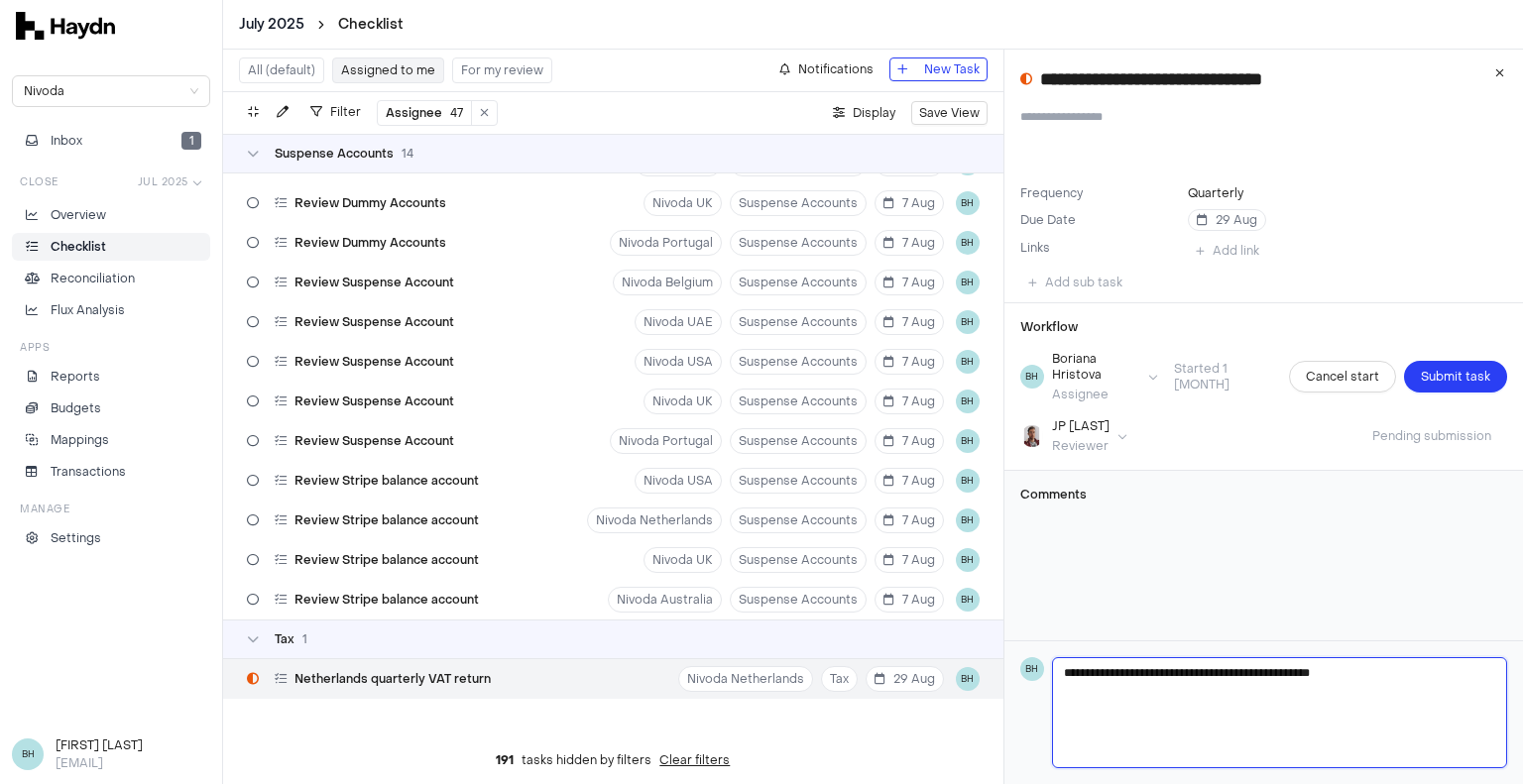 type 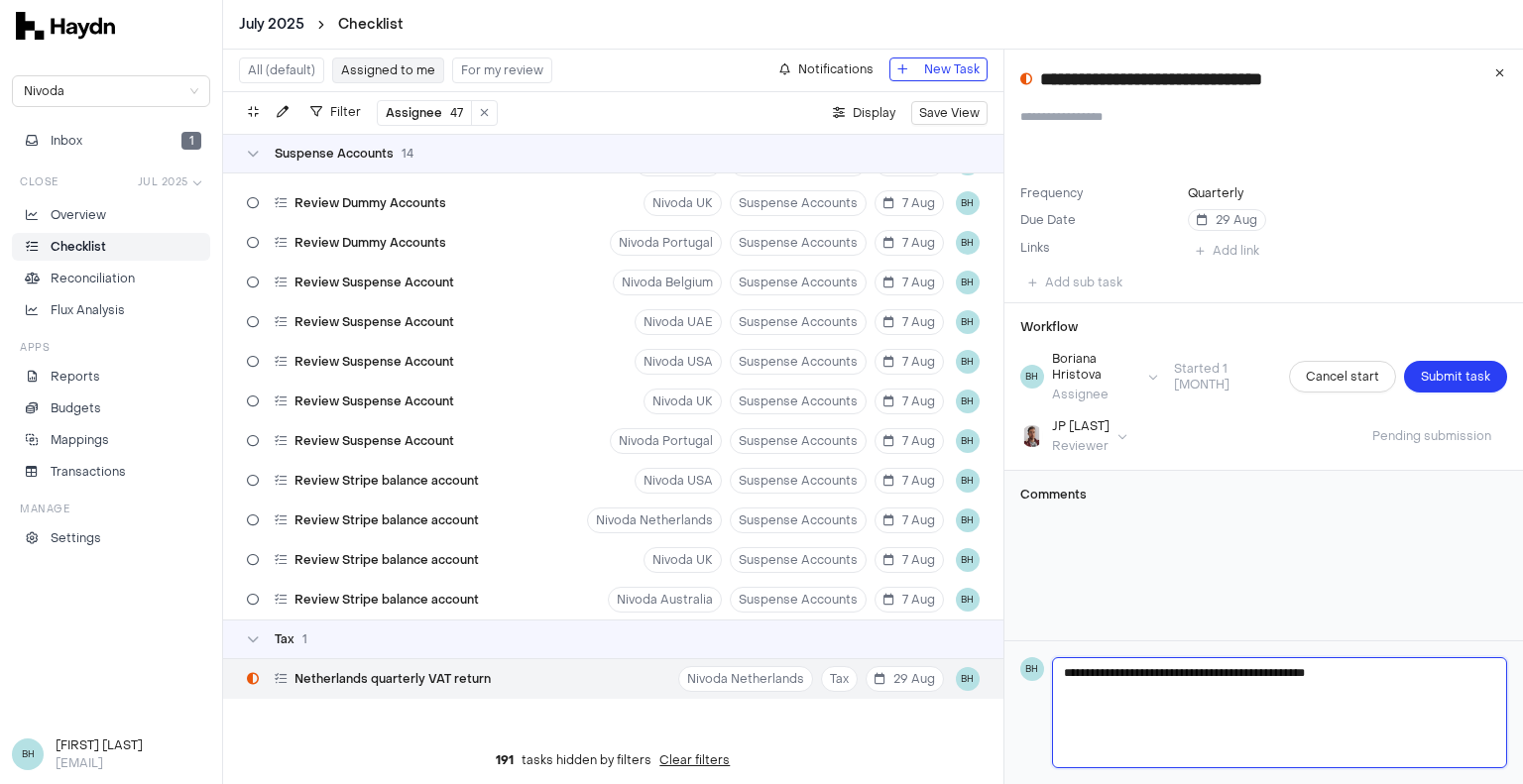 type 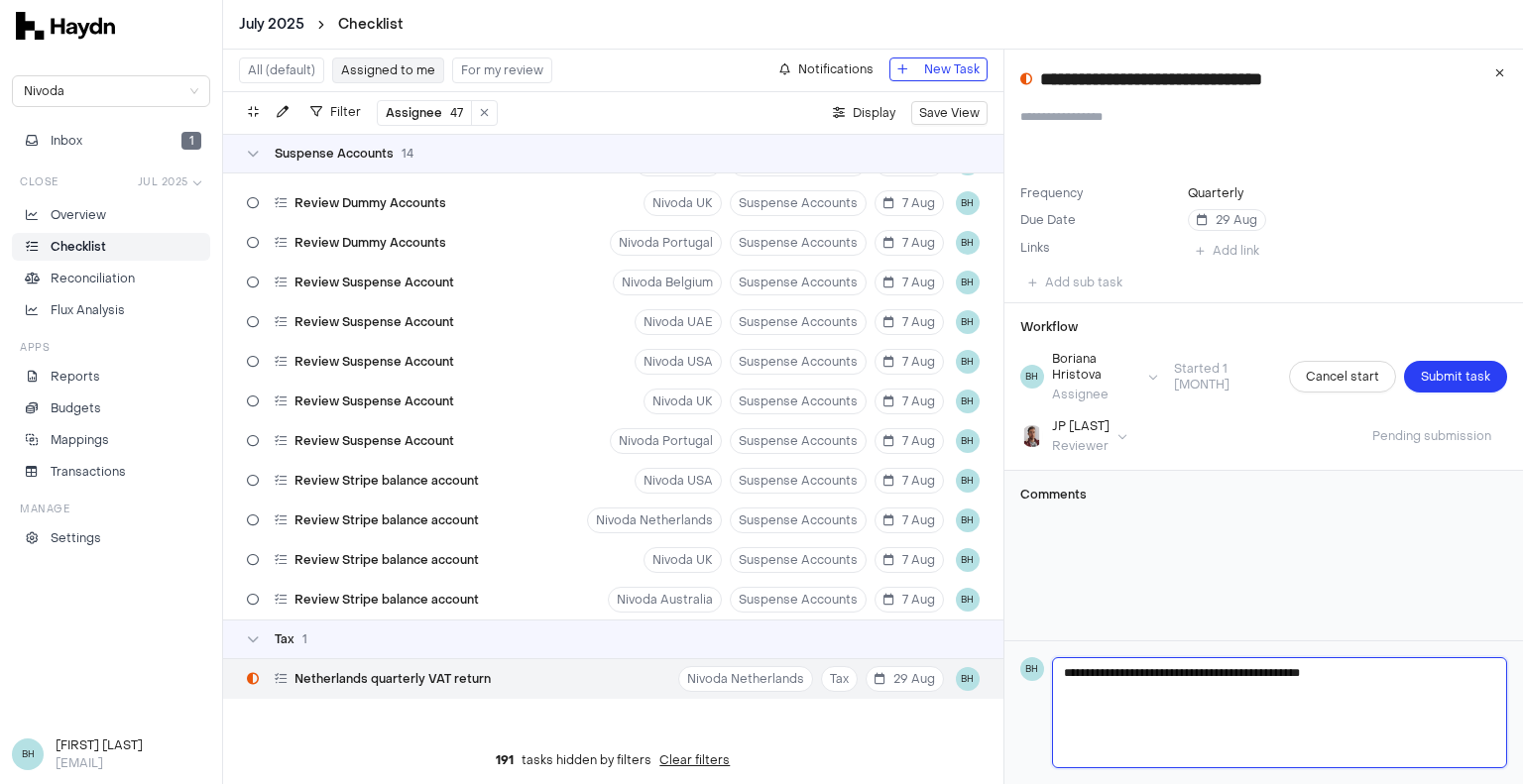 type 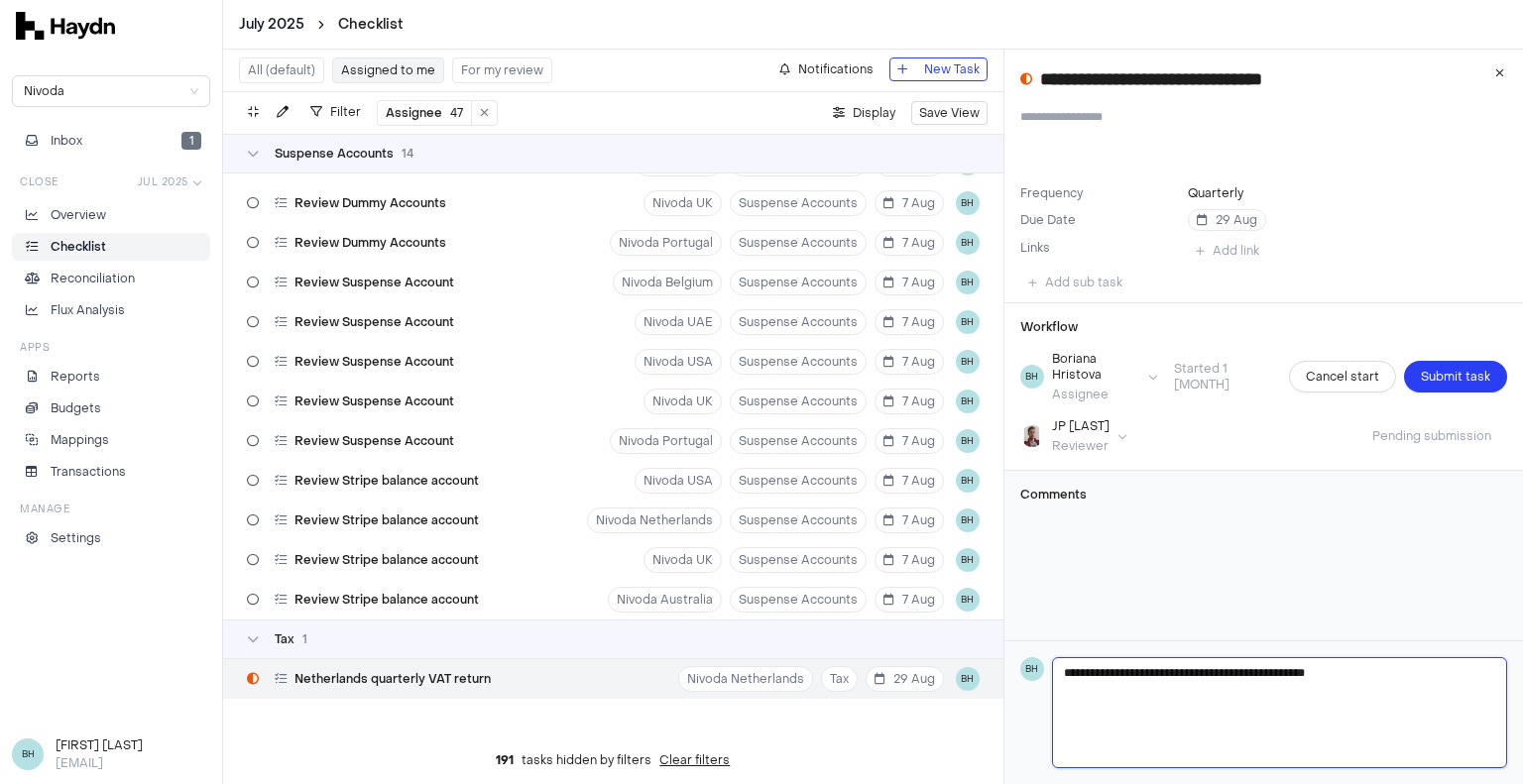 type 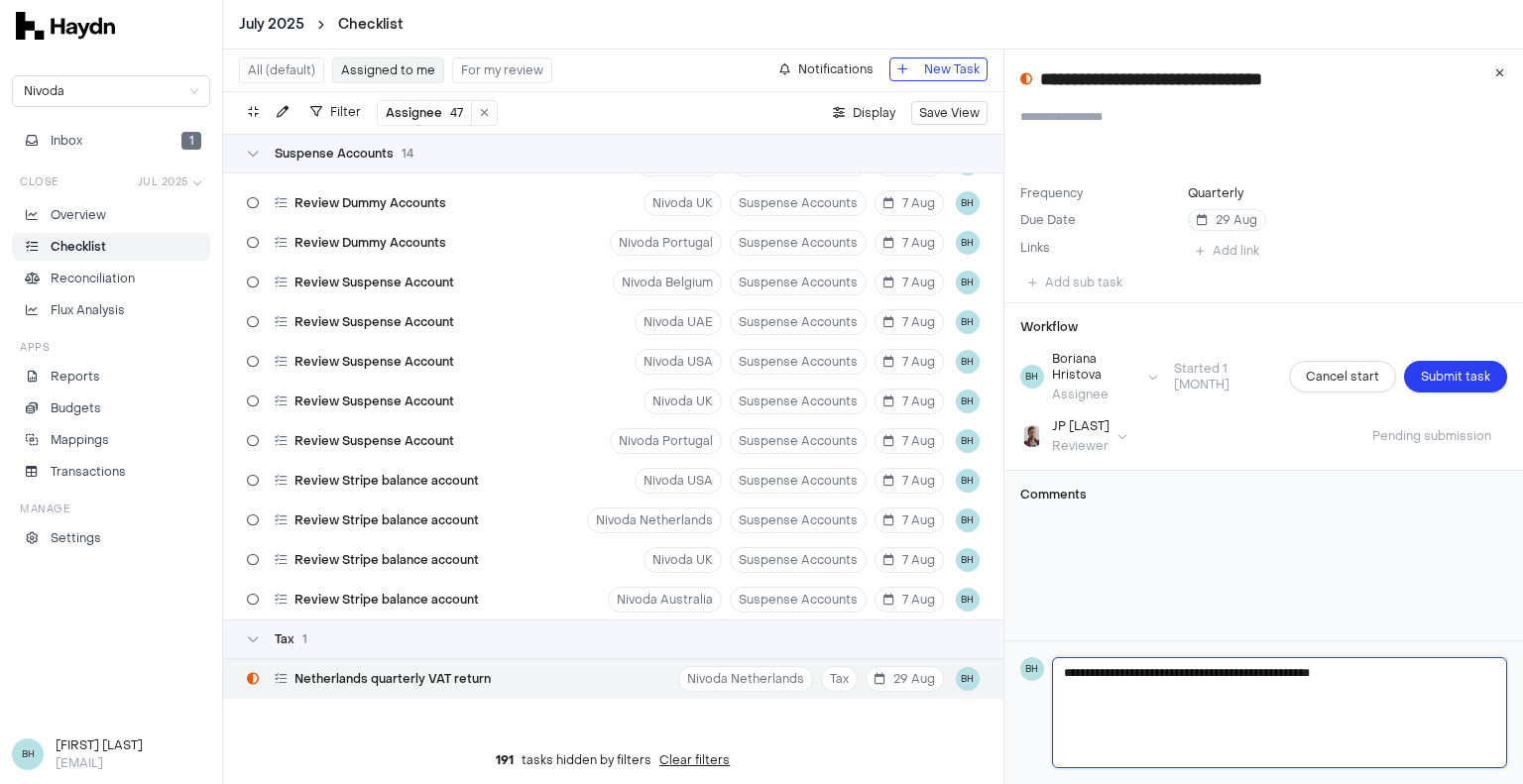 type on "**********" 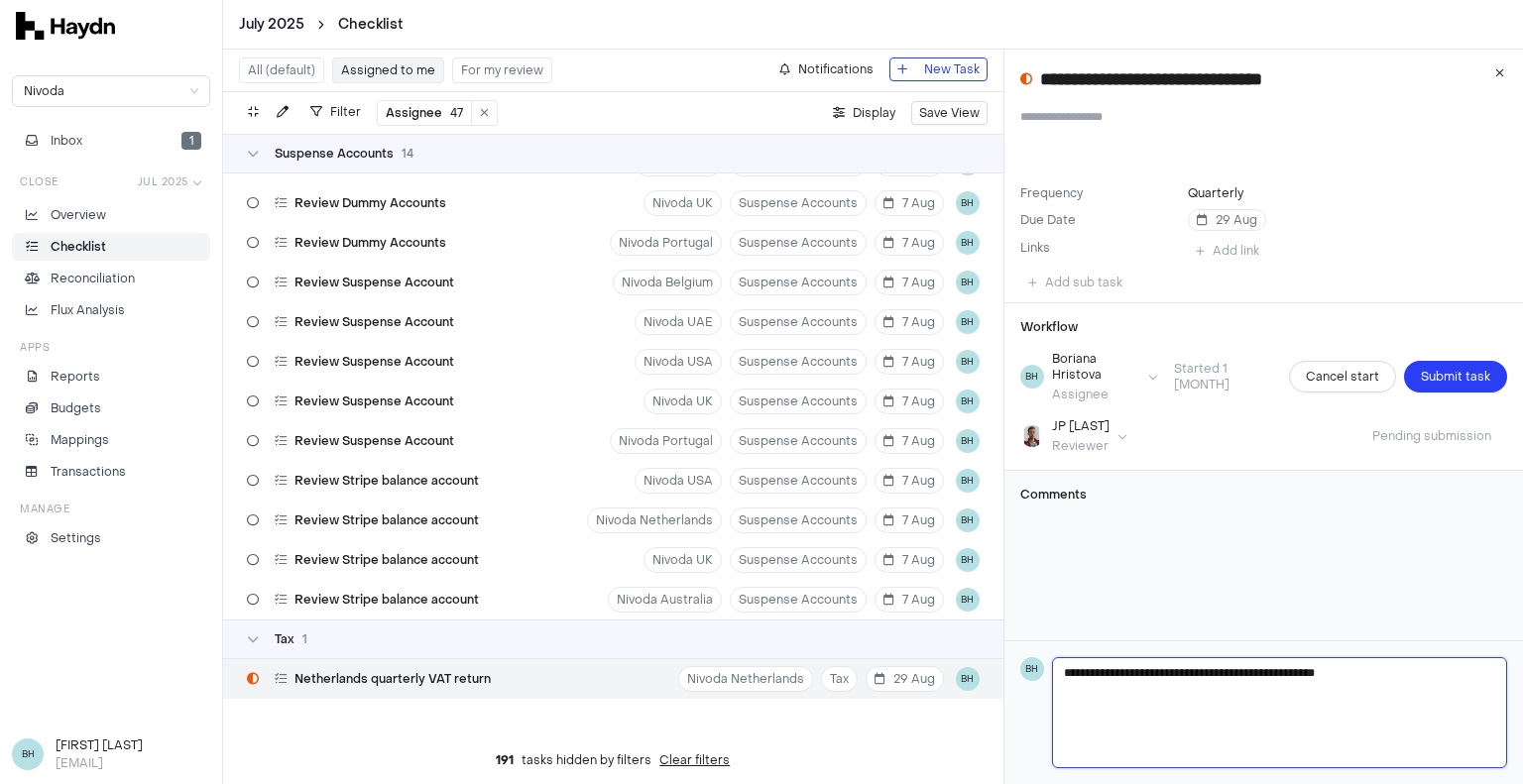 type 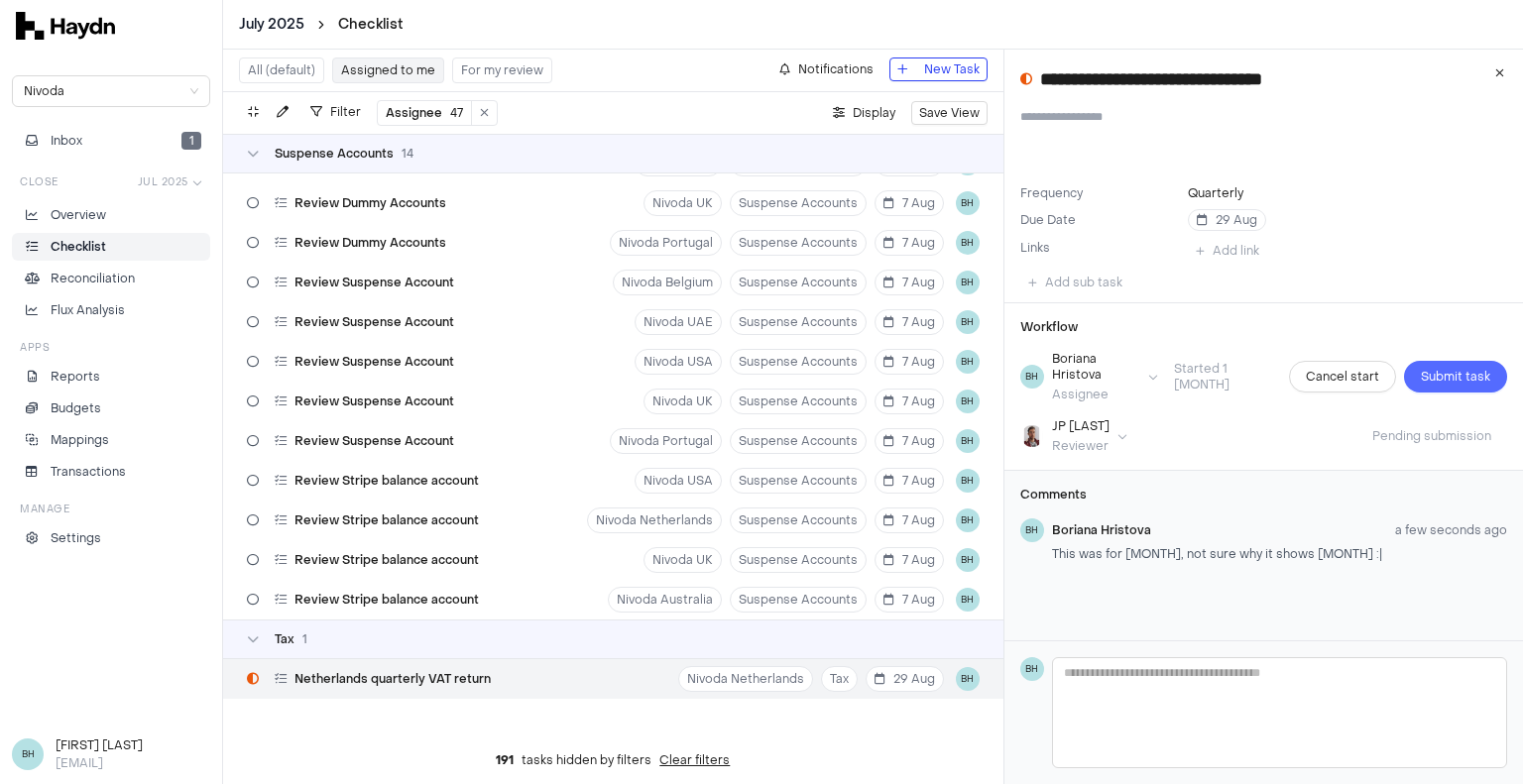 click on "Submit task" at bounding box center [1456, 377] 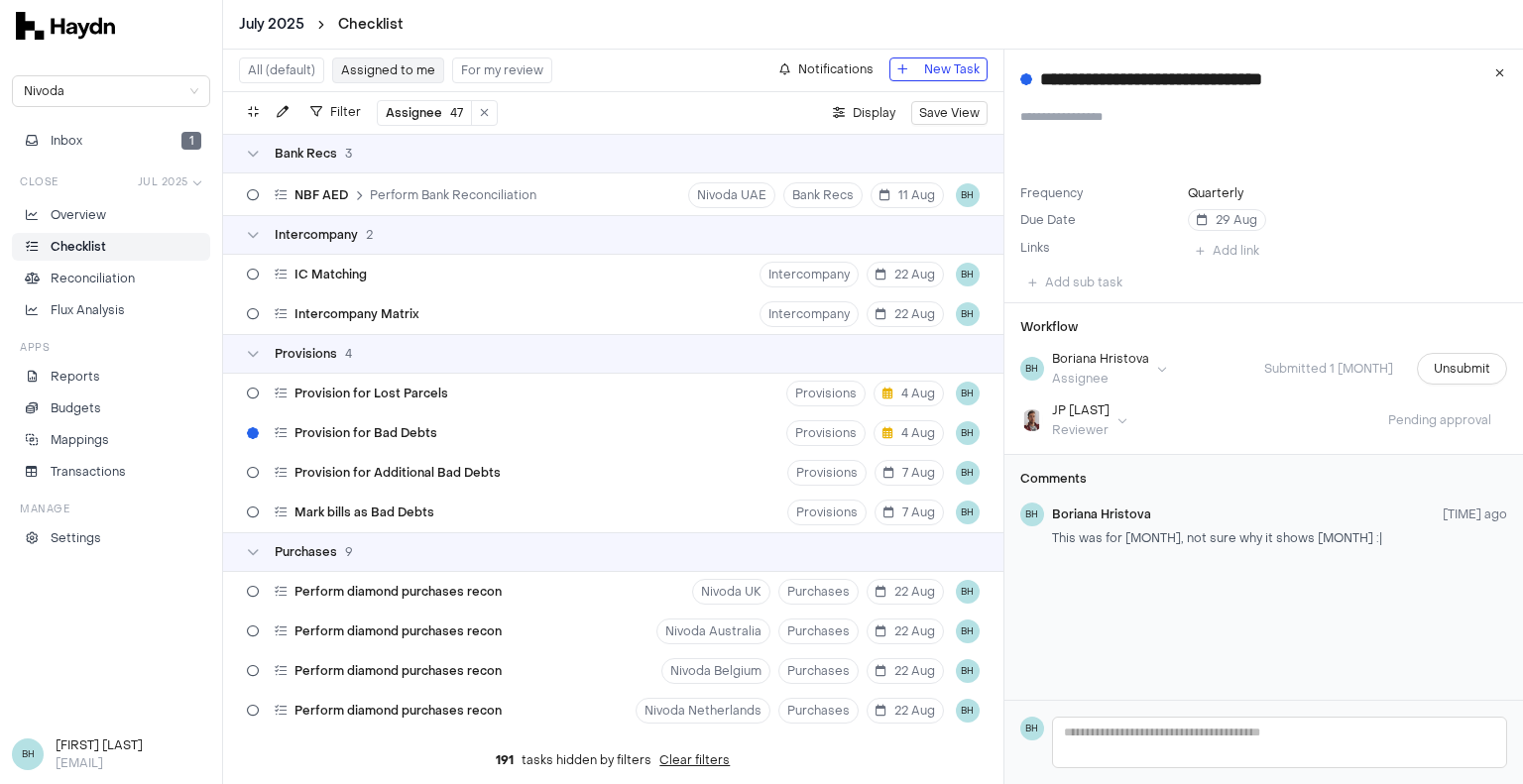 scroll, scrollTop: 99, scrollLeft: 0, axis: vertical 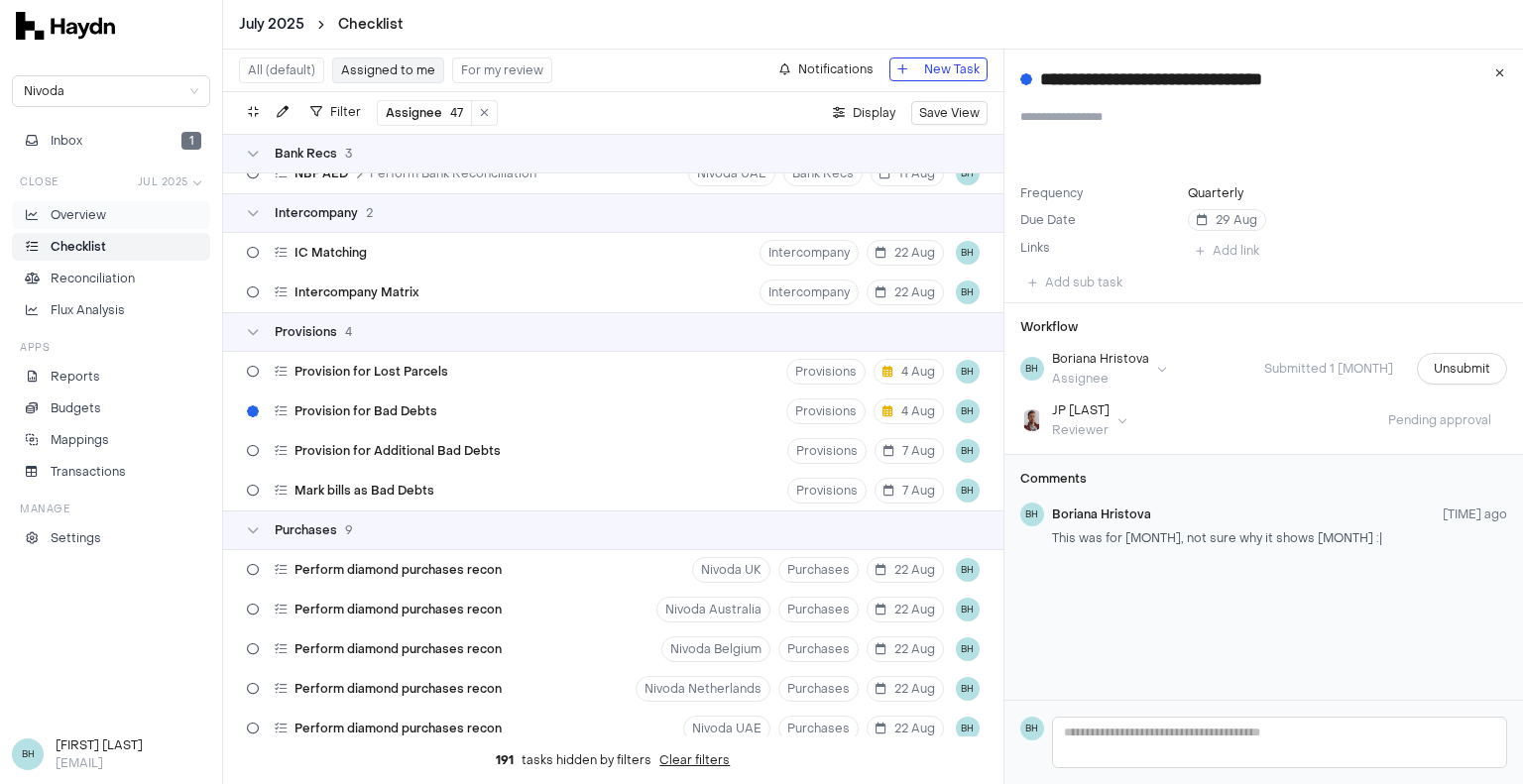 click on "Overview" at bounding box center (78, 215) 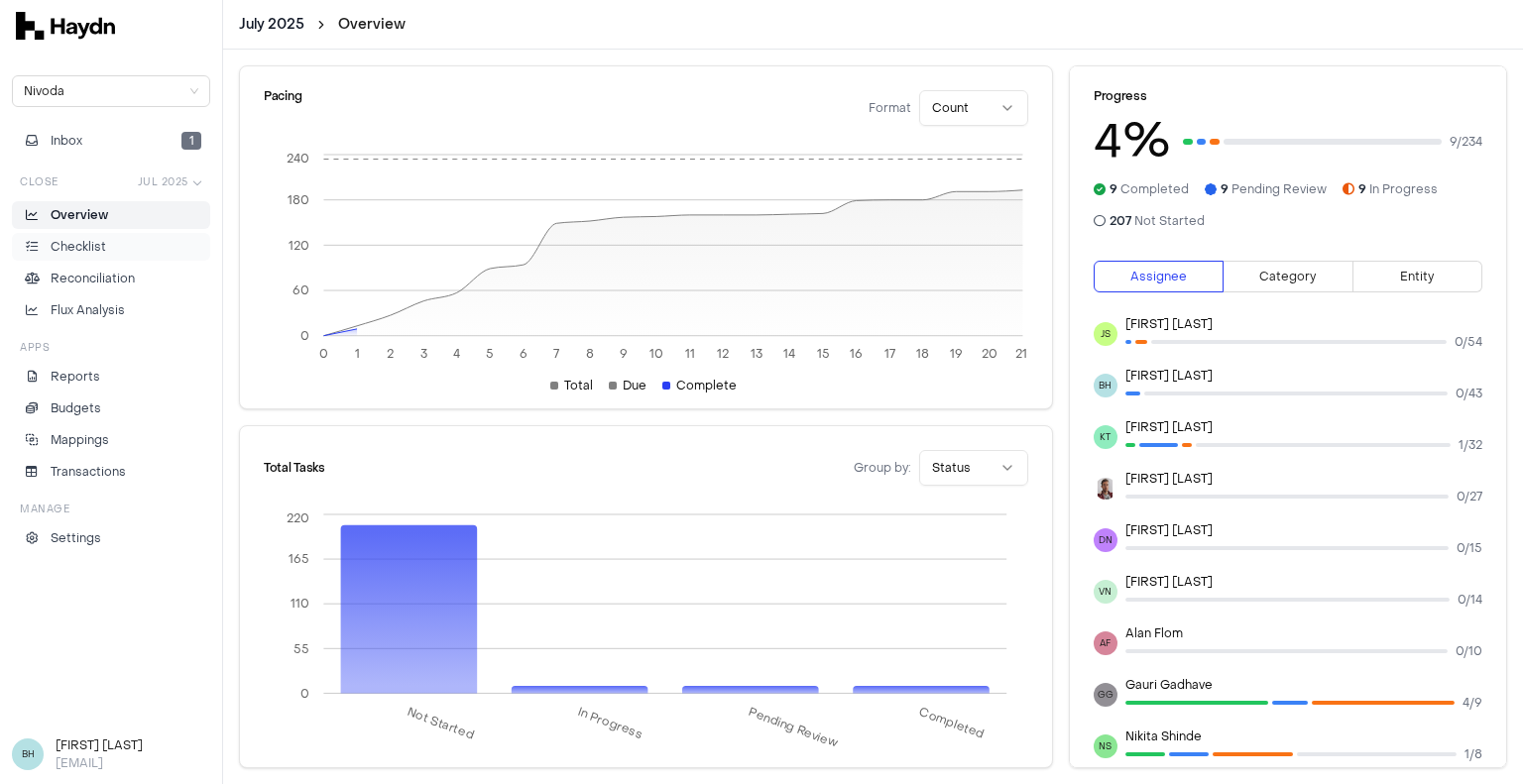 click on "Checklist" at bounding box center [111, 247] 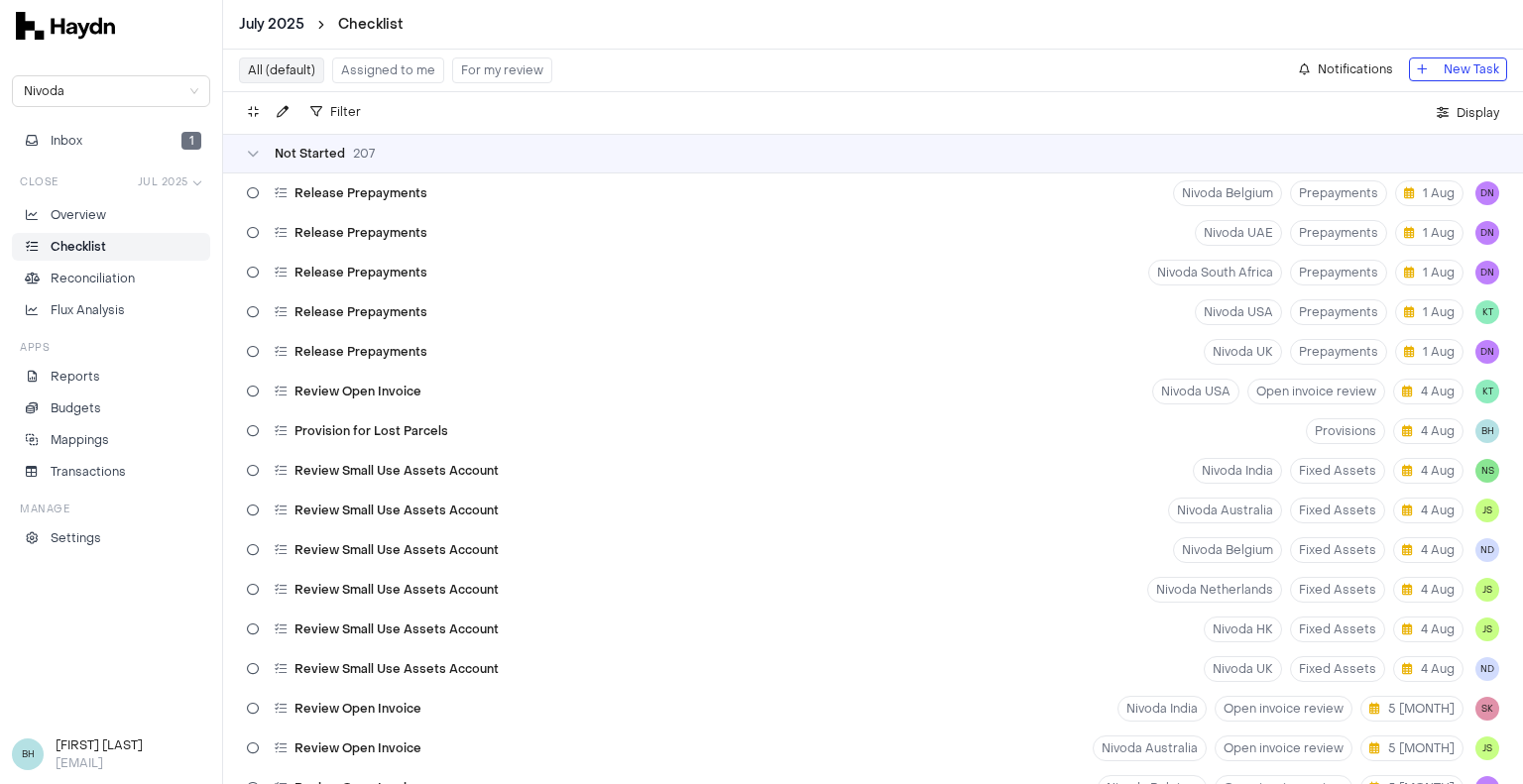 click on "For my review" at bounding box center (502, 70) 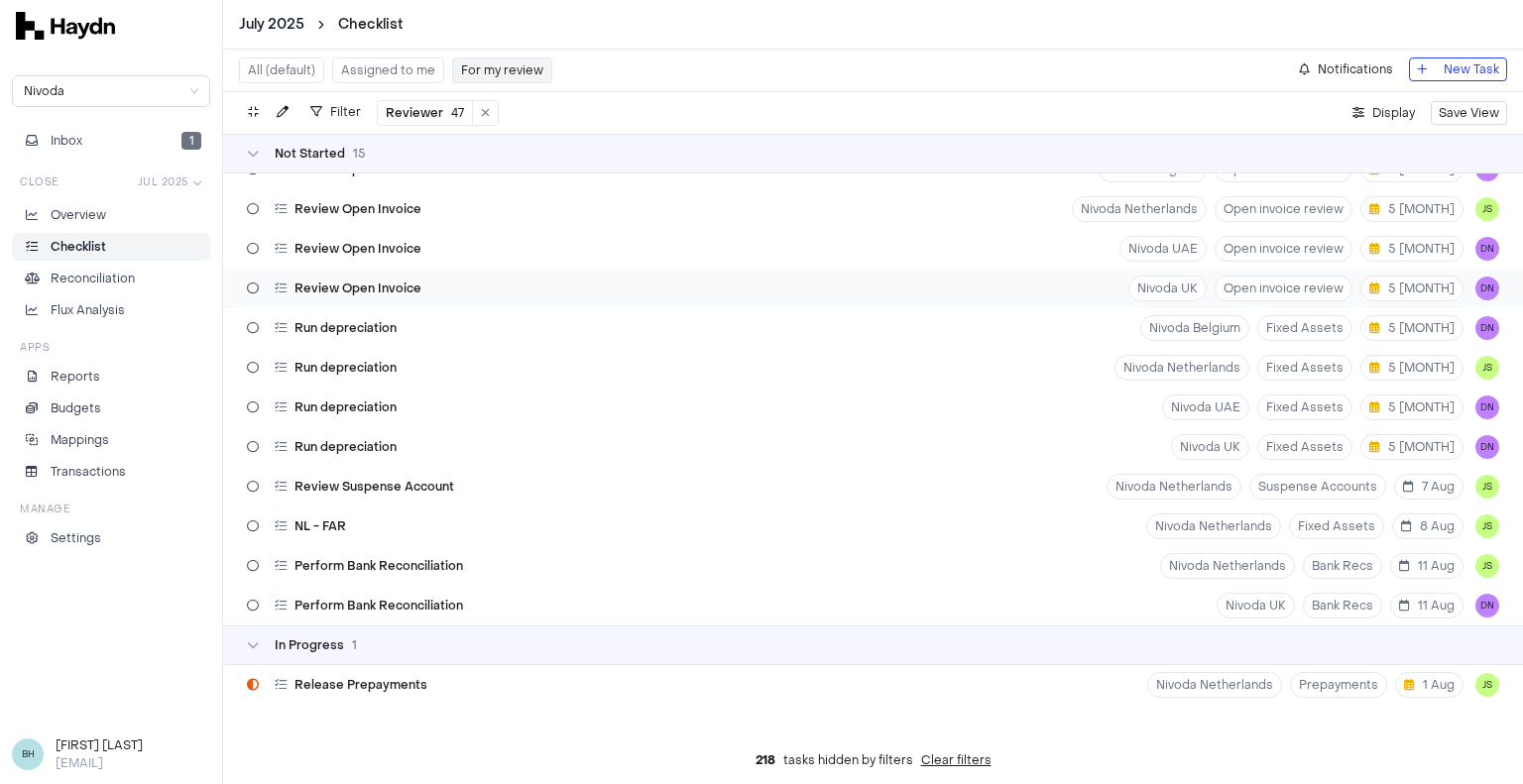 scroll, scrollTop: 149, scrollLeft: 0, axis: vertical 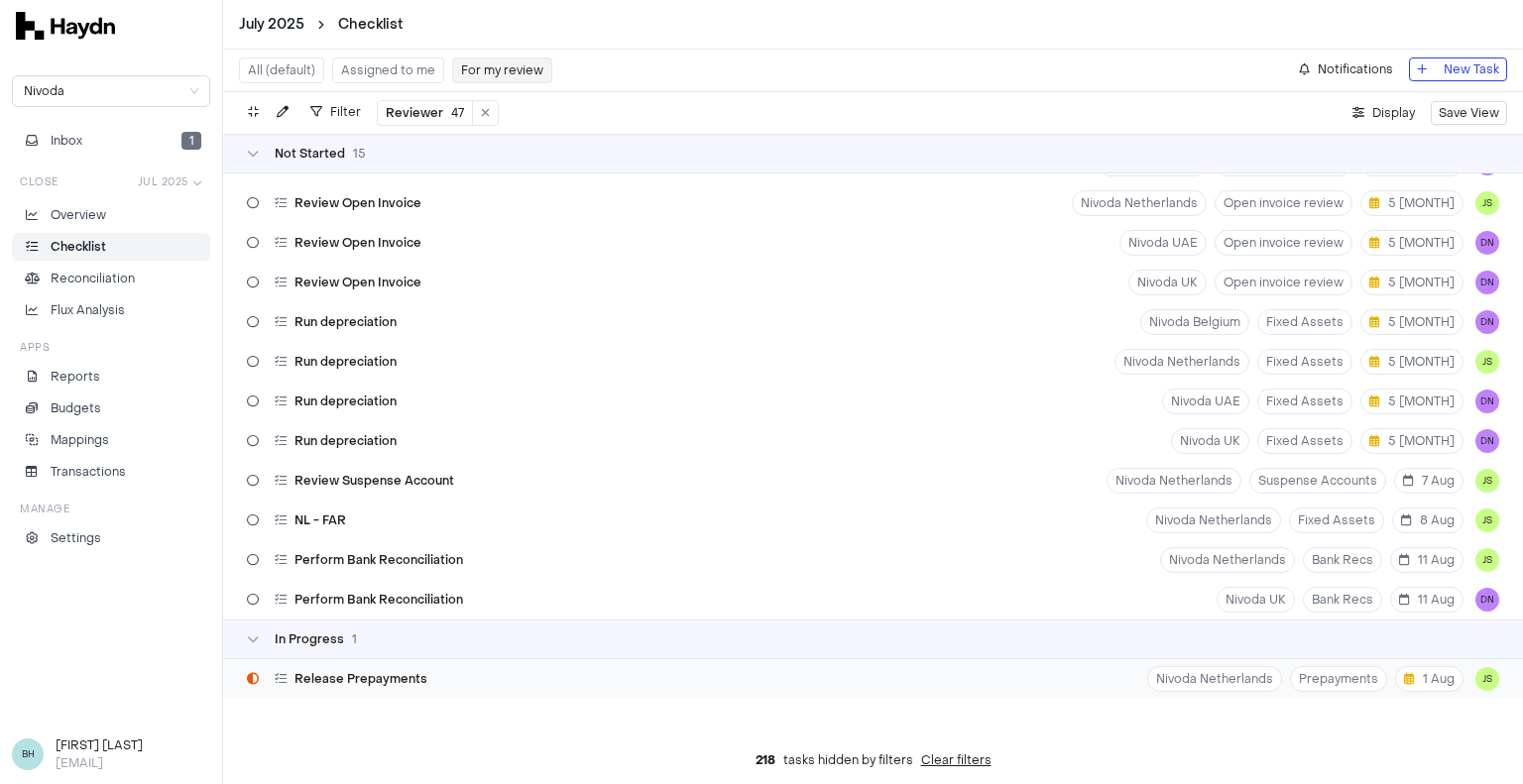 click on "Release Prepayments Nivoda Netherlands Prepayments 1 Aug JS" at bounding box center [873, 679] 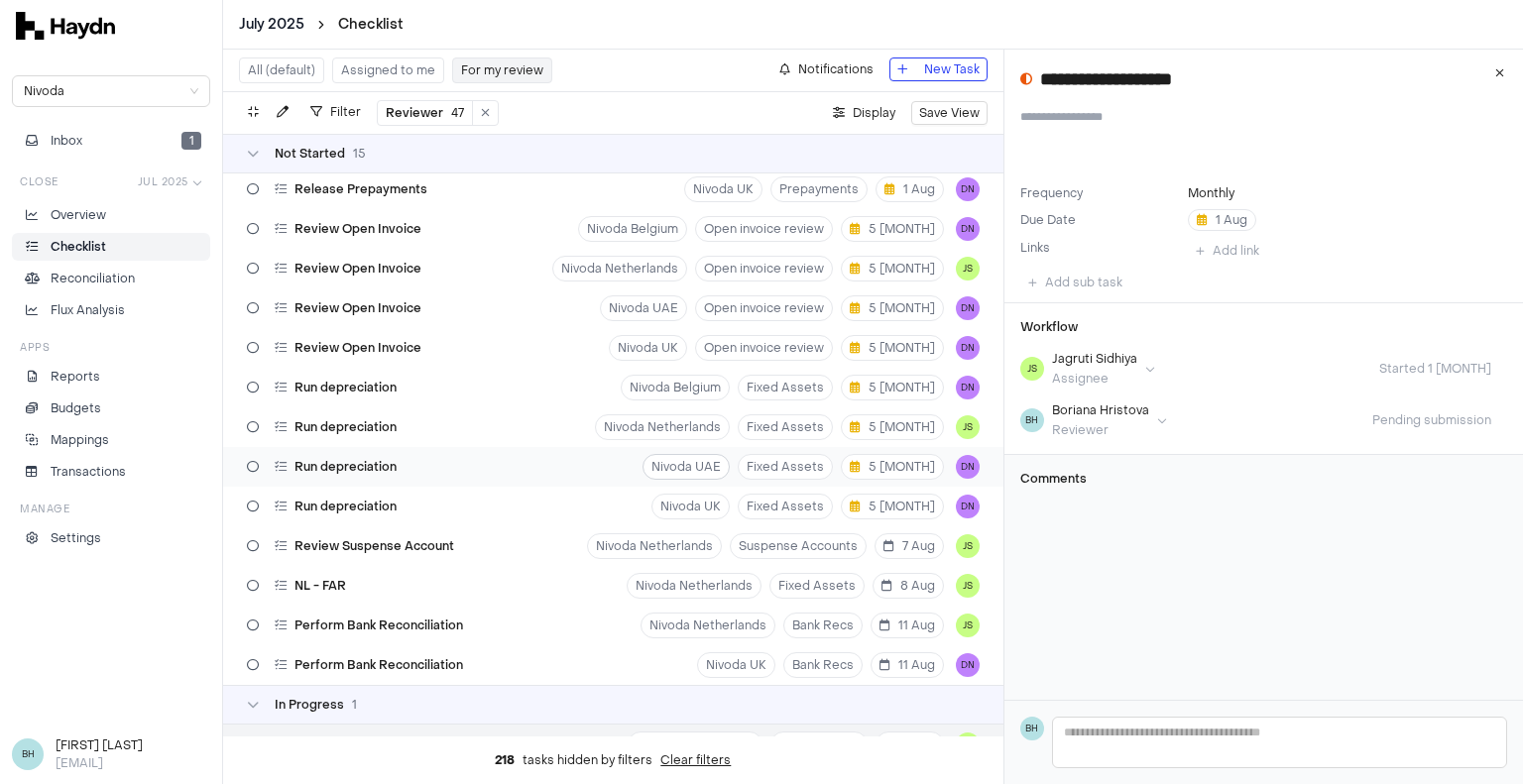 scroll, scrollTop: 0, scrollLeft: 0, axis: both 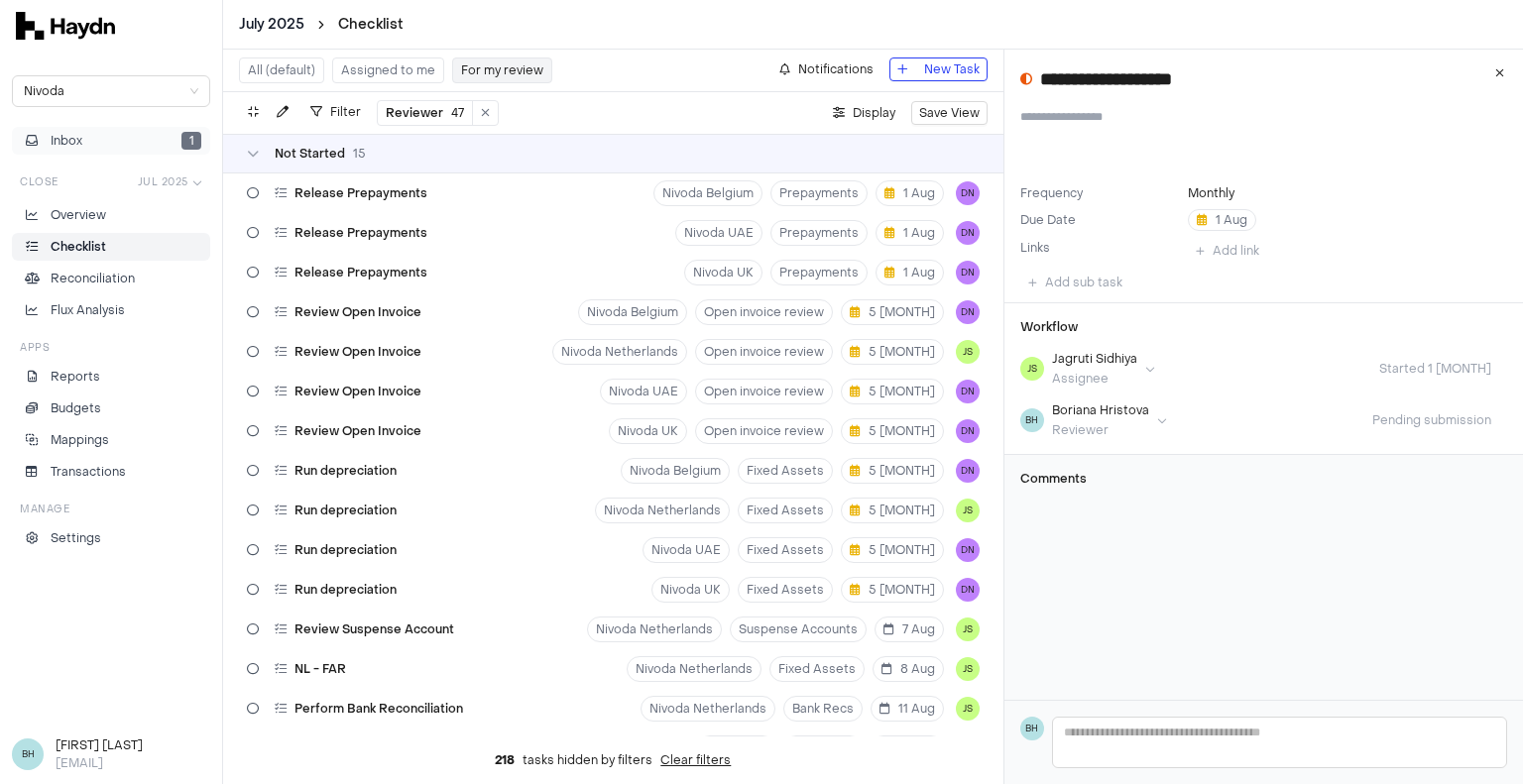 click on "Inbox" at bounding box center [66, 141] 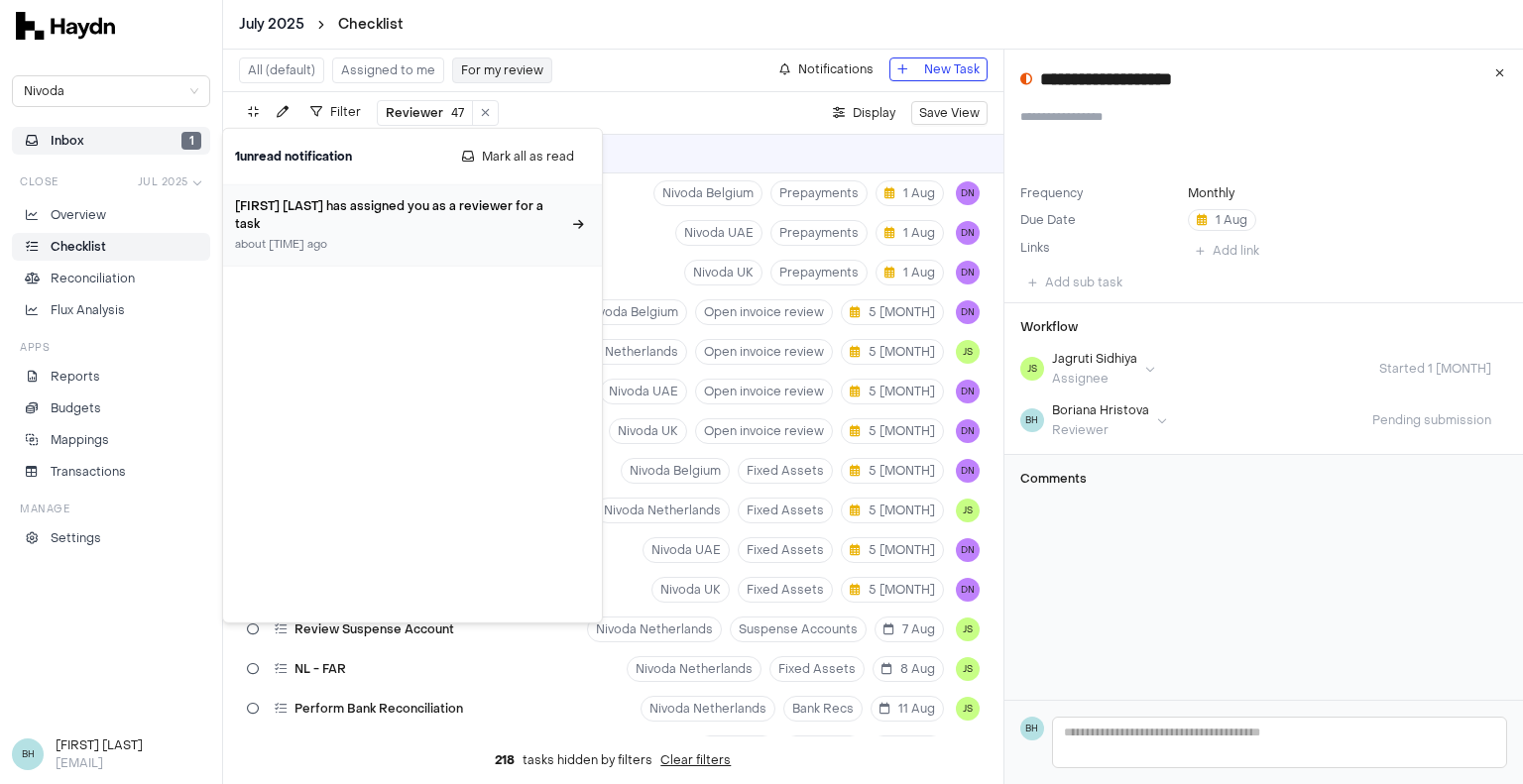 click on "[FIRST] [LAST] has assigned you as a reviewer for a task" at bounding box center [401, 215] 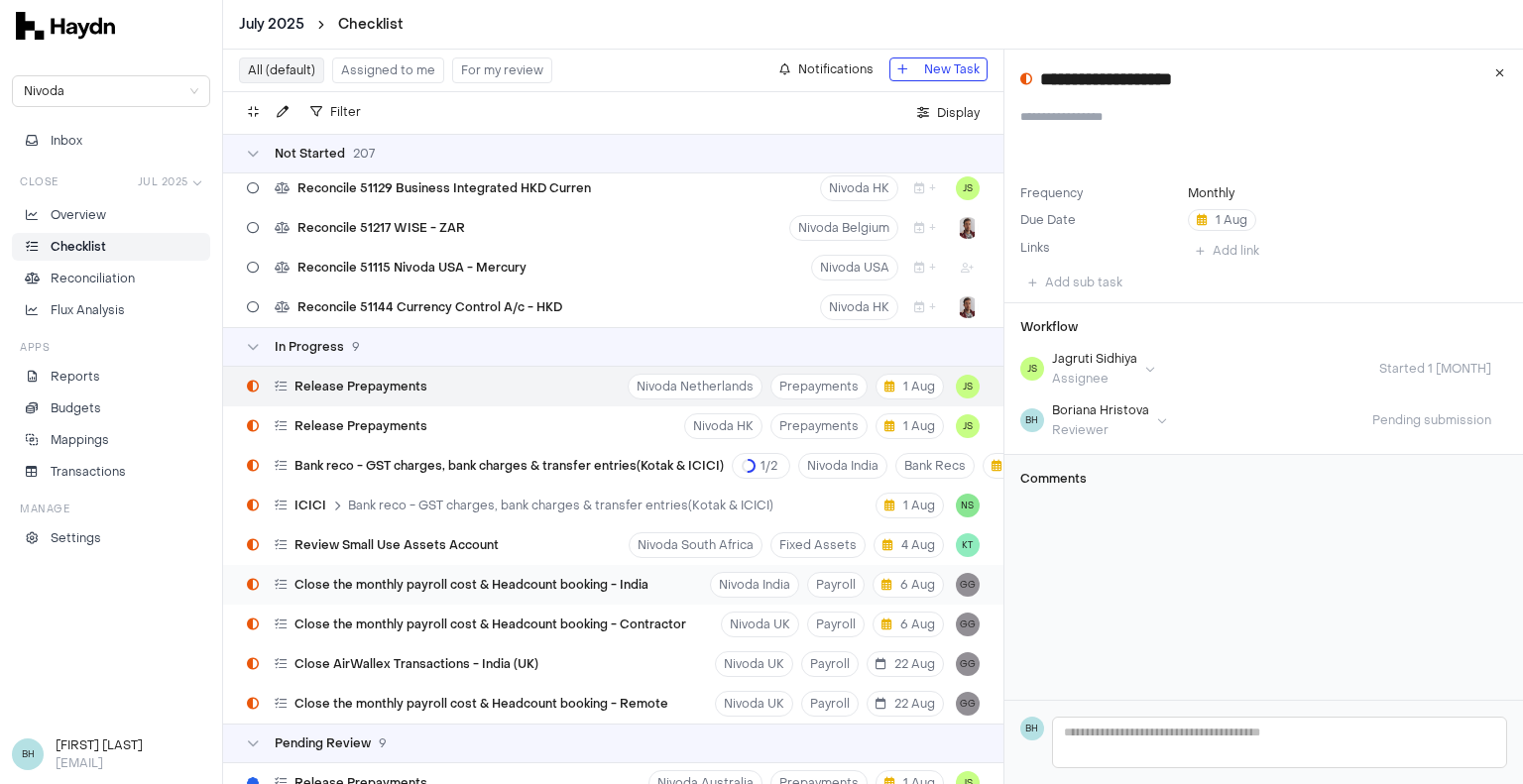 scroll, scrollTop: 8087, scrollLeft: 0, axis: vertical 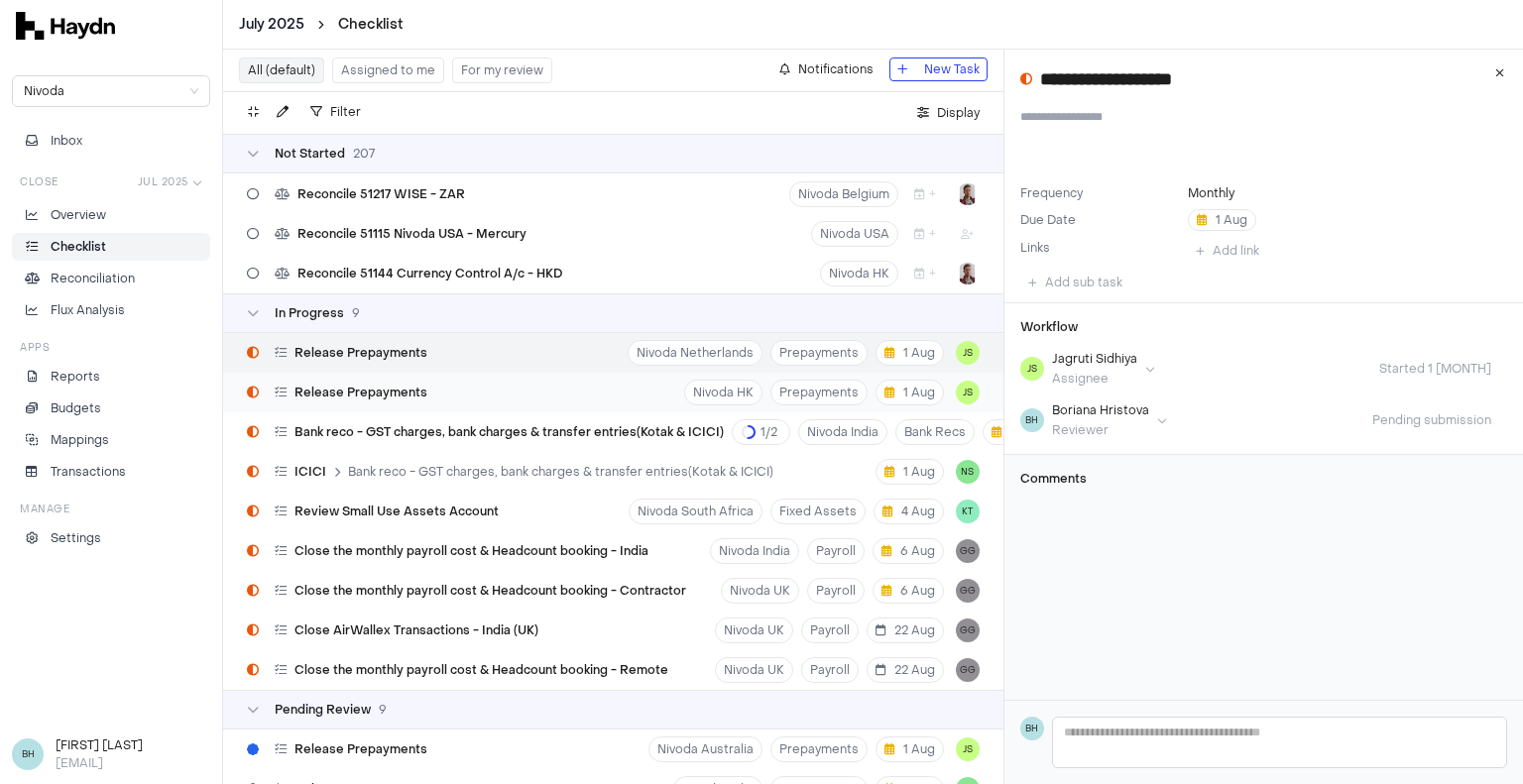click on "Release Prepayments Nivoda HK Prepayments 1 Aug JS" at bounding box center [613, 392] 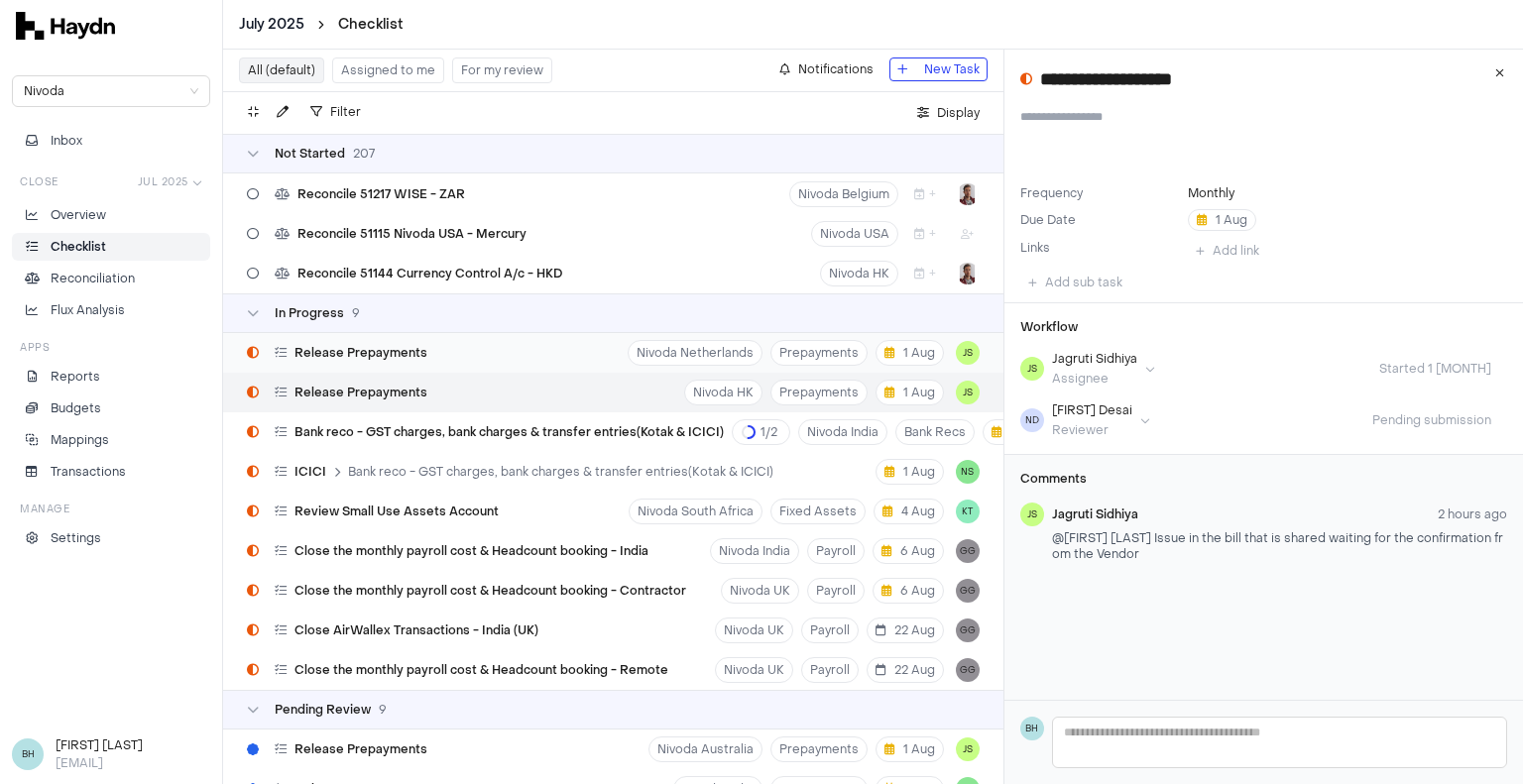type 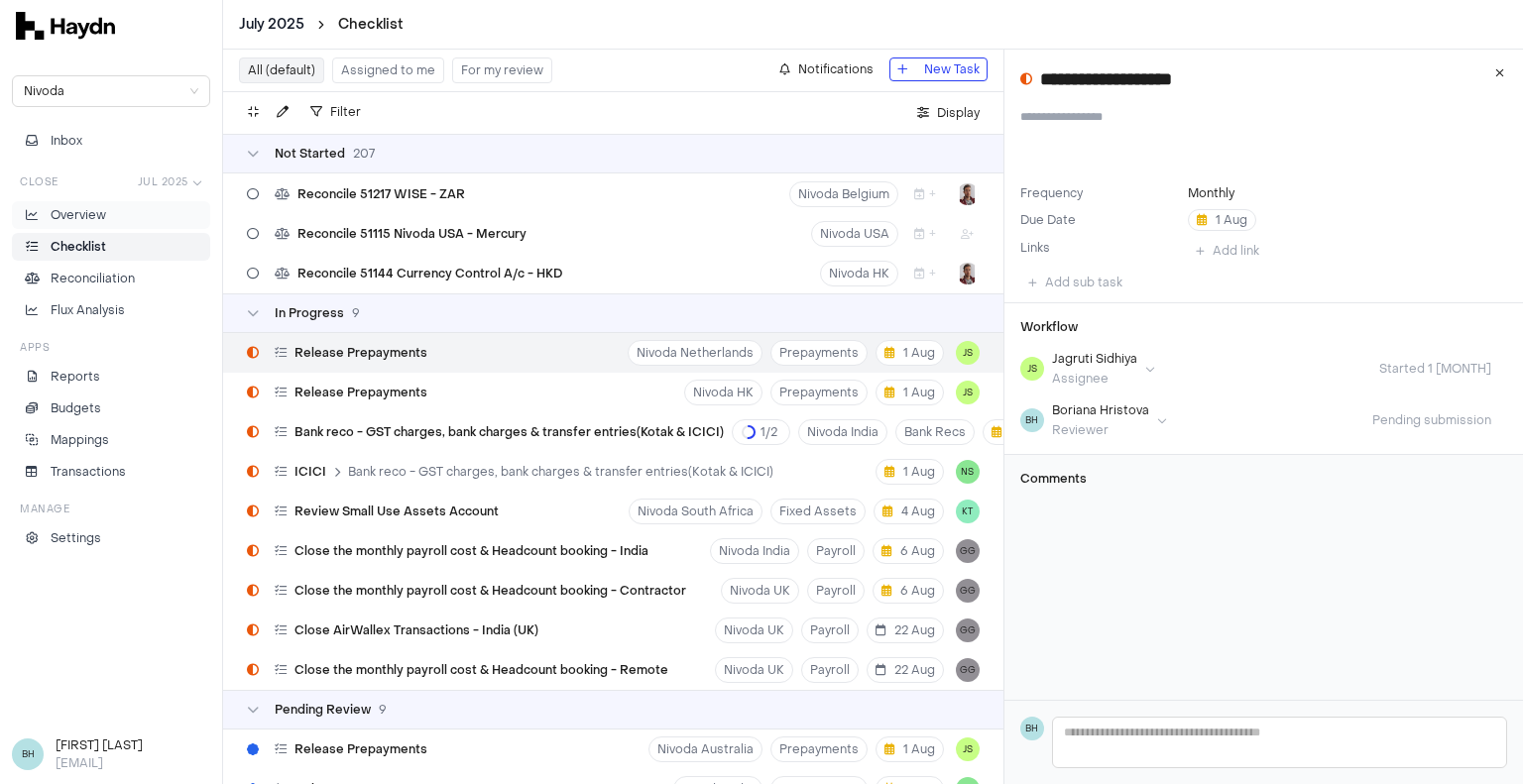 click on "Overview" at bounding box center (111, 215) 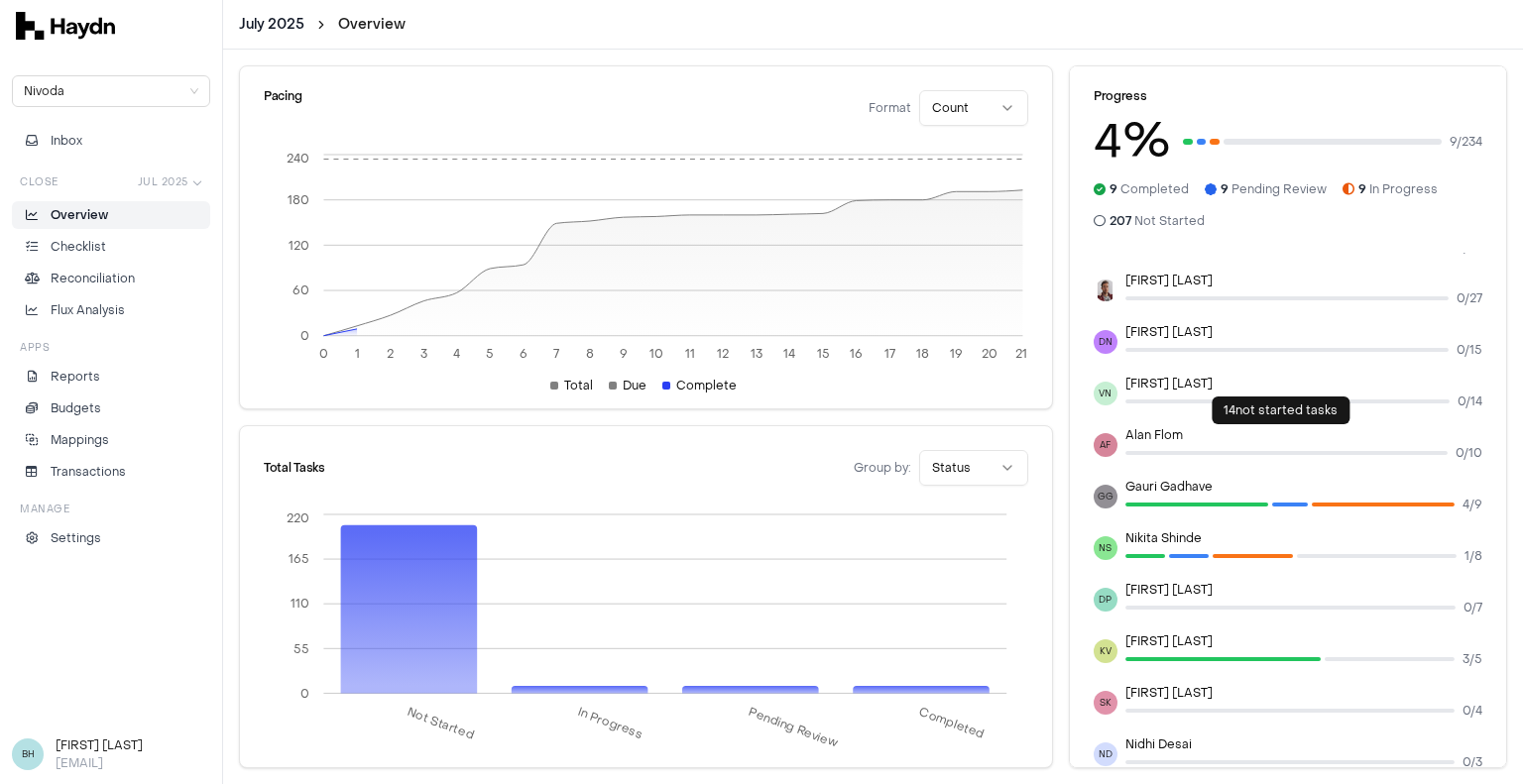 scroll, scrollTop: 99, scrollLeft: 0, axis: vertical 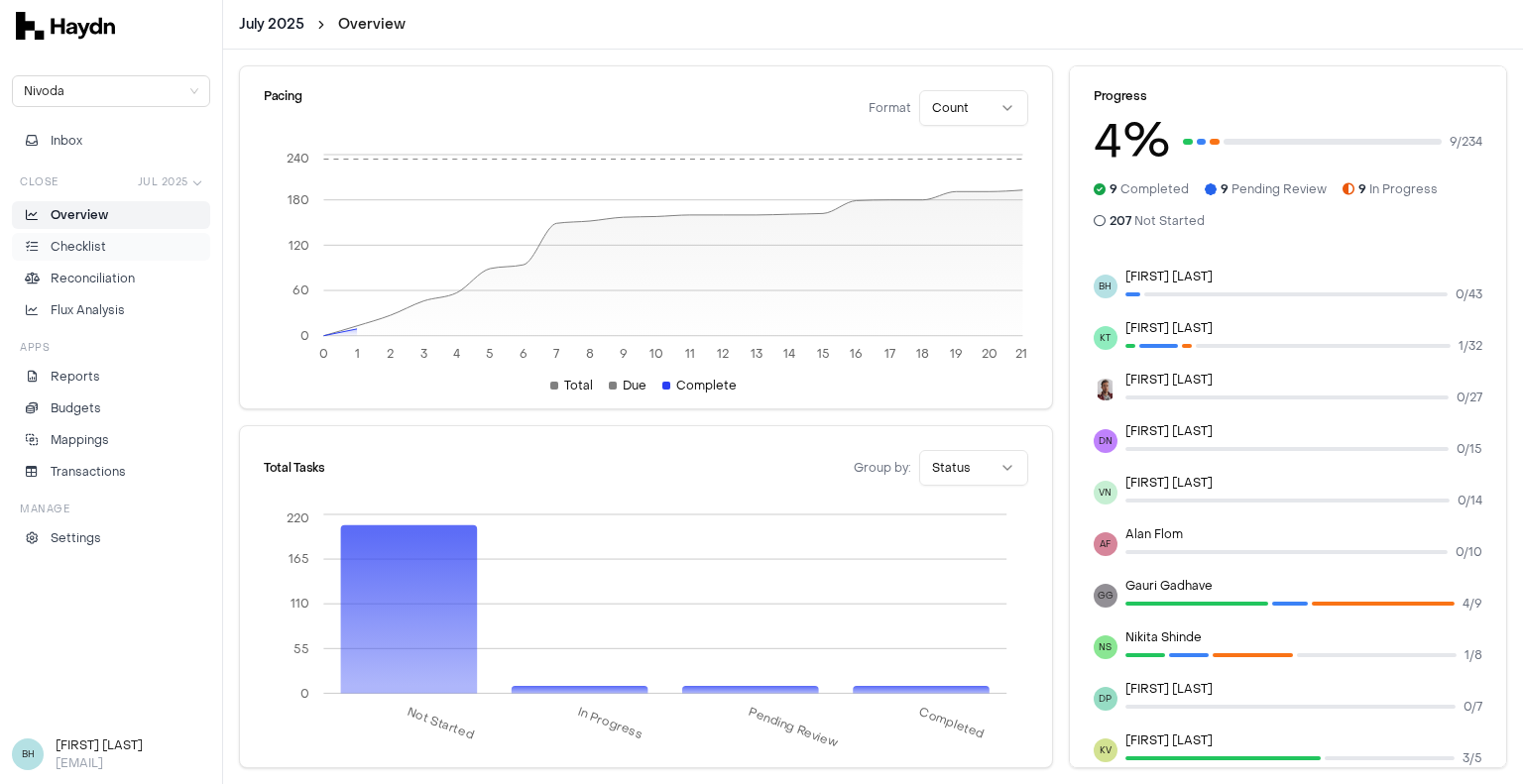 click on "Checklist" at bounding box center (78, 247) 